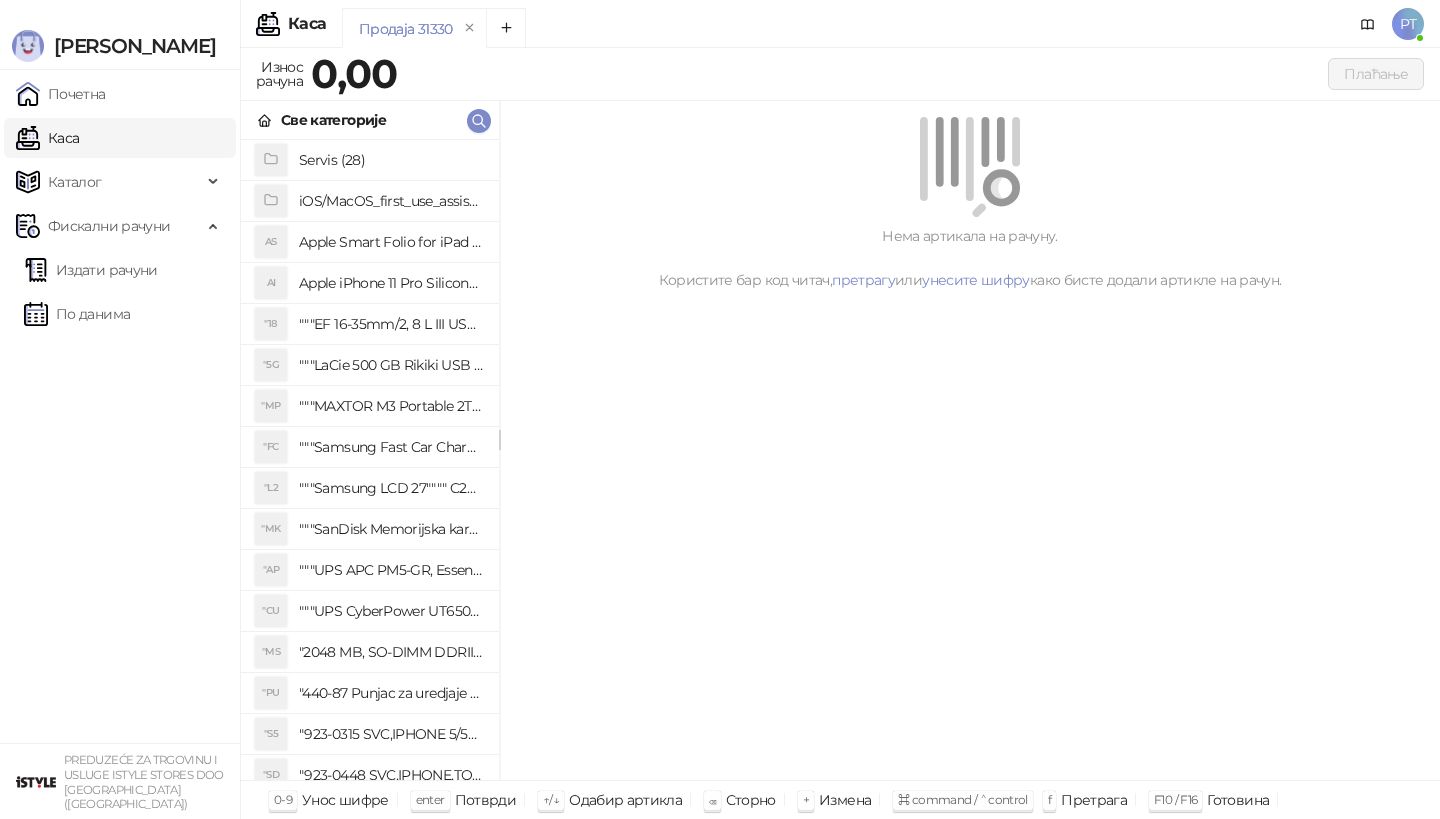scroll, scrollTop: 0, scrollLeft: 0, axis: both 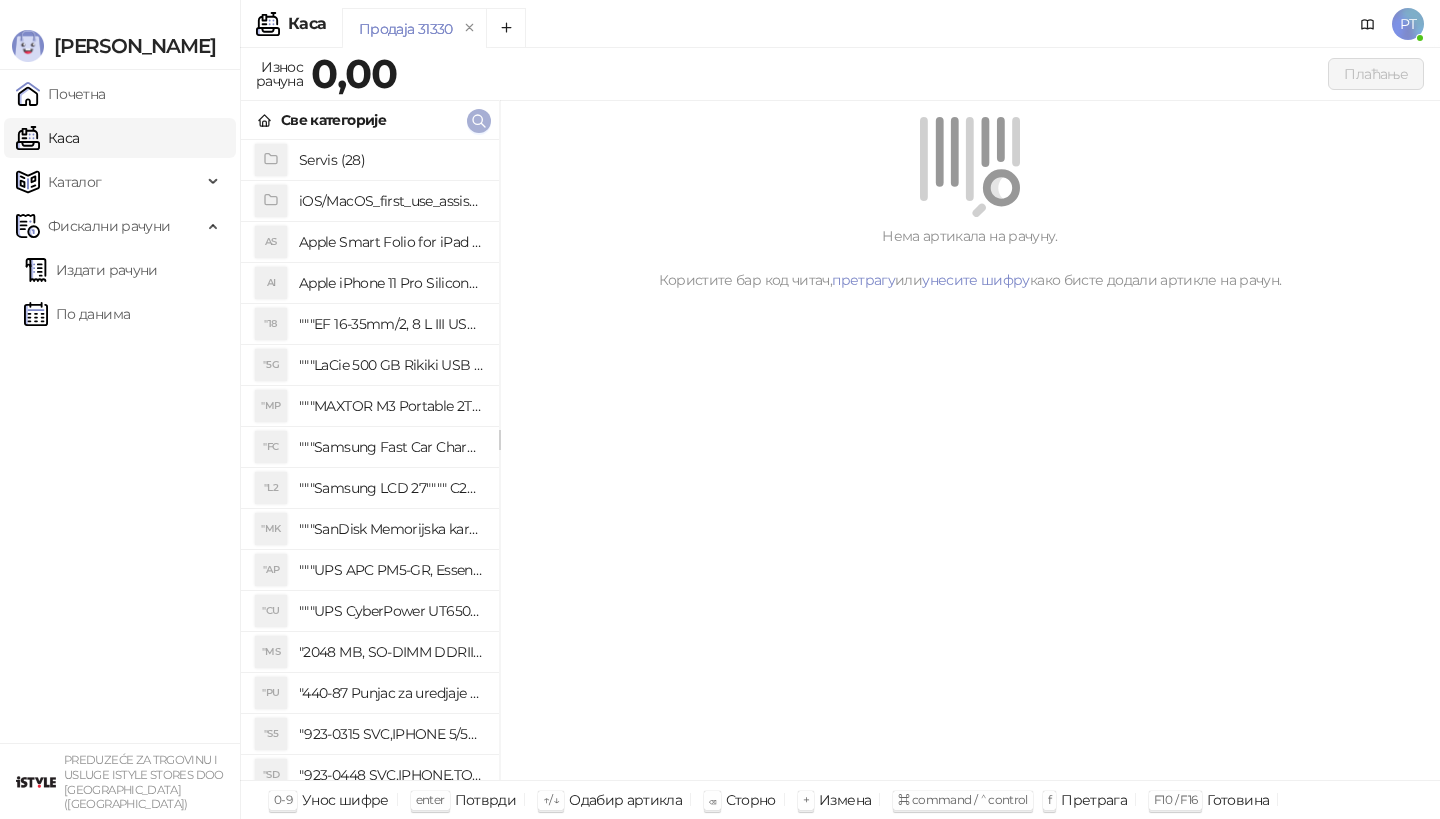 click 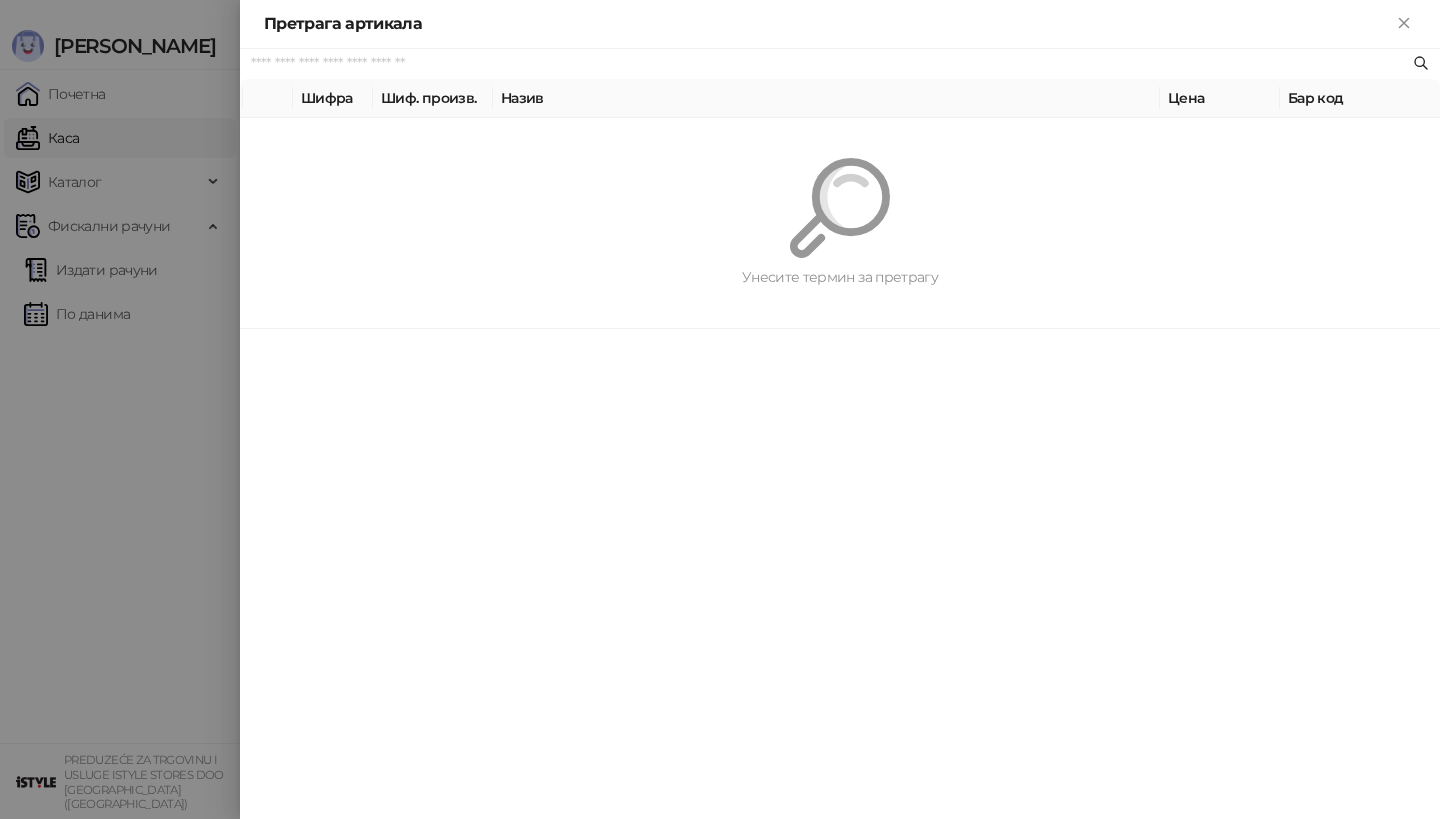 paste on "*********" 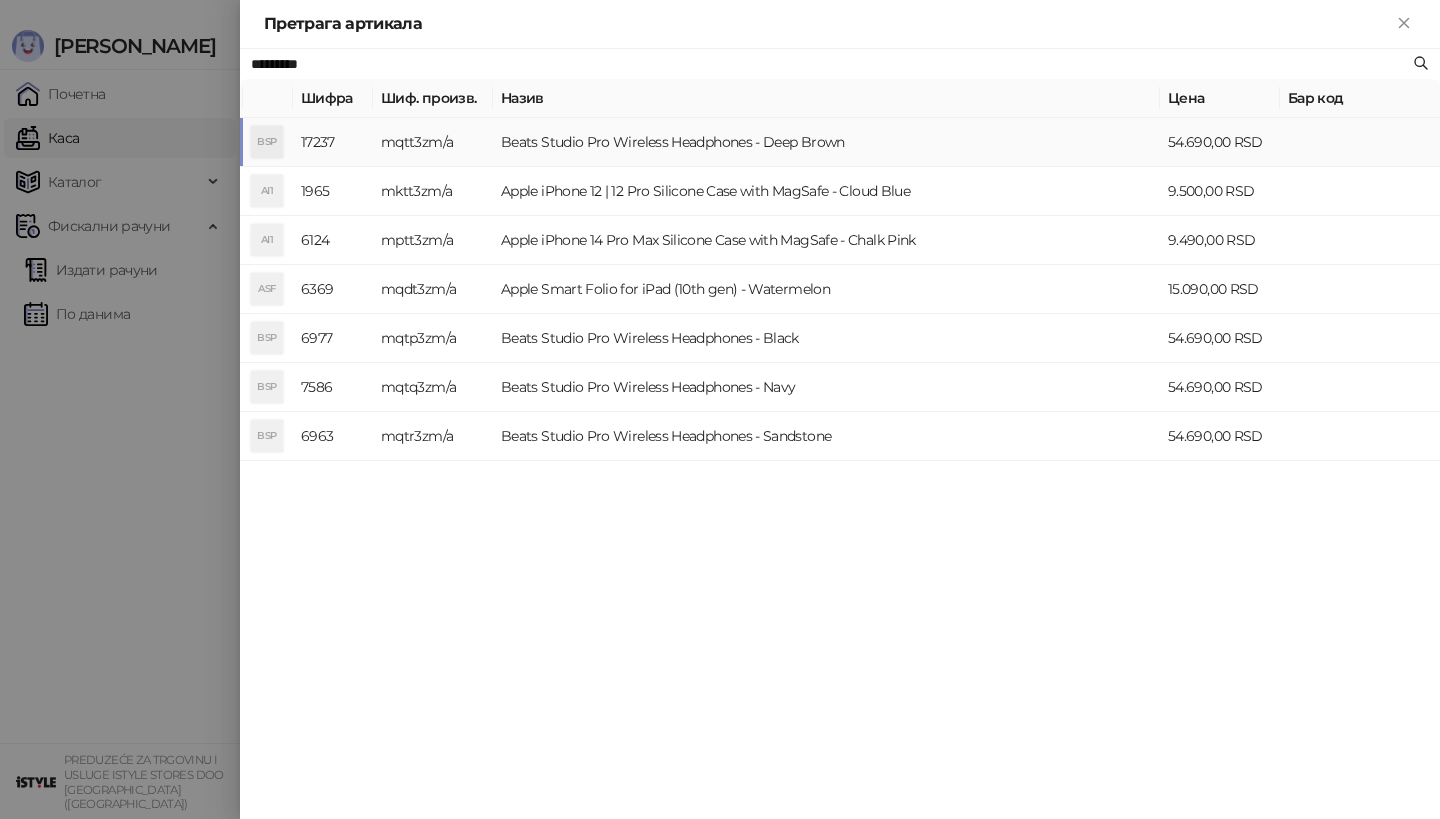 type on "*********" 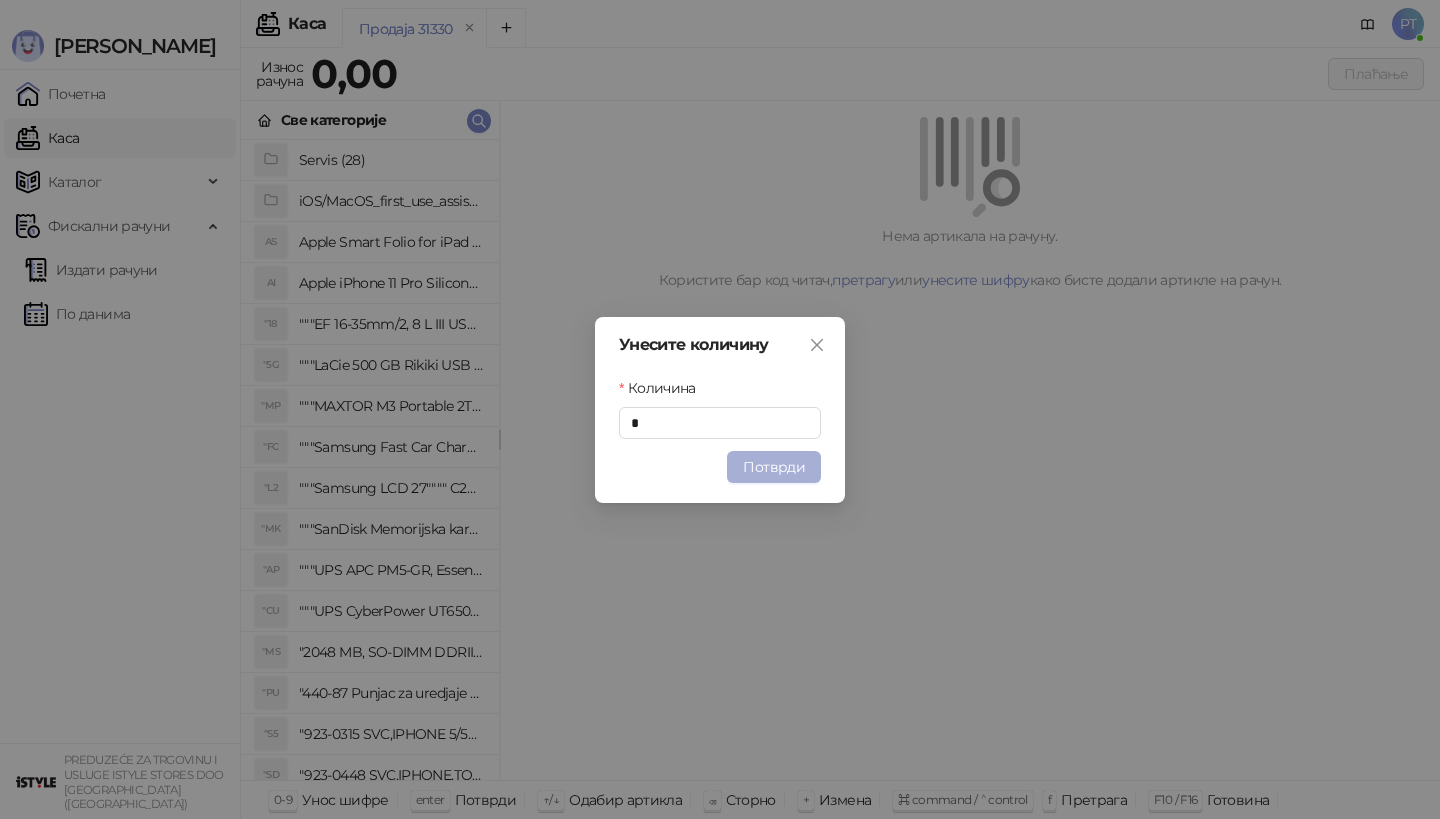 click on "Потврди" at bounding box center (774, 467) 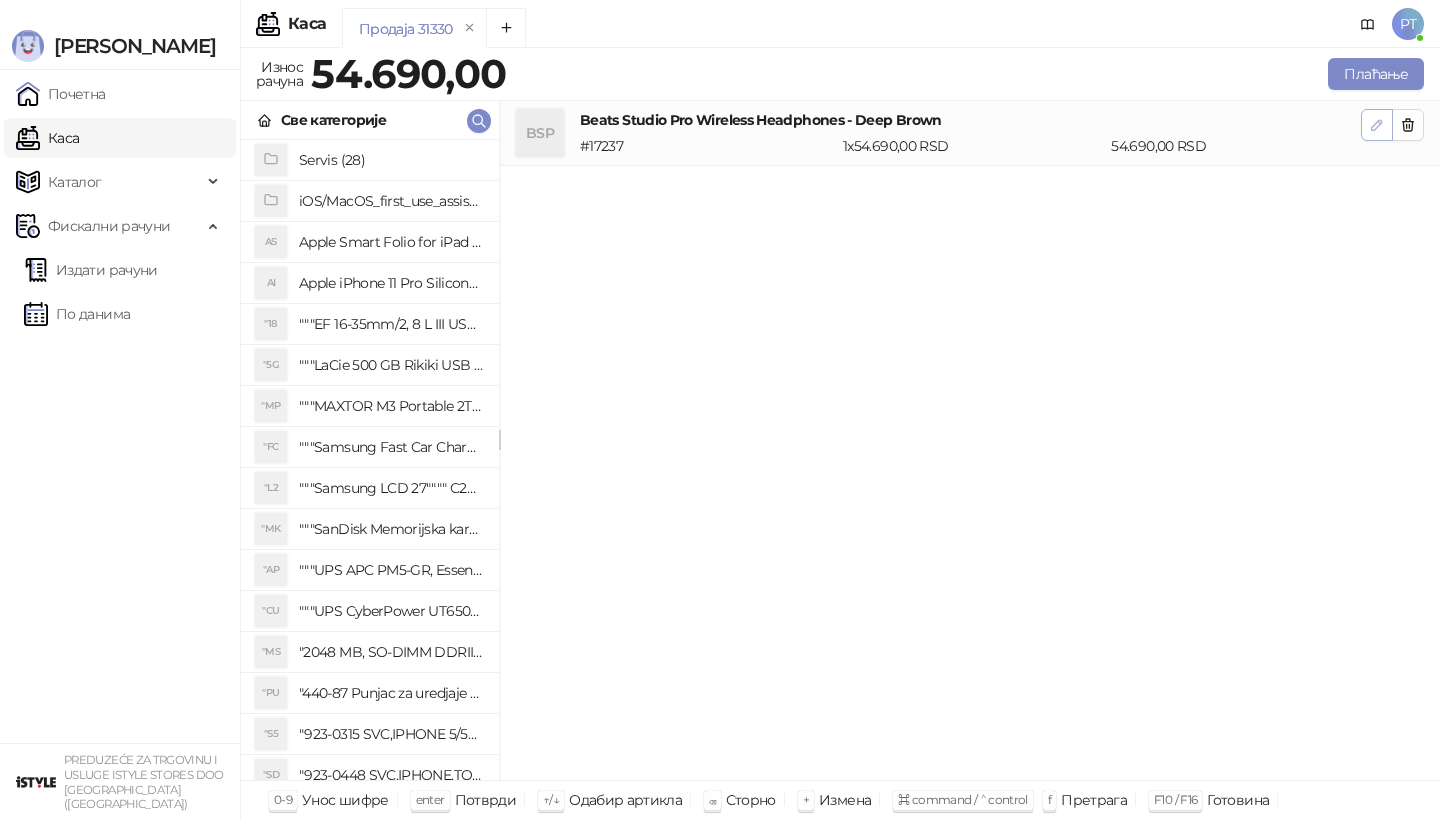 click at bounding box center [1377, 125] 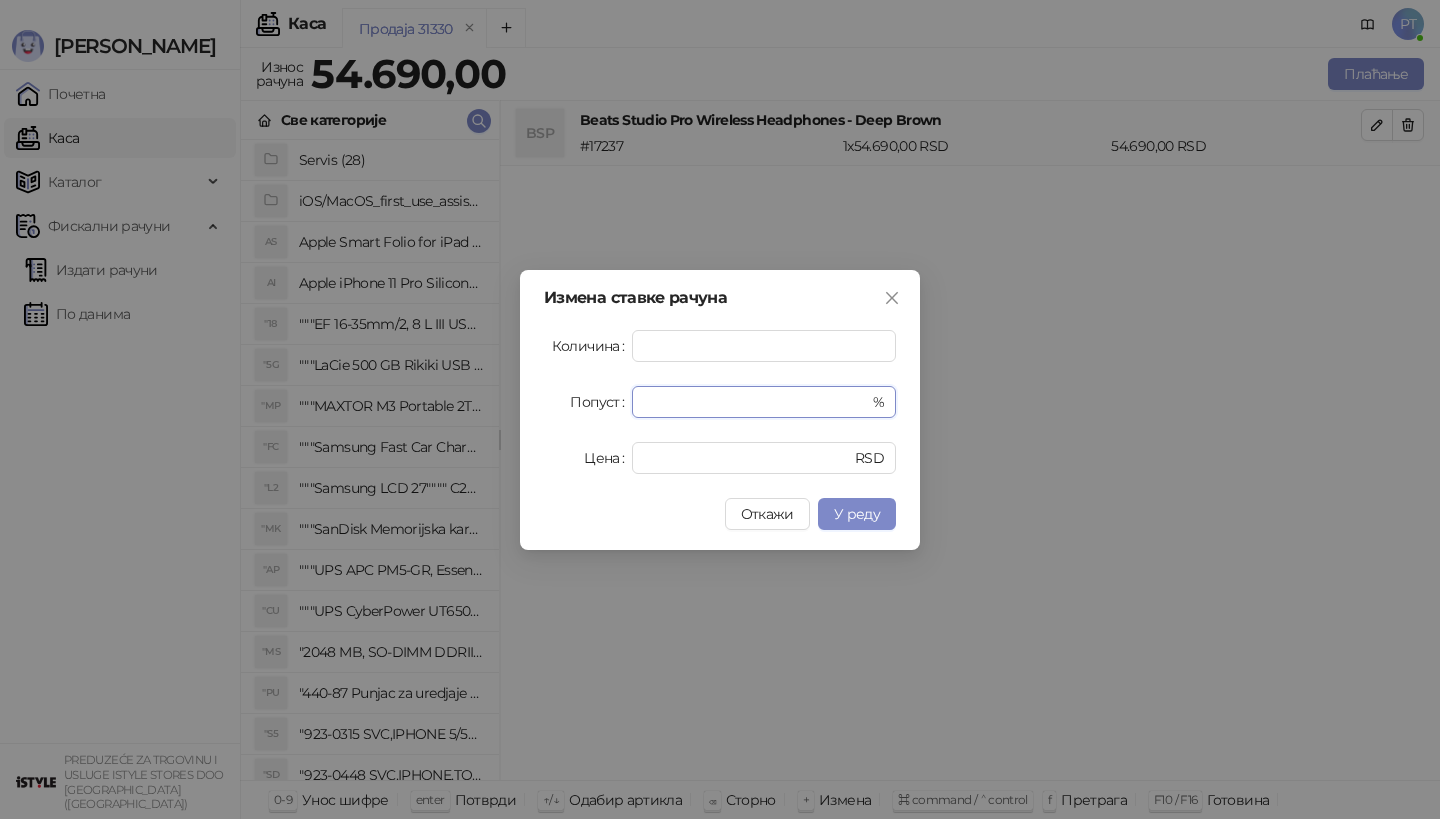 drag, startPoint x: 664, startPoint y: 404, endPoint x: 556, endPoint y: 404, distance: 108 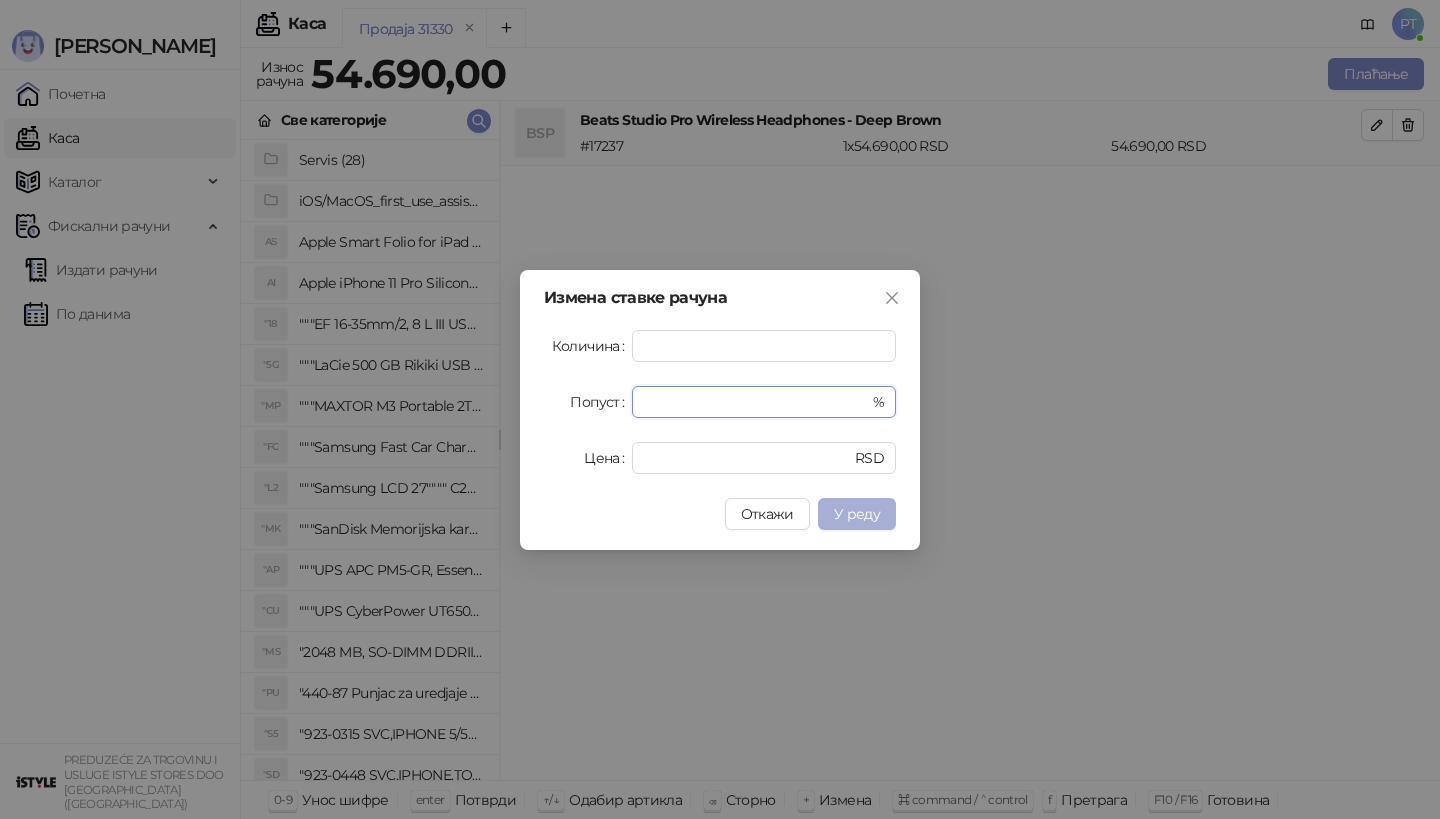 type on "**" 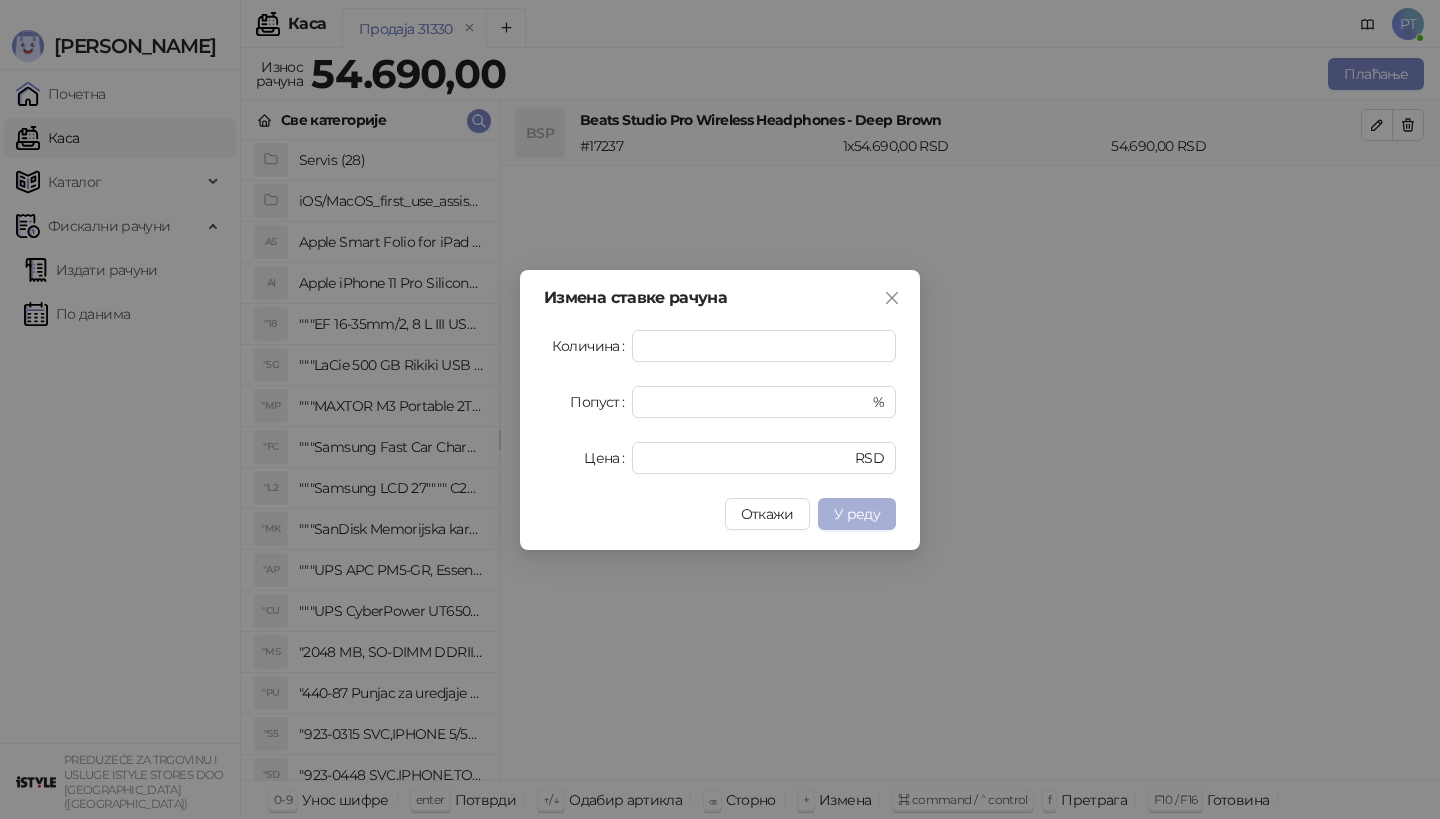 click on "У реду" at bounding box center [857, 514] 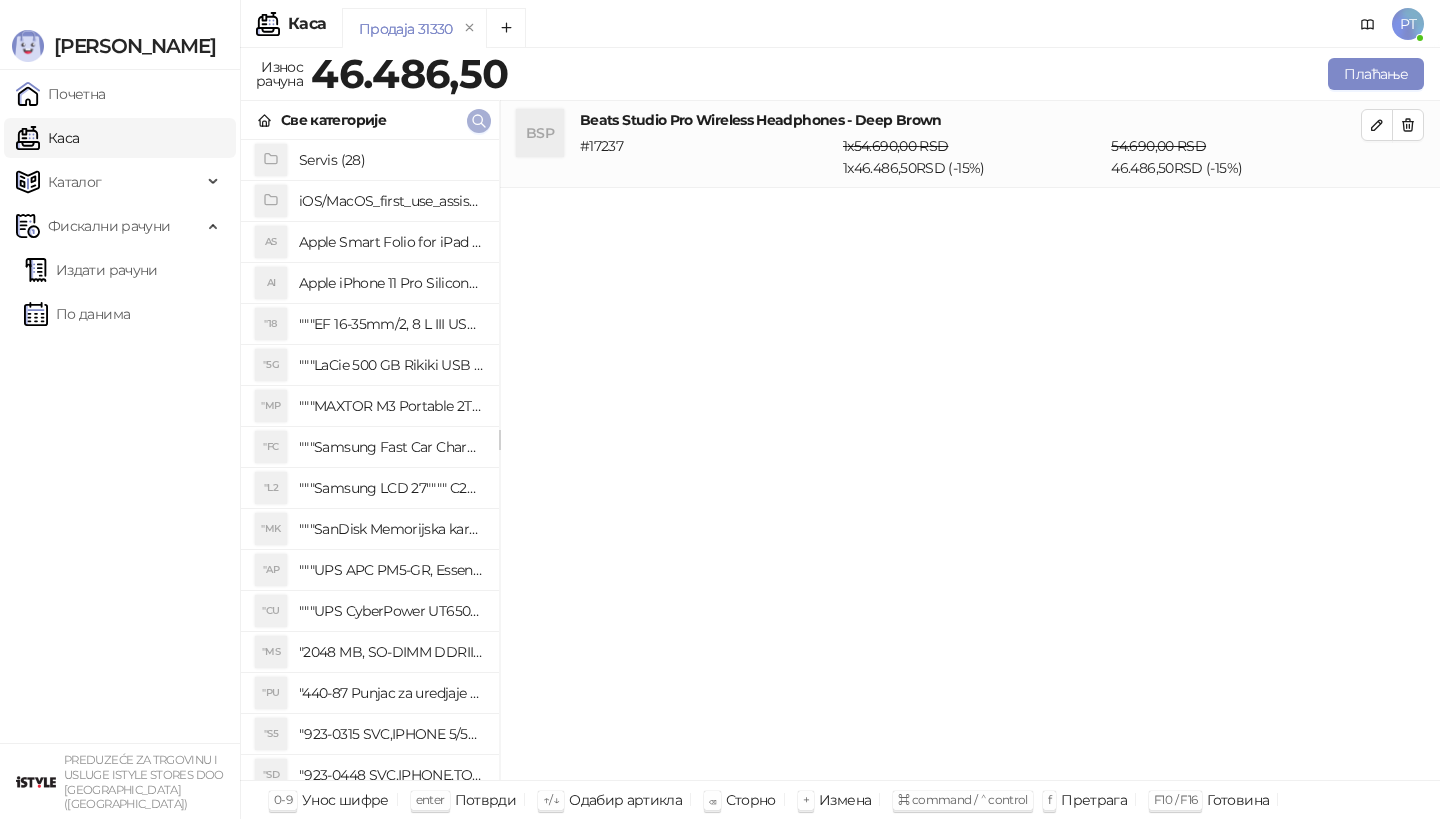 click 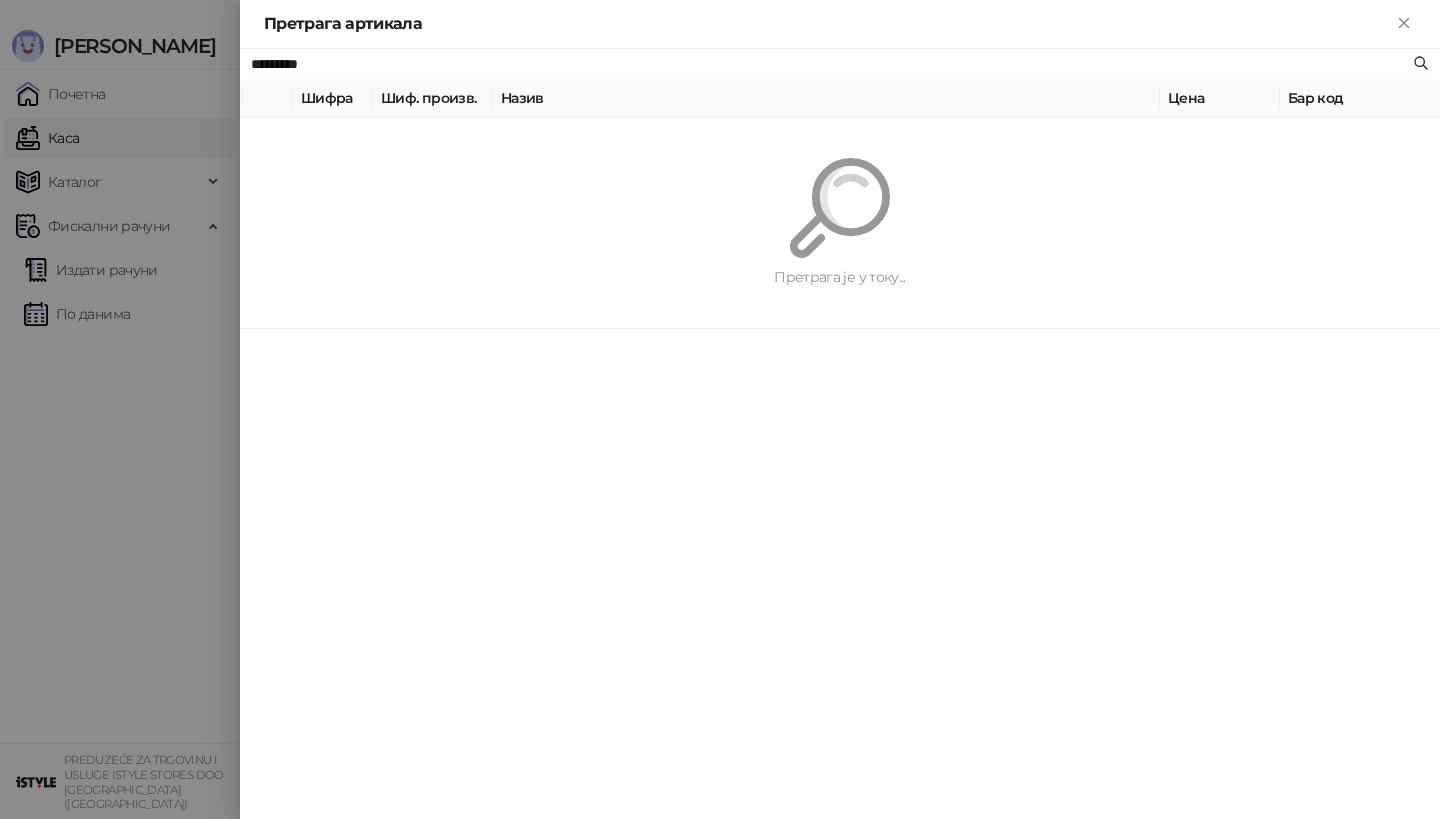 paste 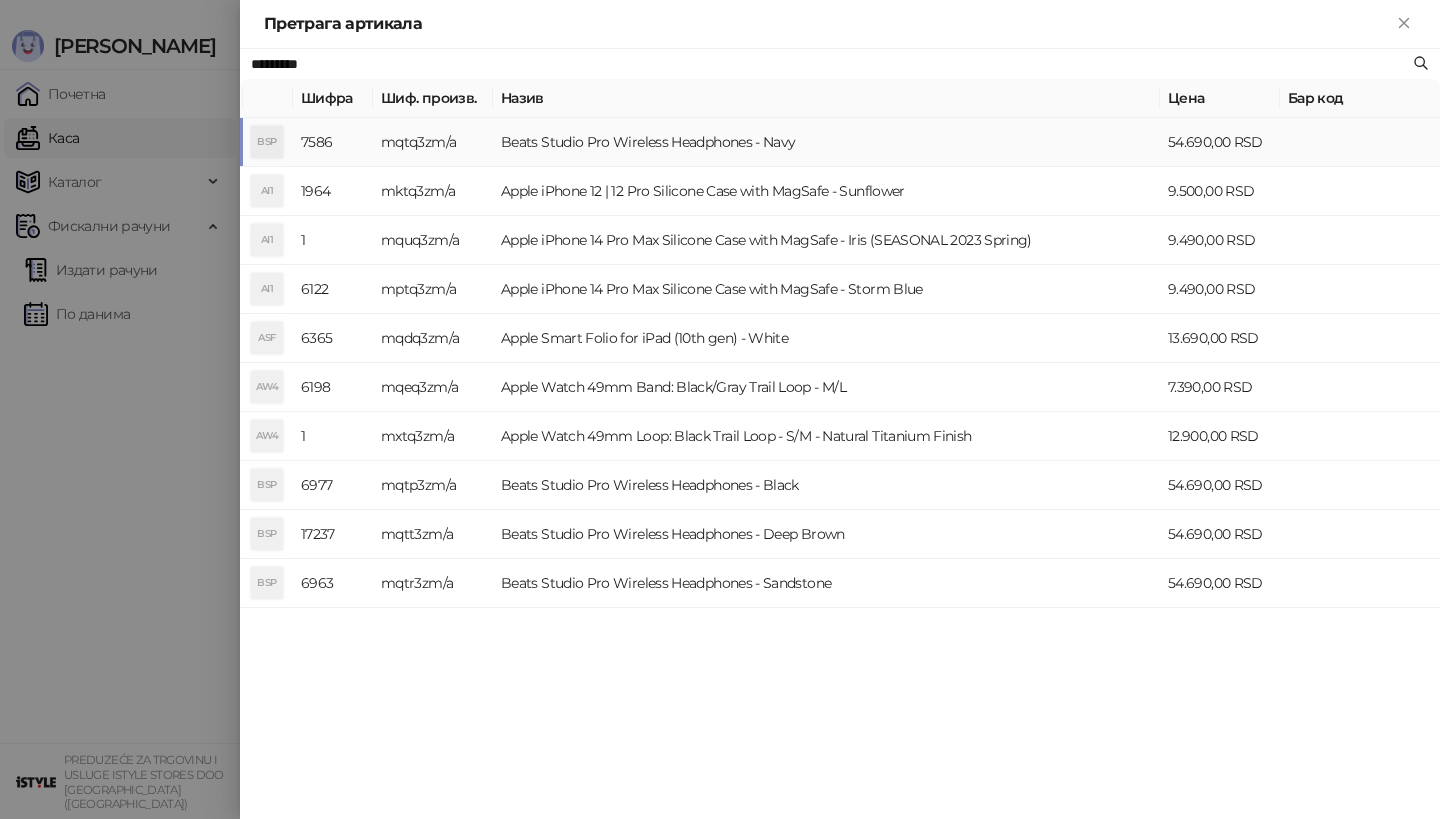 type on "*********" 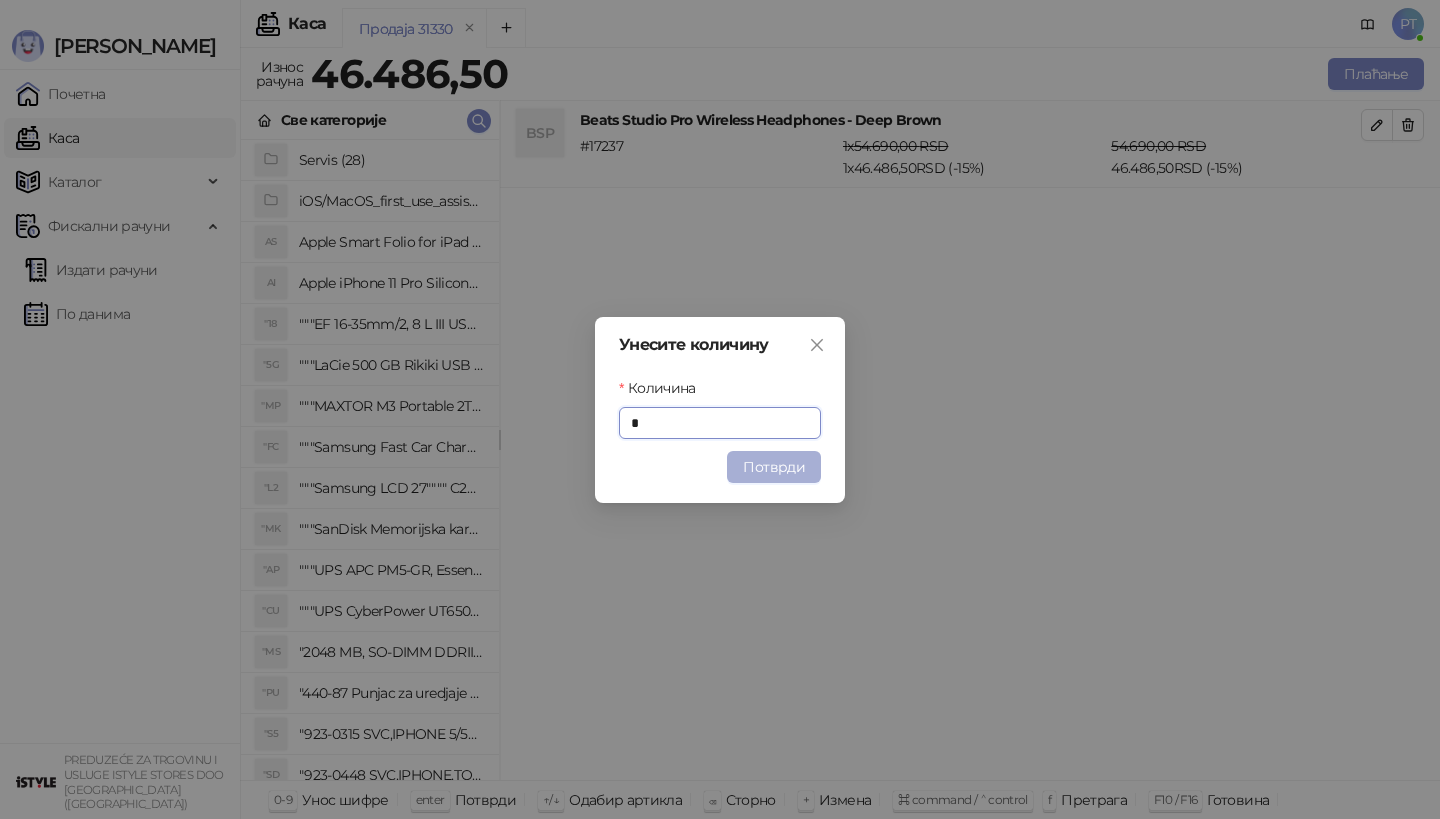 click on "Потврди" at bounding box center (774, 467) 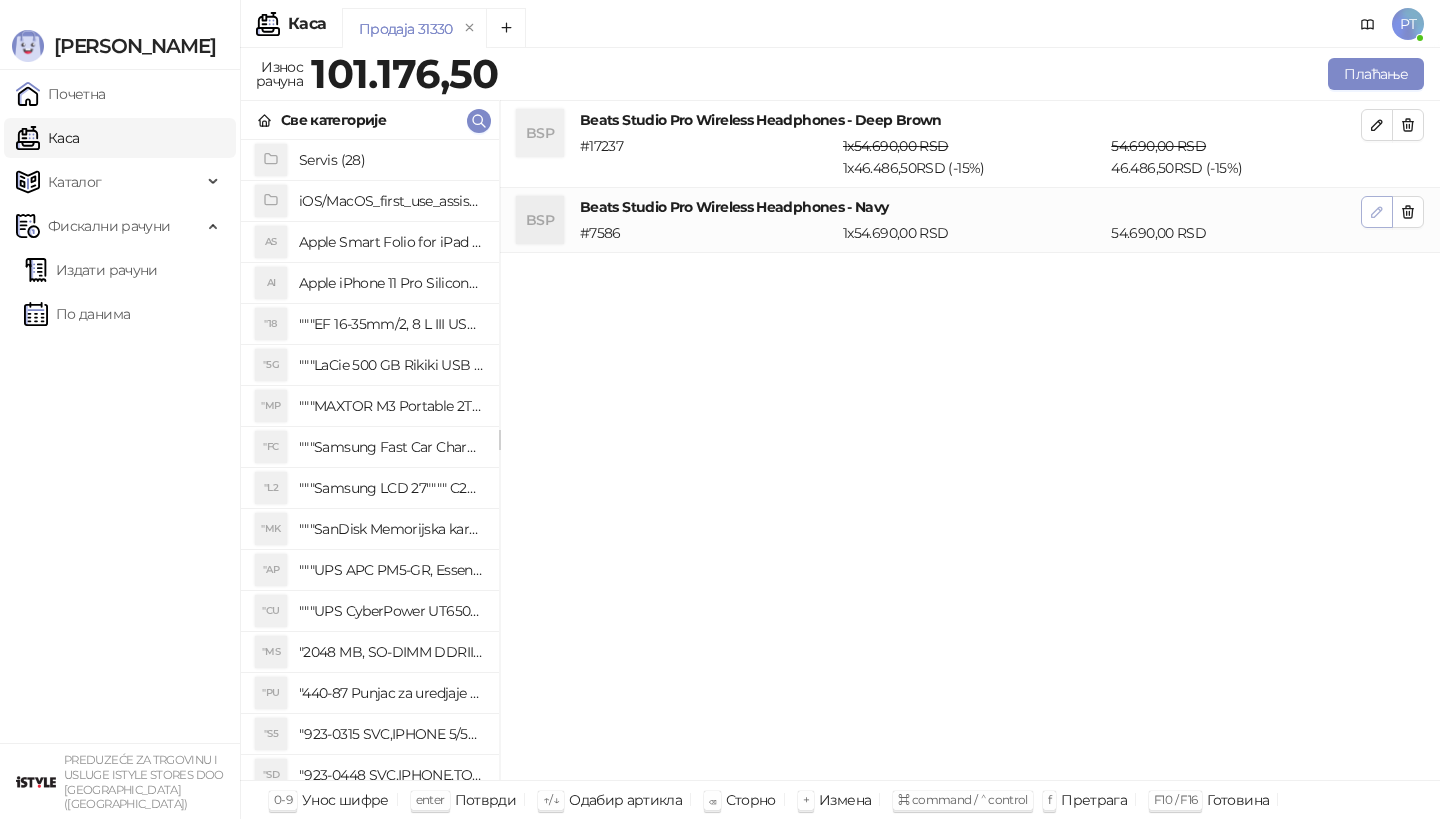 click at bounding box center (1377, 212) 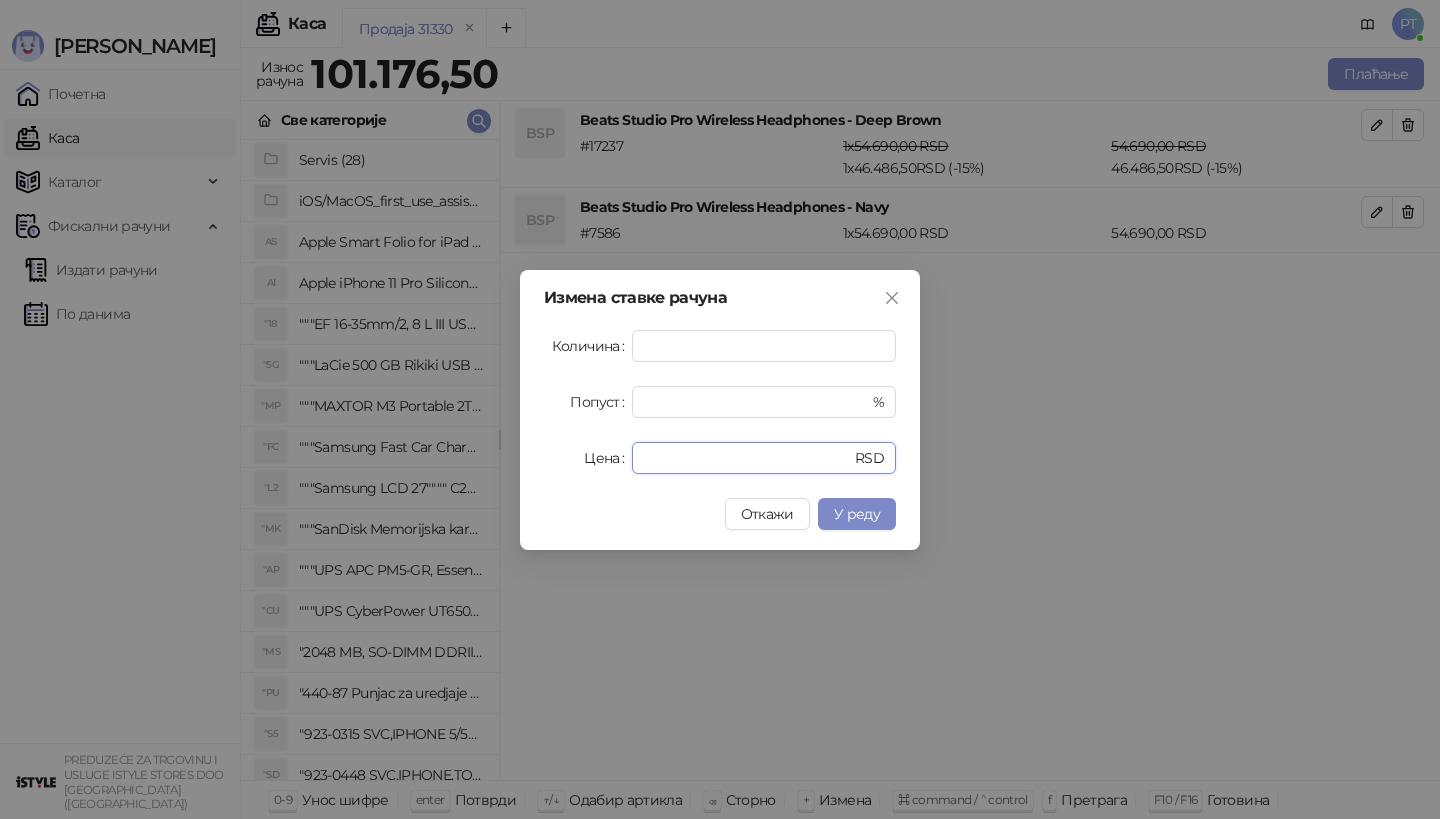 drag, startPoint x: 701, startPoint y: 454, endPoint x: 486, endPoint y: 454, distance: 215 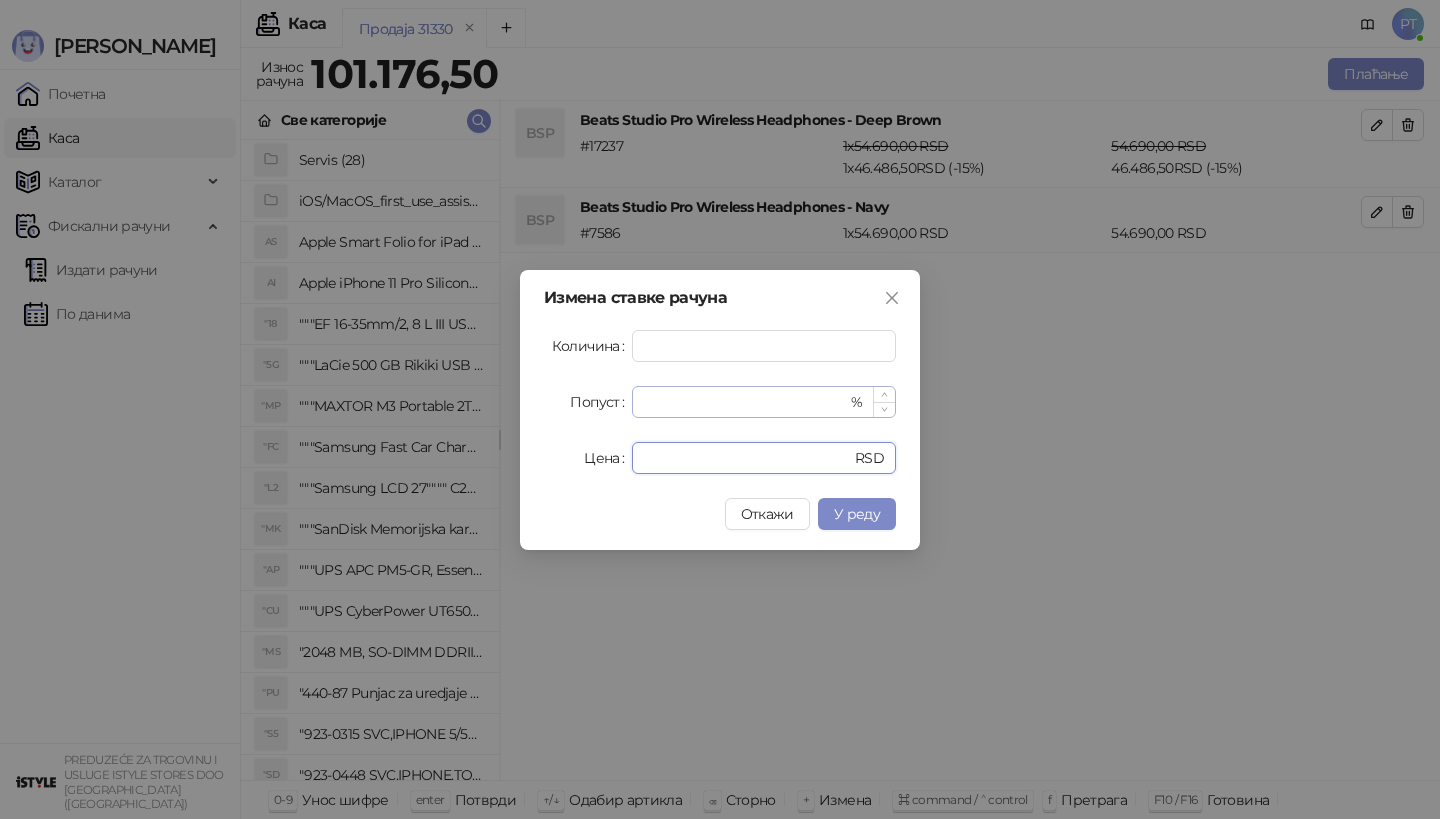 type on "*****" 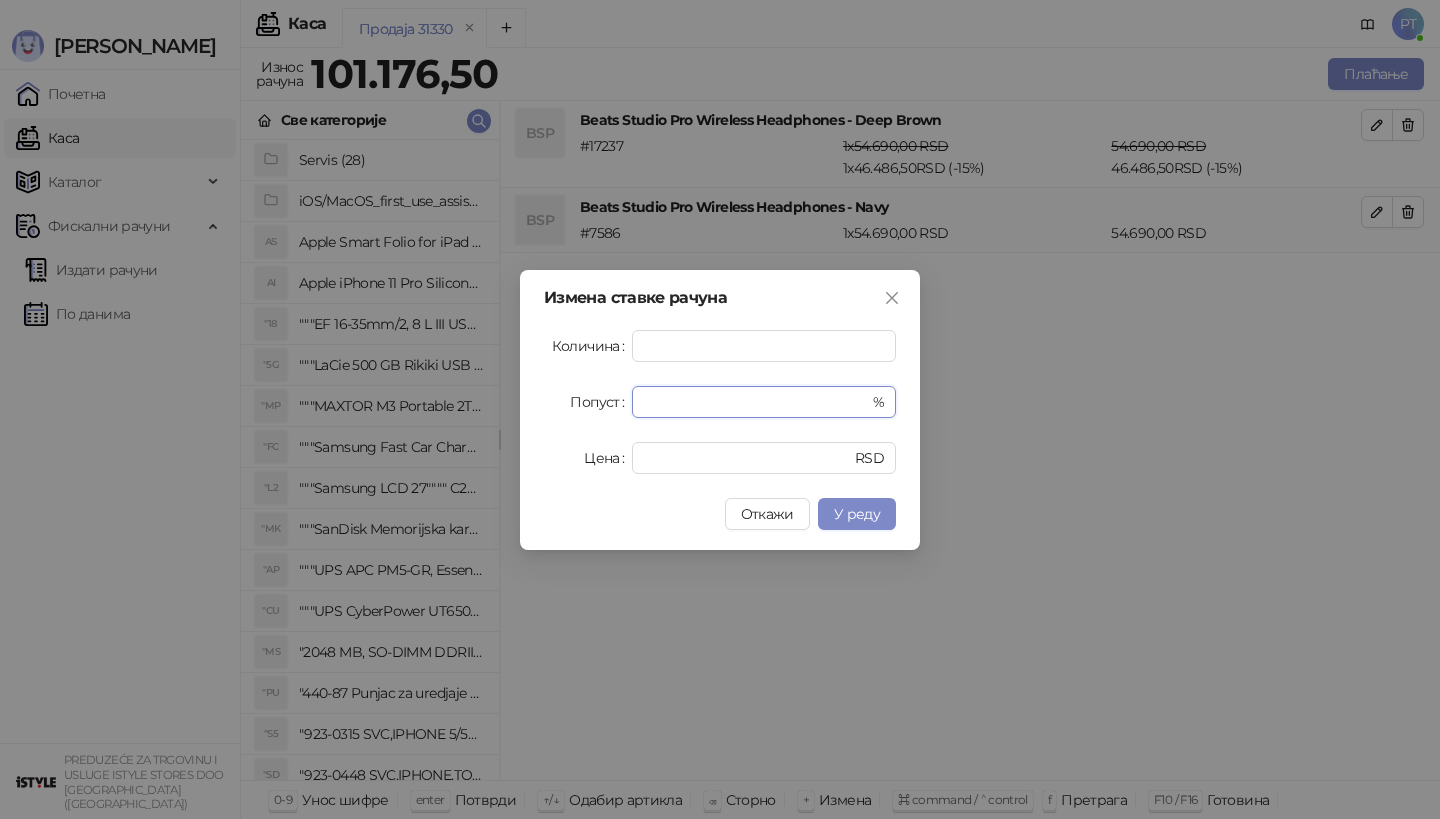 drag, startPoint x: 674, startPoint y: 396, endPoint x: 590, endPoint y: 395, distance: 84.00595 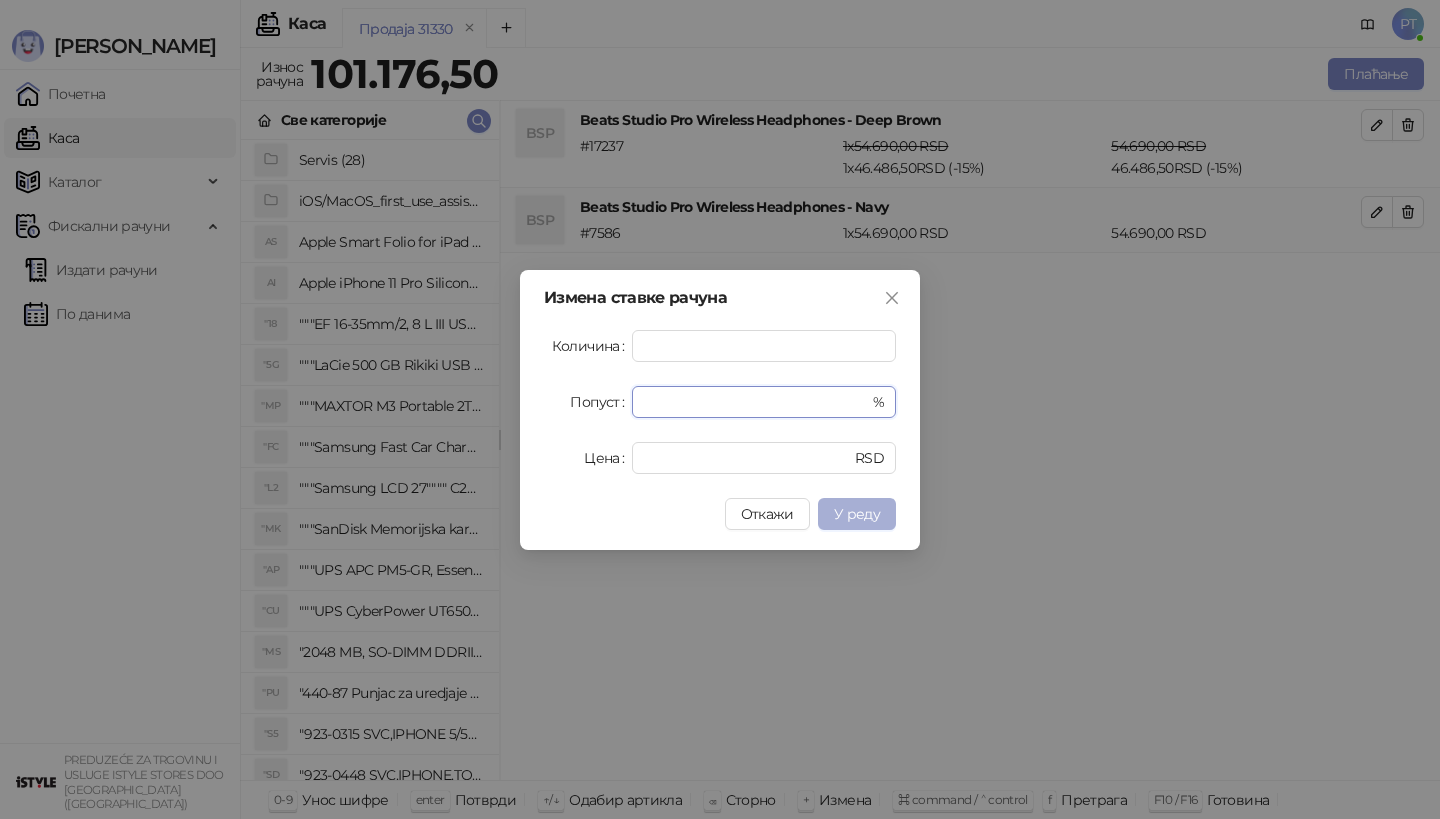 type on "**" 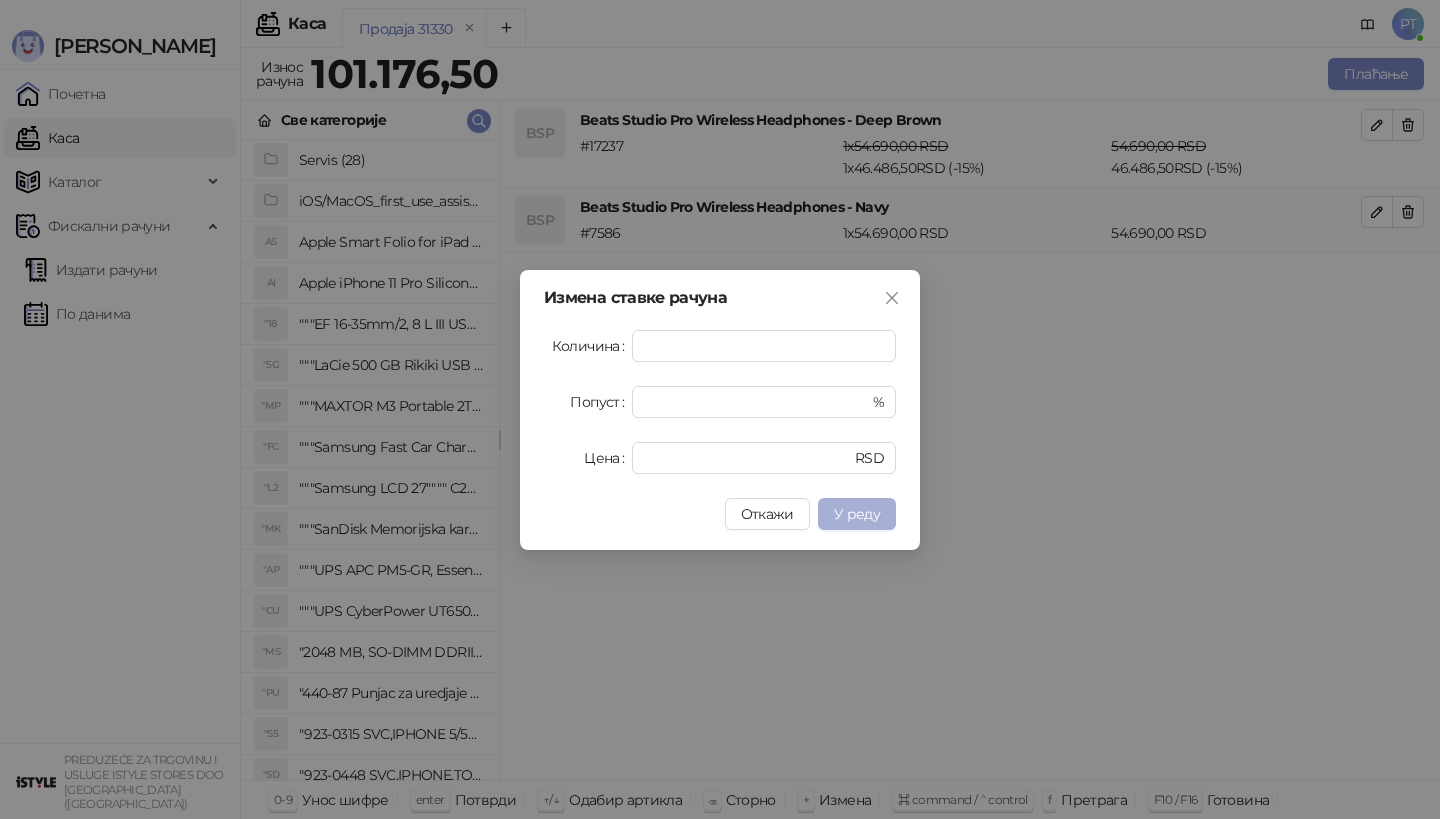 click on "У реду" at bounding box center (857, 514) 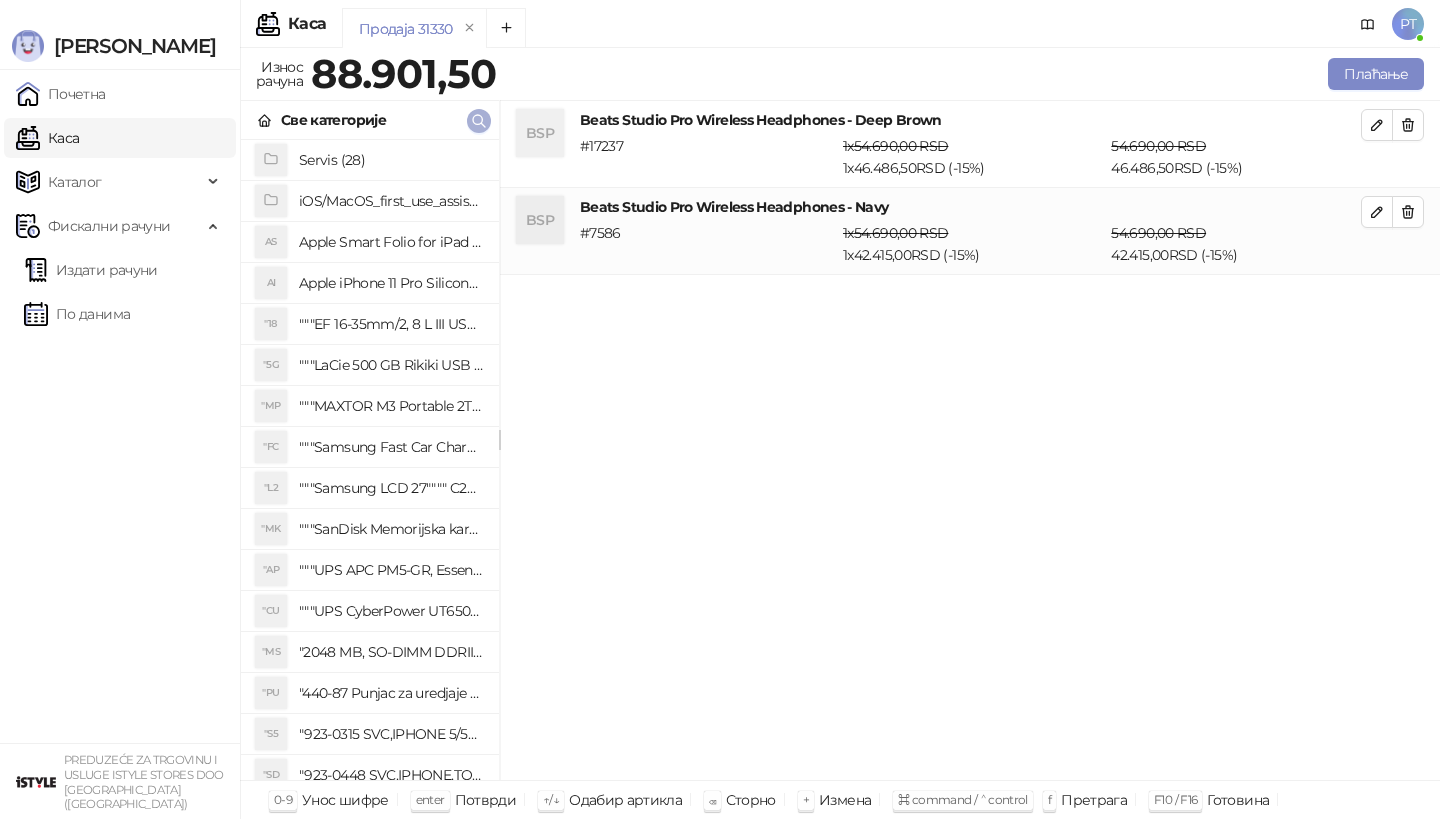 click 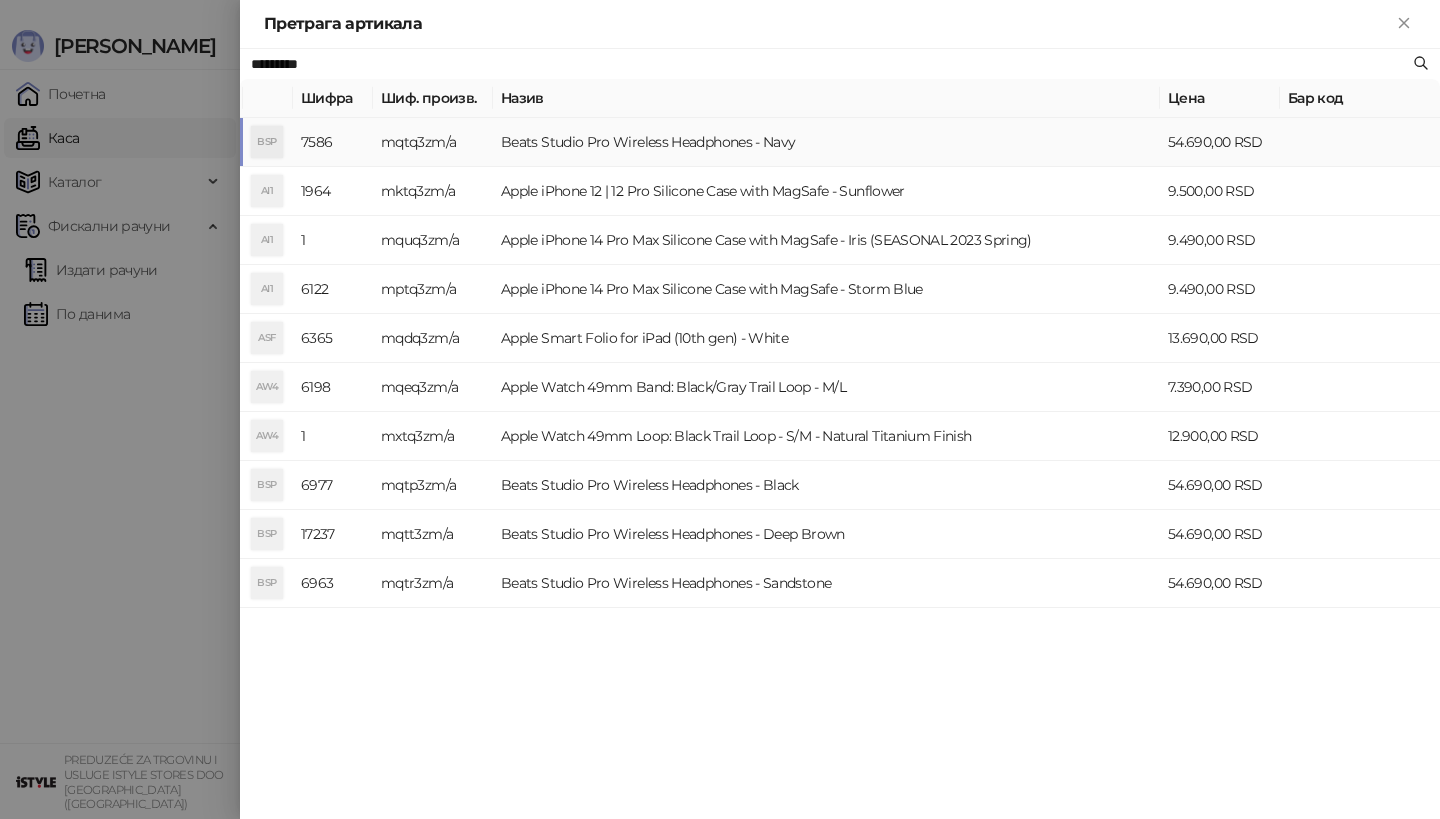 paste 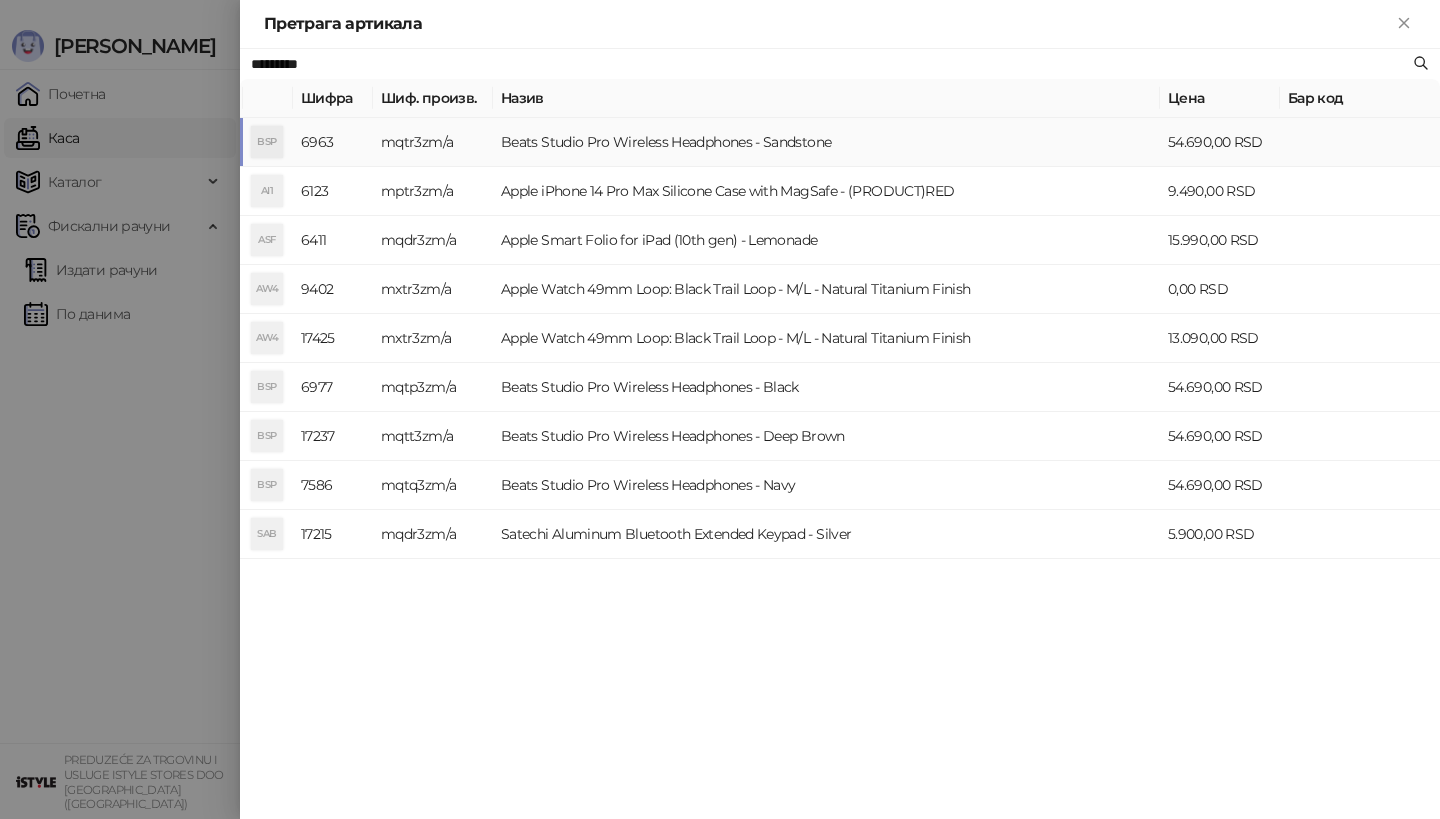 type on "*********" 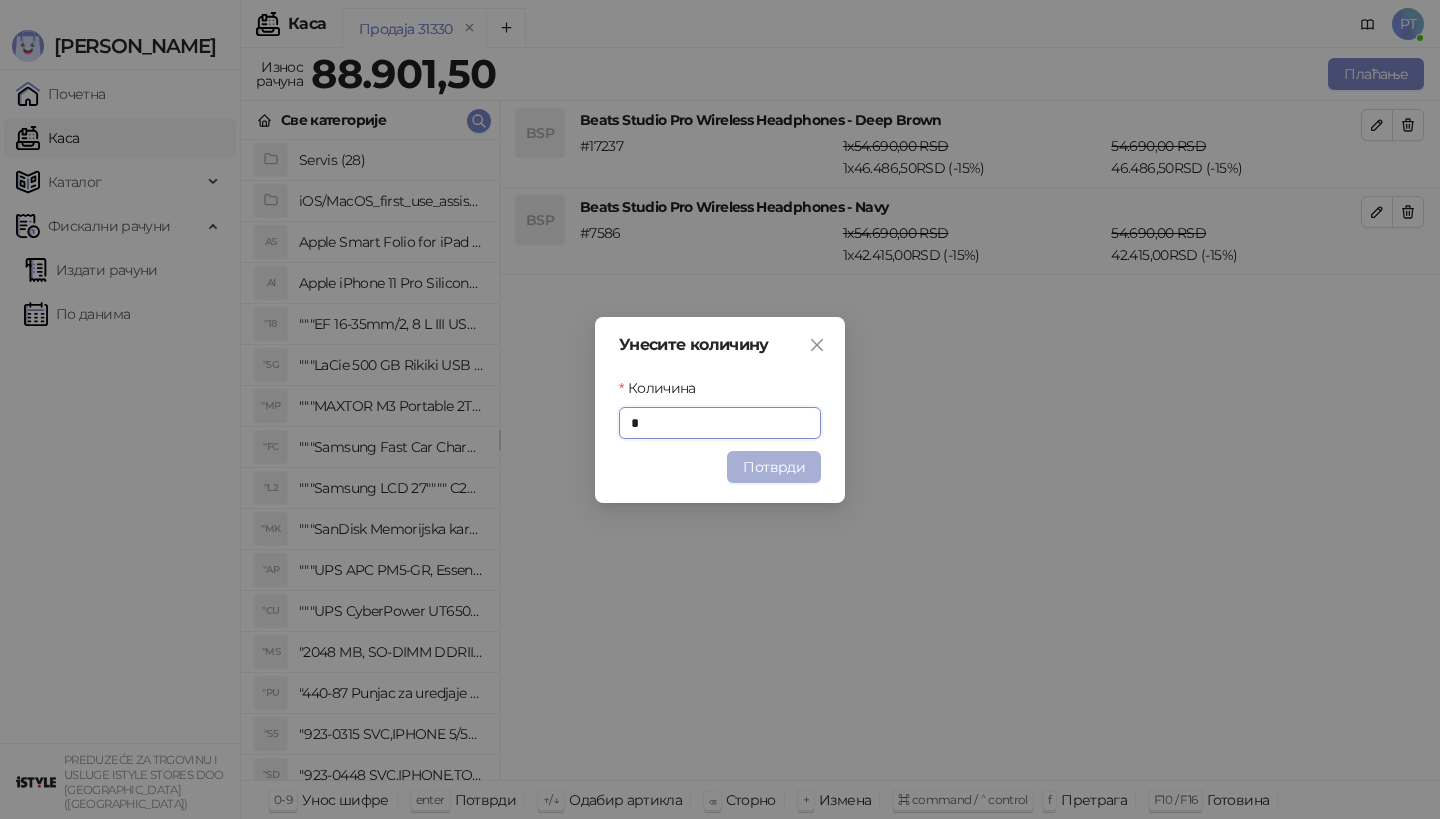 click on "Потврди" at bounding box center [774, 467] 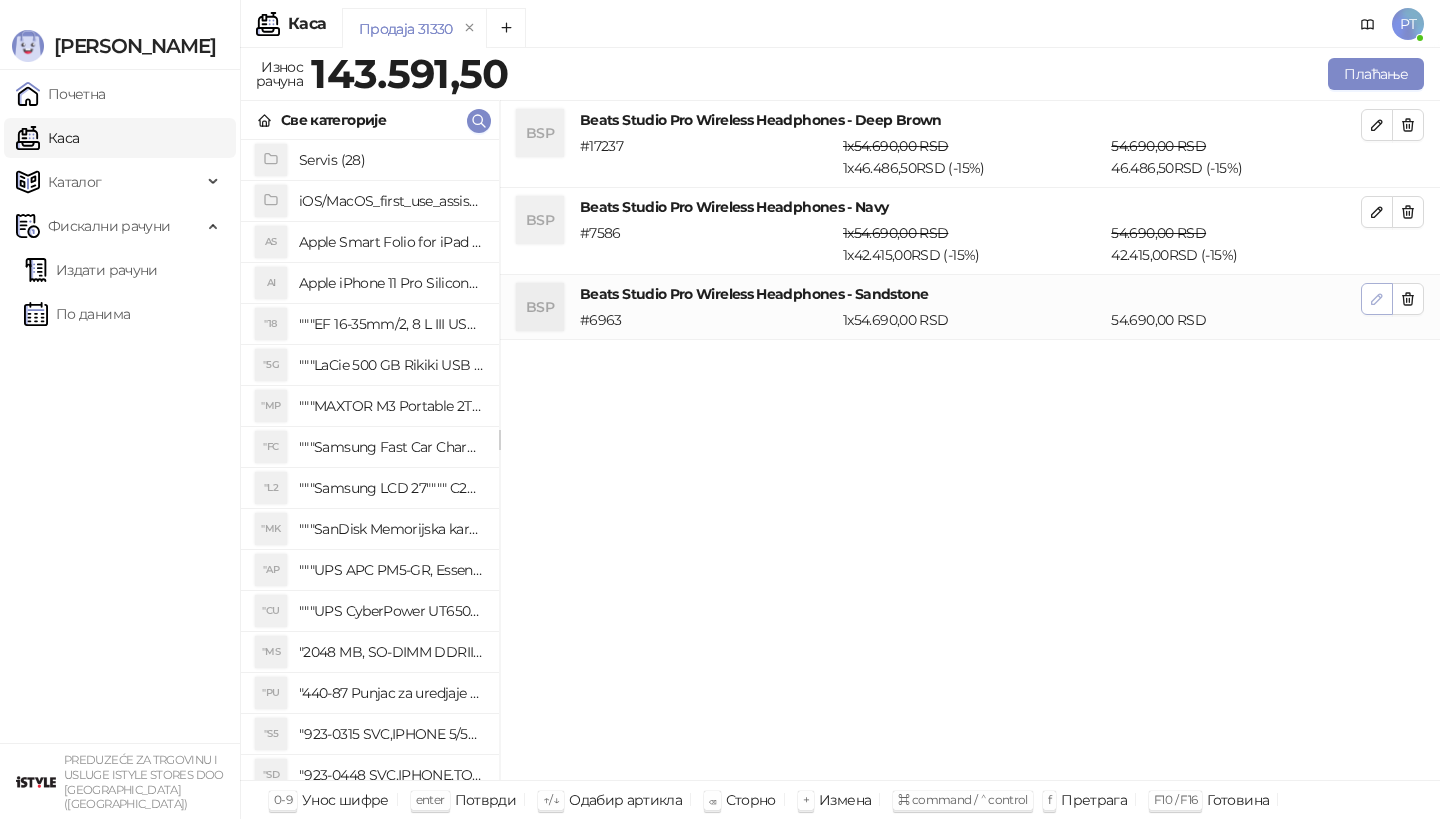 click at bounding box center [1377, 299] 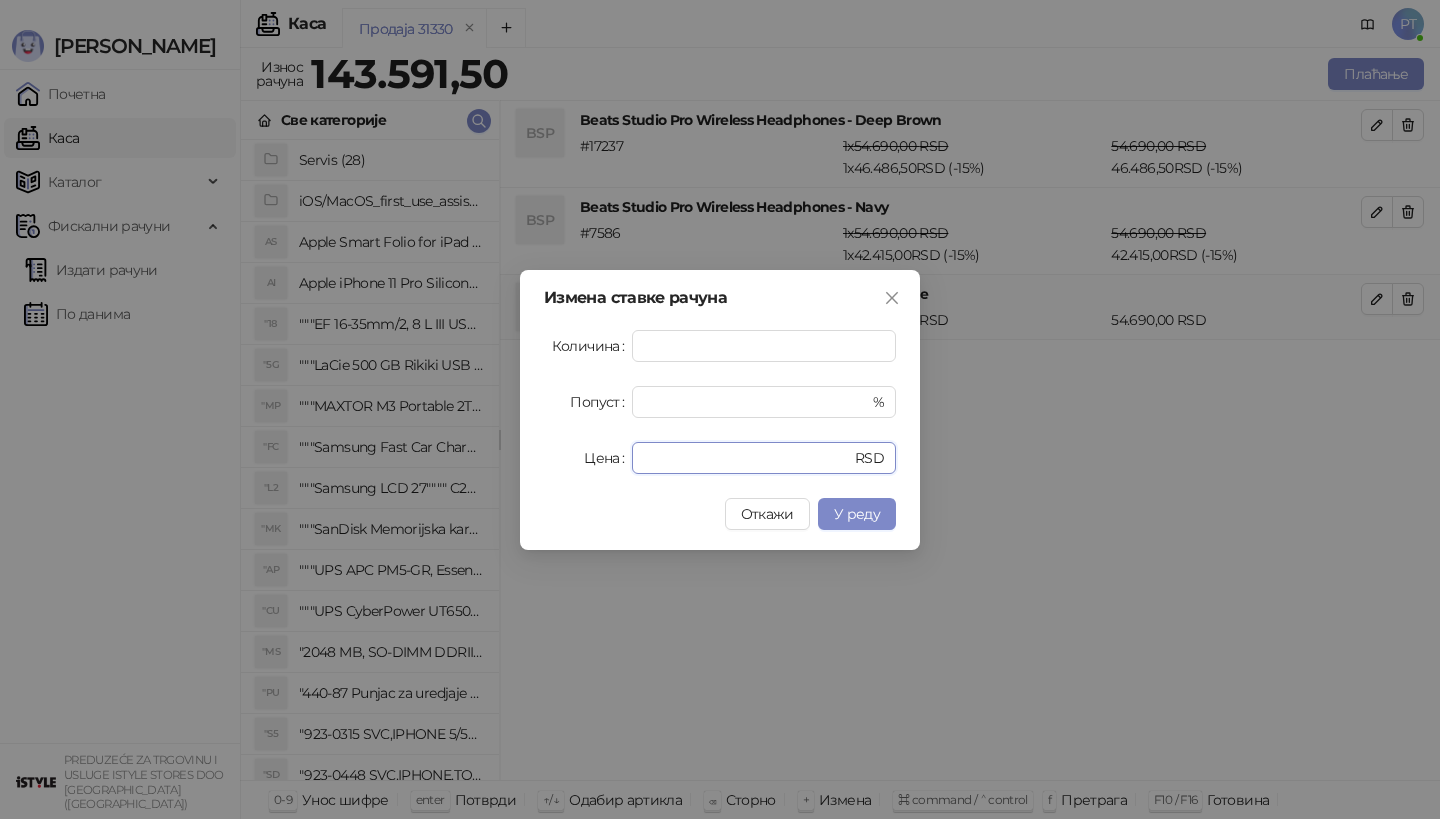 drag, startPoint x: 709, startPoint y: 457, endPoint x: 466, endPoint y: 460, distance: 243.01852 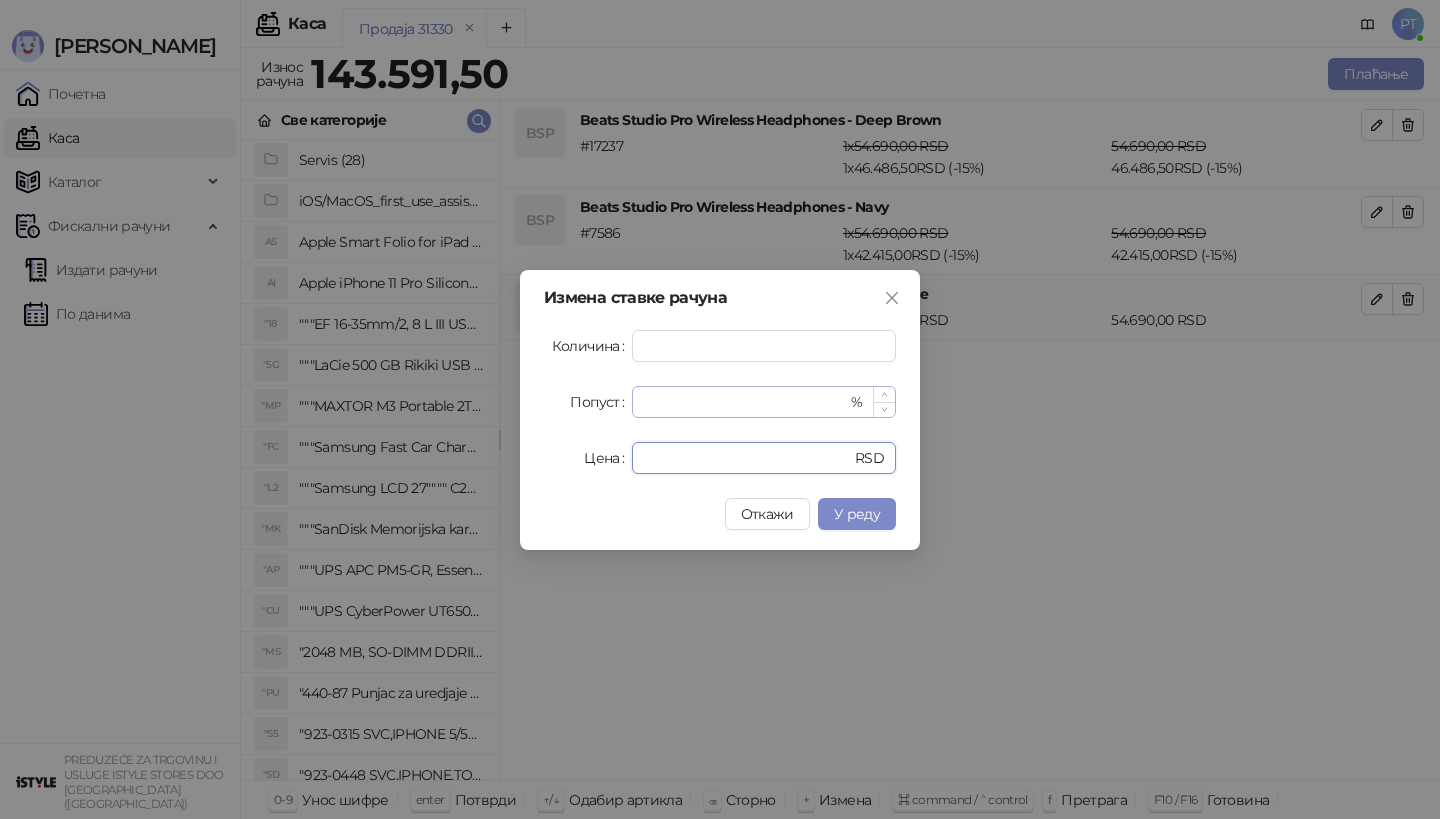 type on "*****" 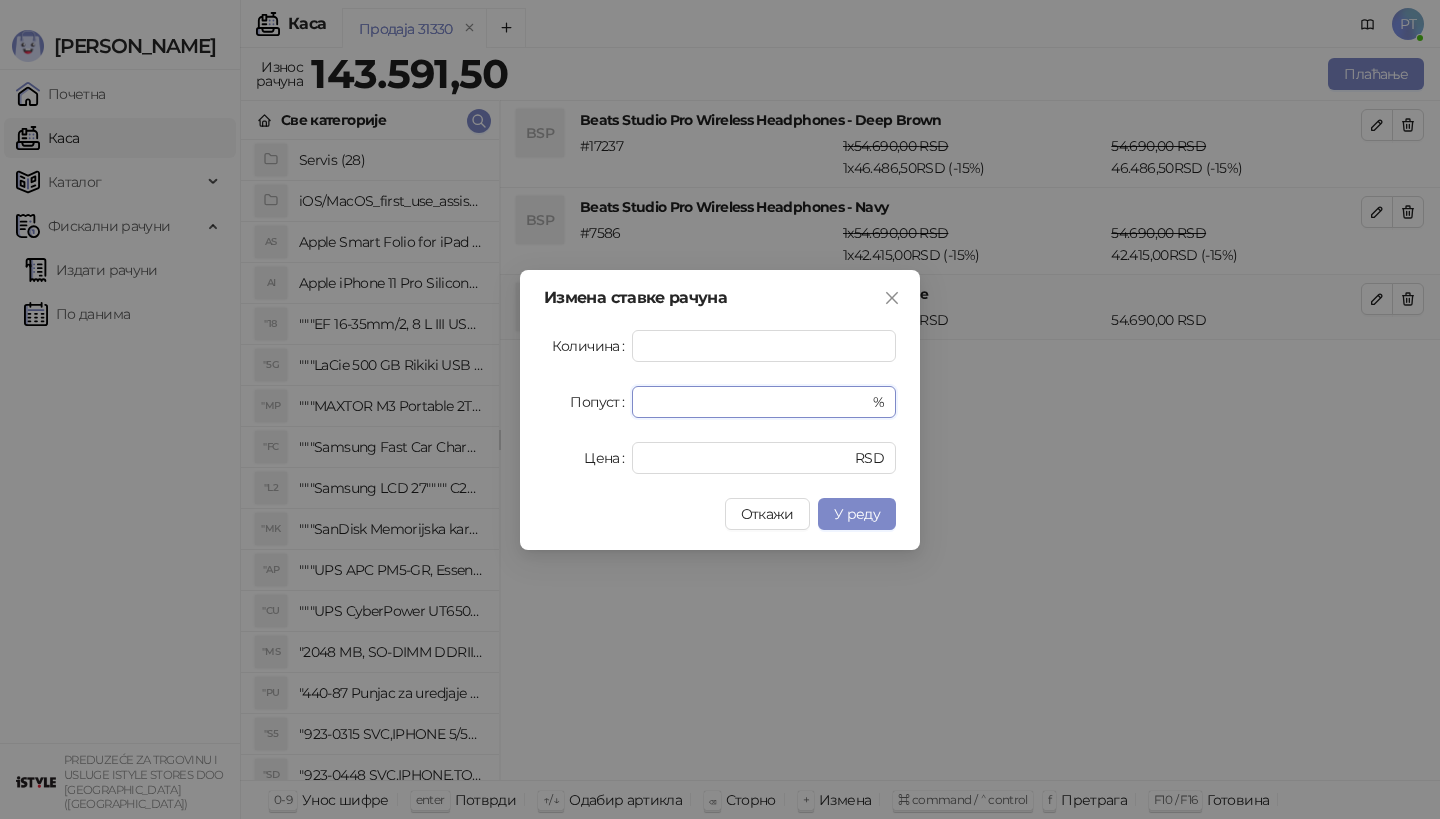 drag, startPoint x: 679, startPoint y: 403, endPoint x: 592, endPoint y: 403, distance: 87 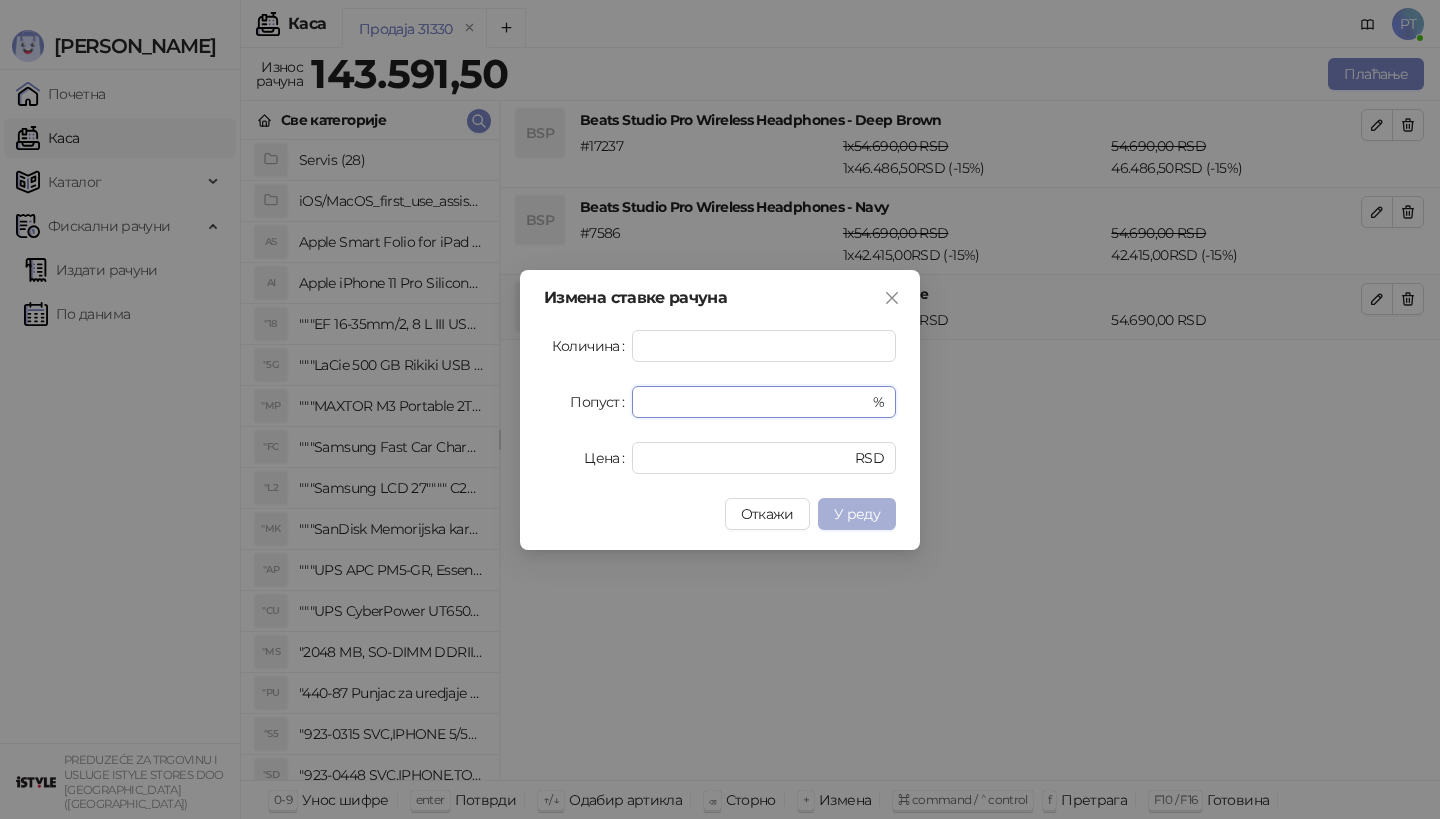 type on "**" 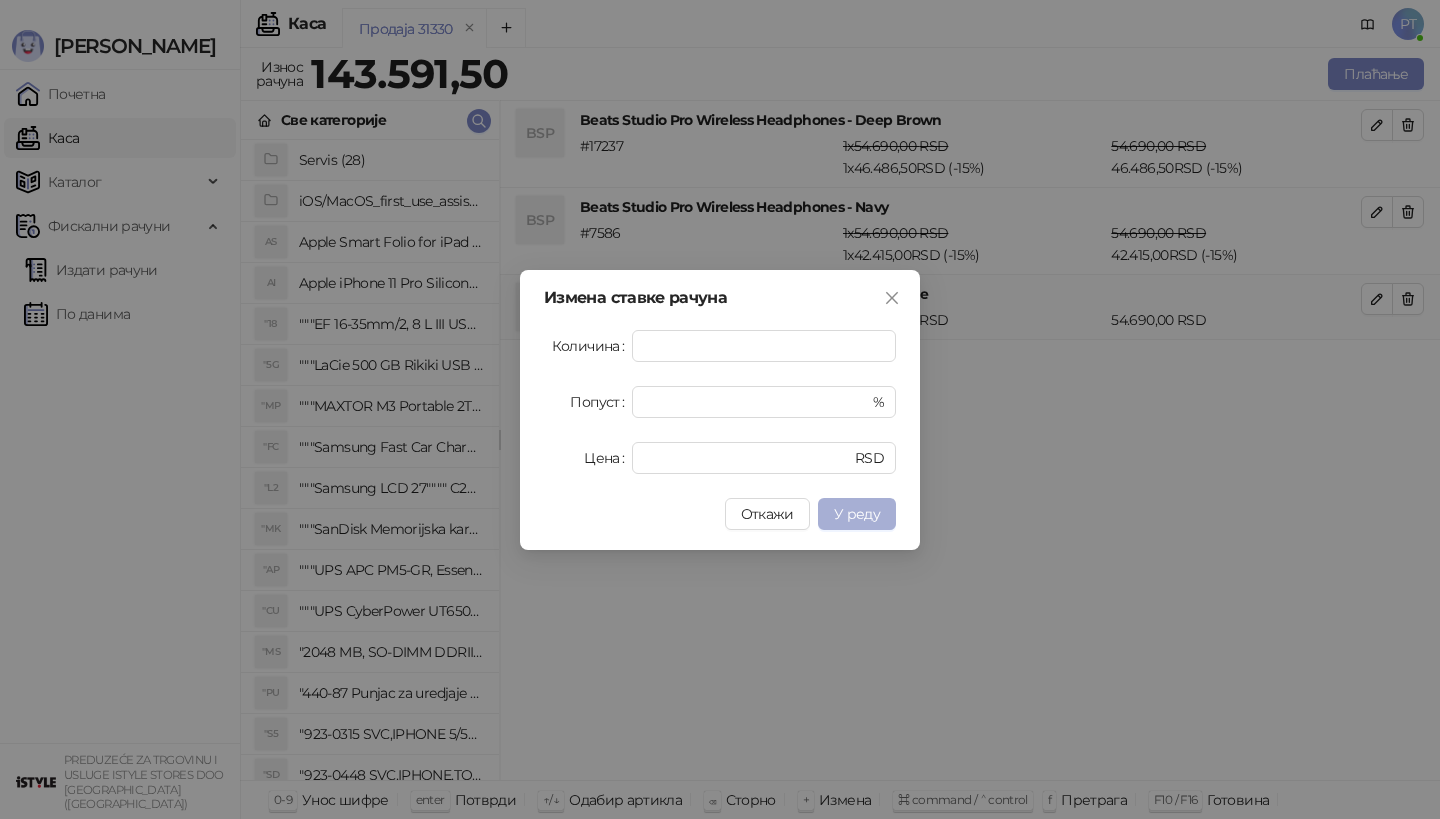click on "У реду" at bounding box center [857, 514] 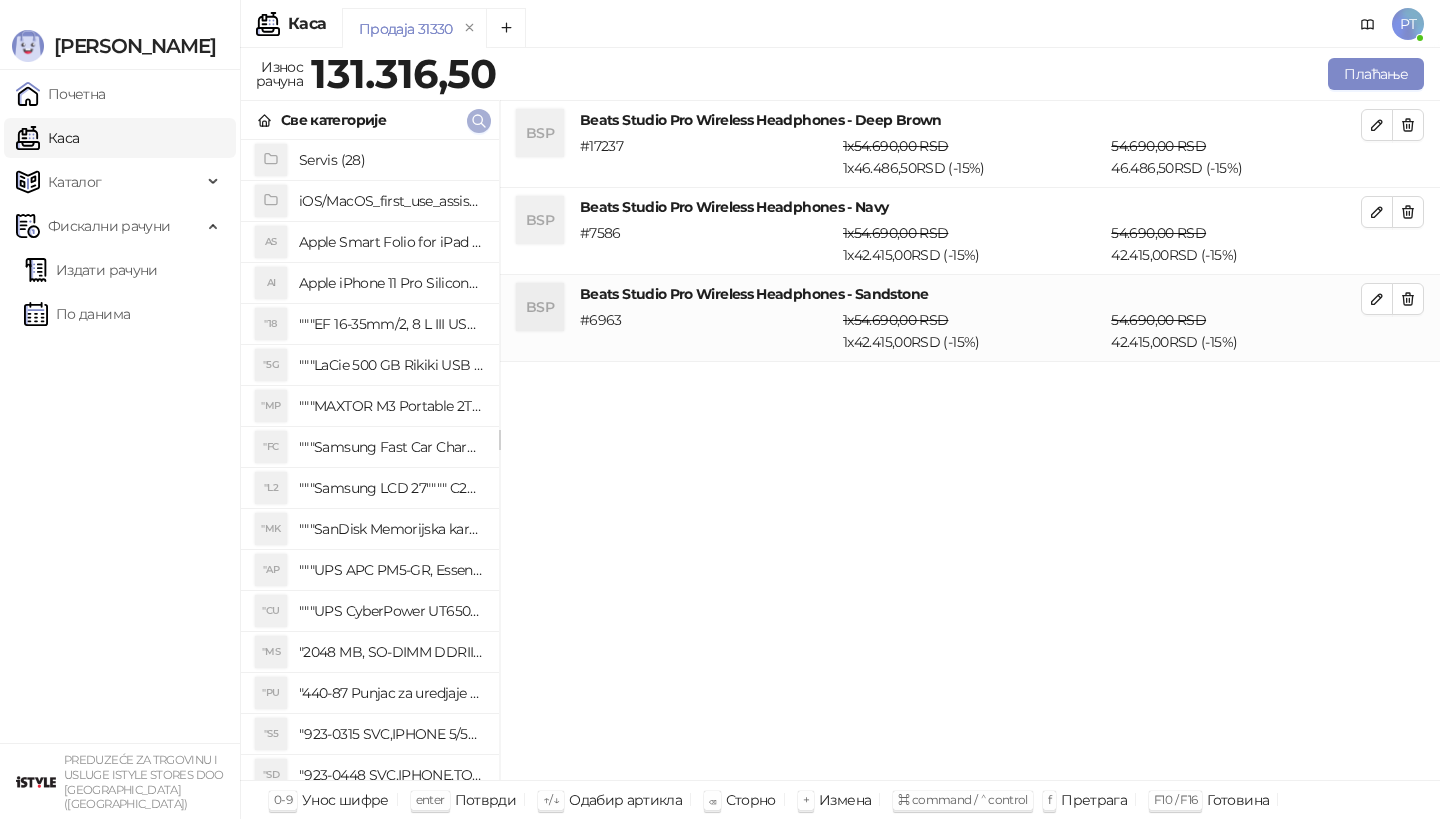 click 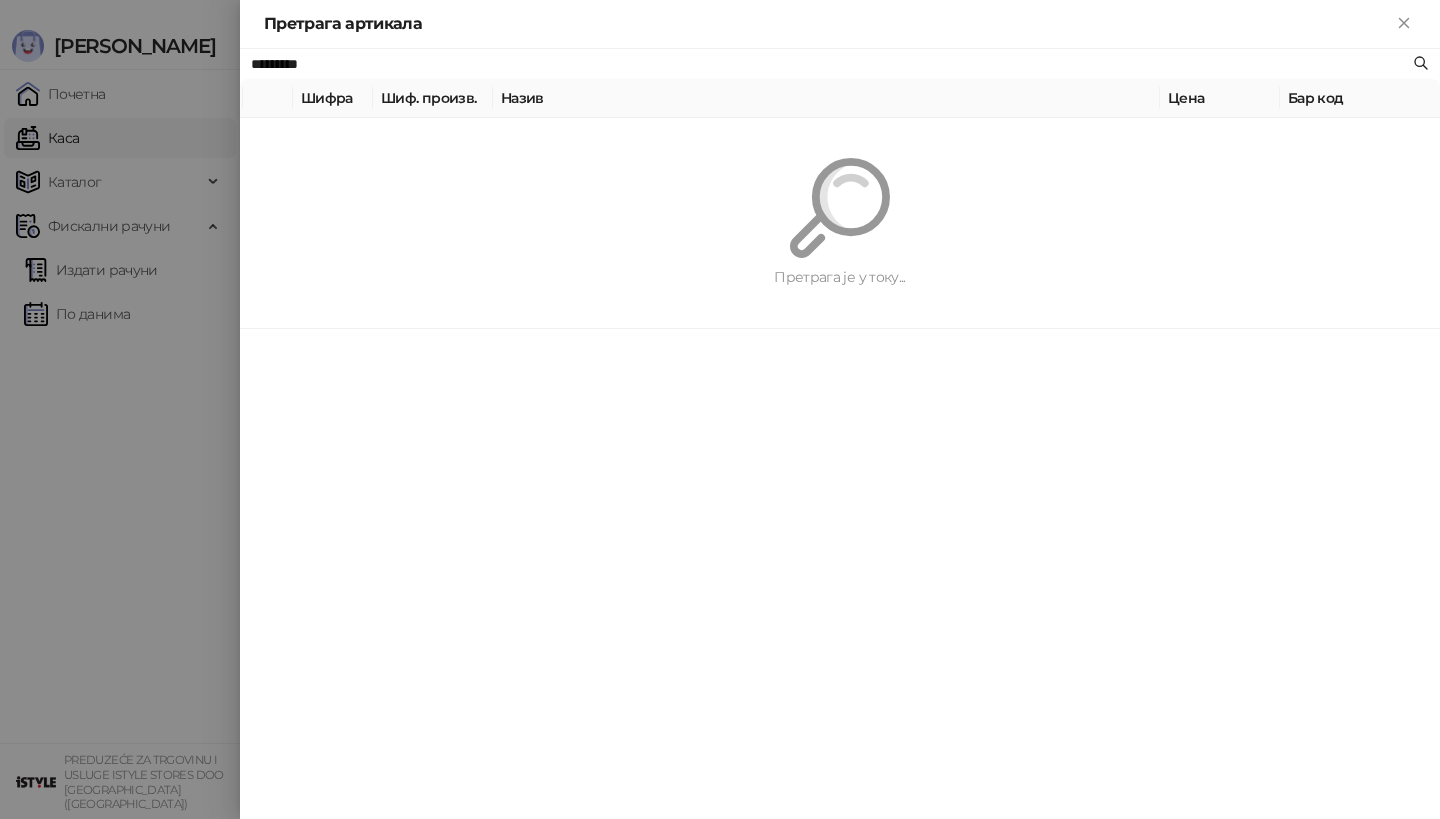 paste 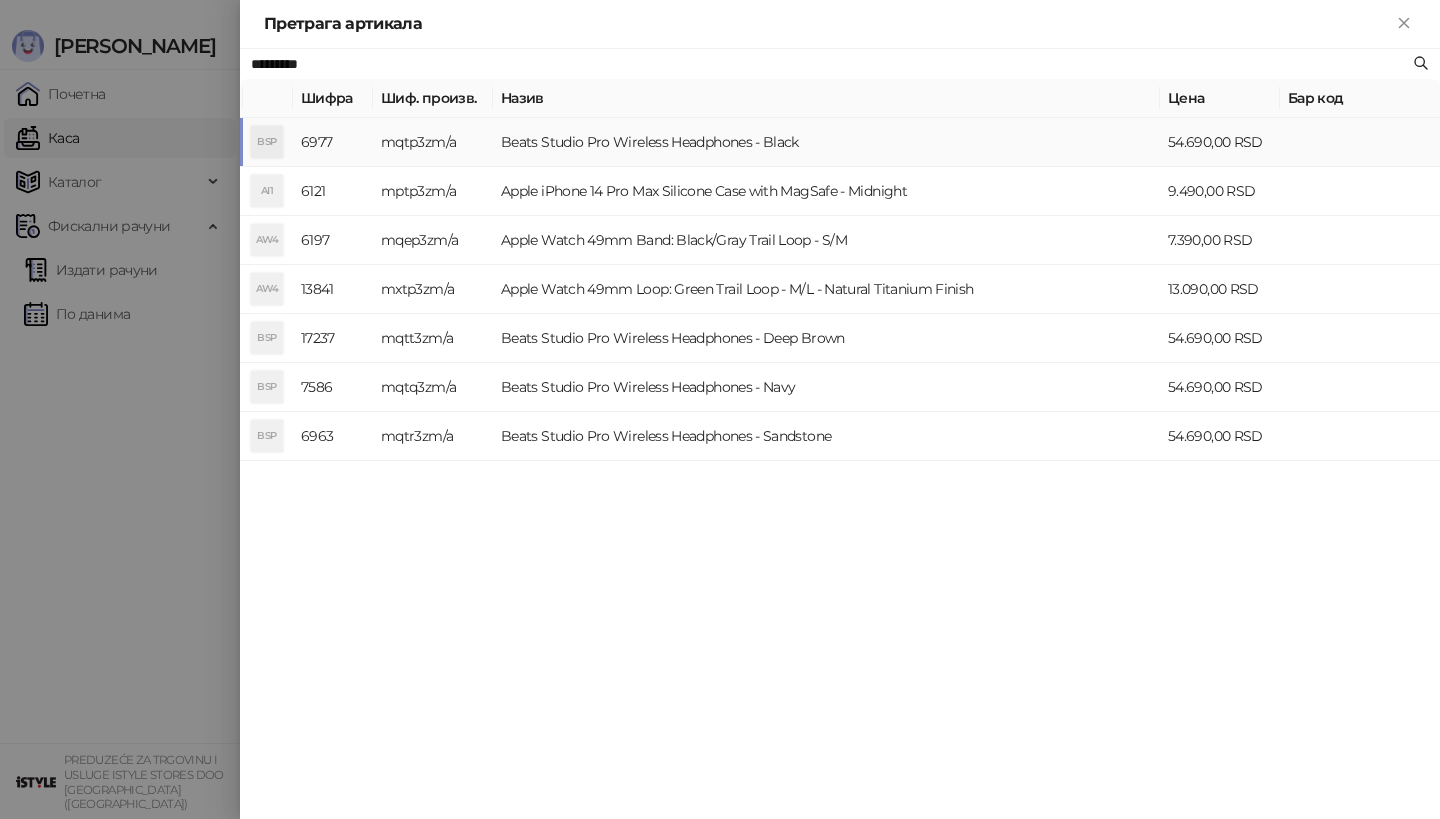 type on "*********" 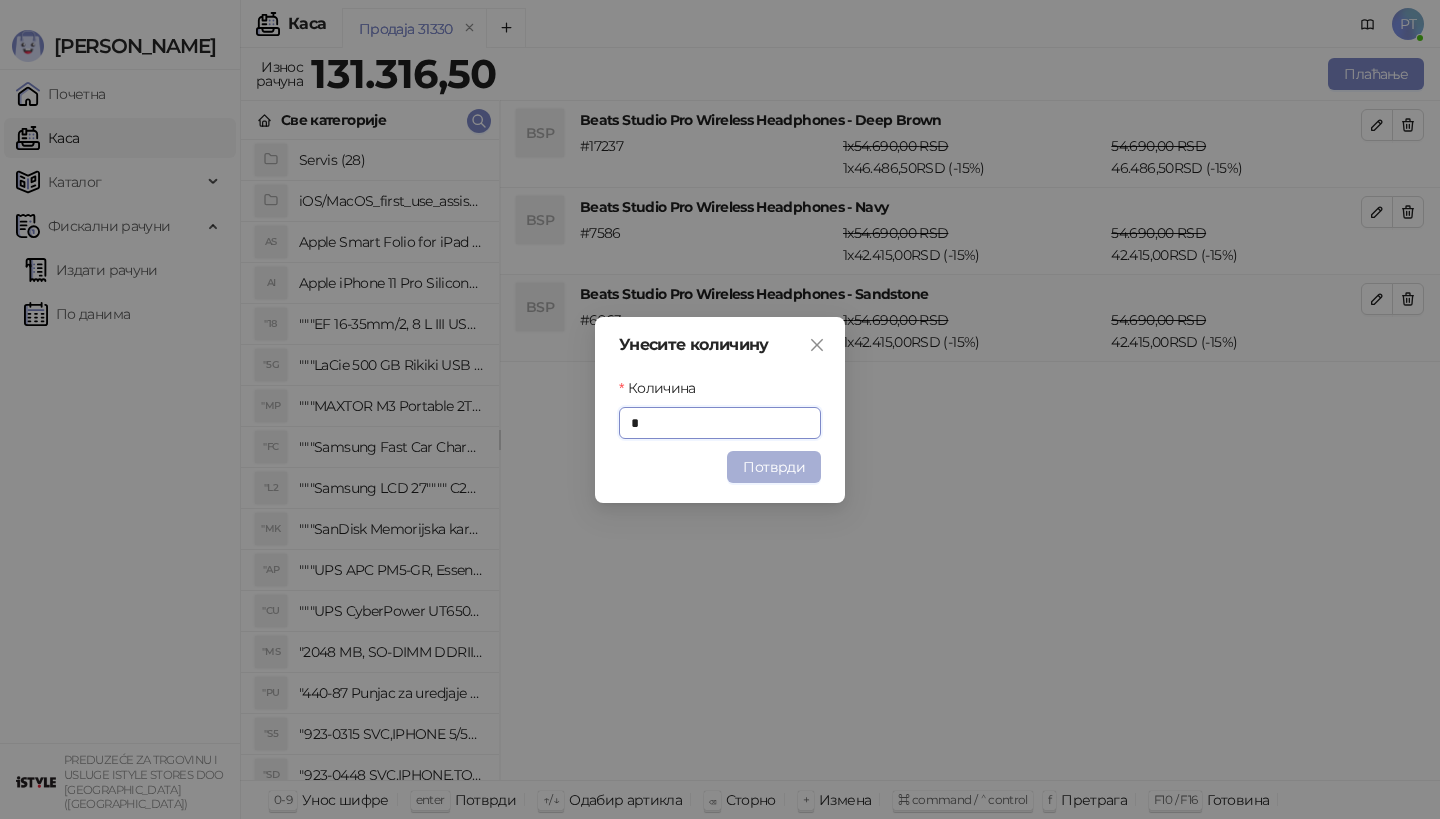 click on "Потврди" at bounding box center (774, 467) 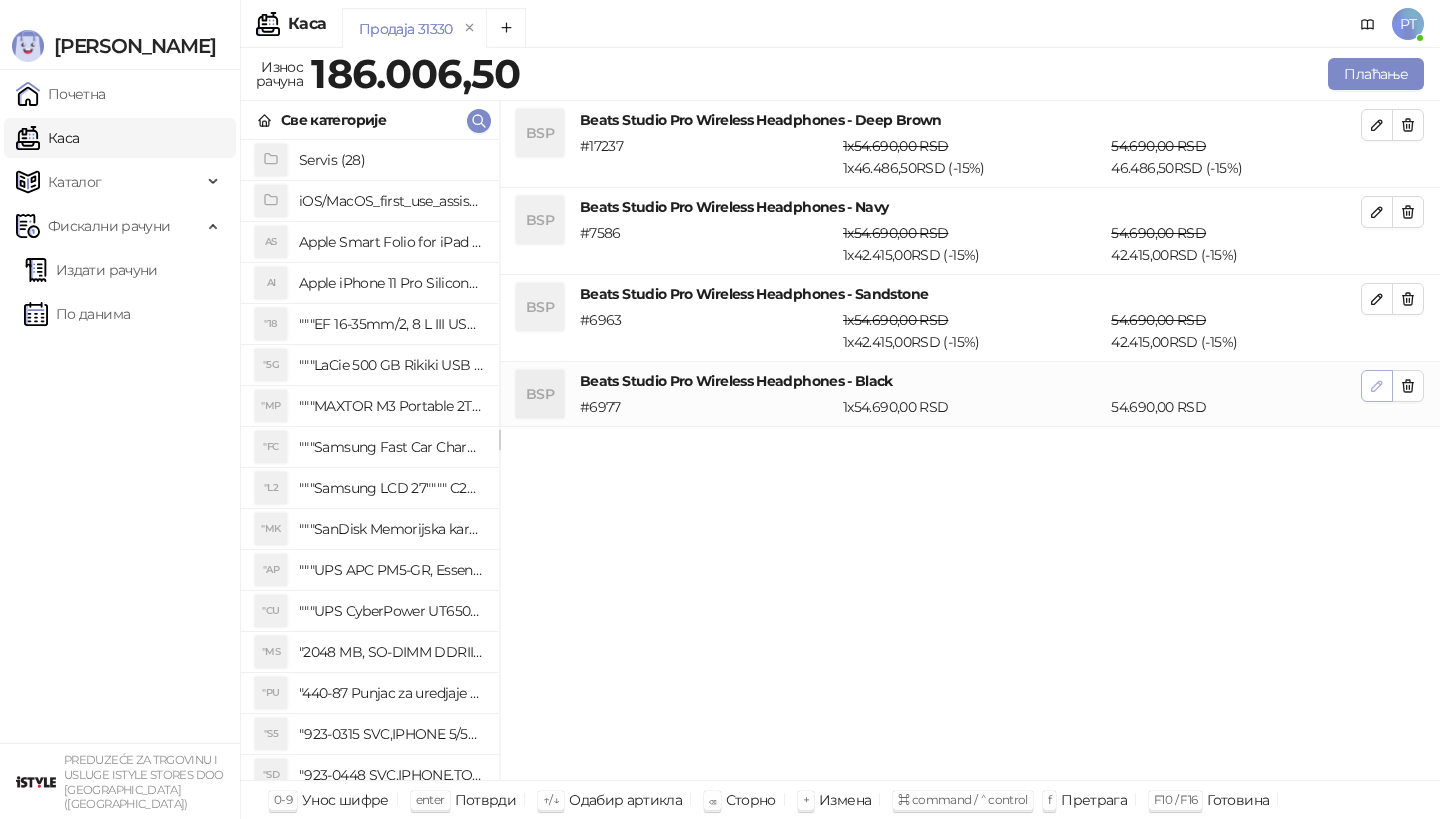 click at bounding box center [1377, 386] 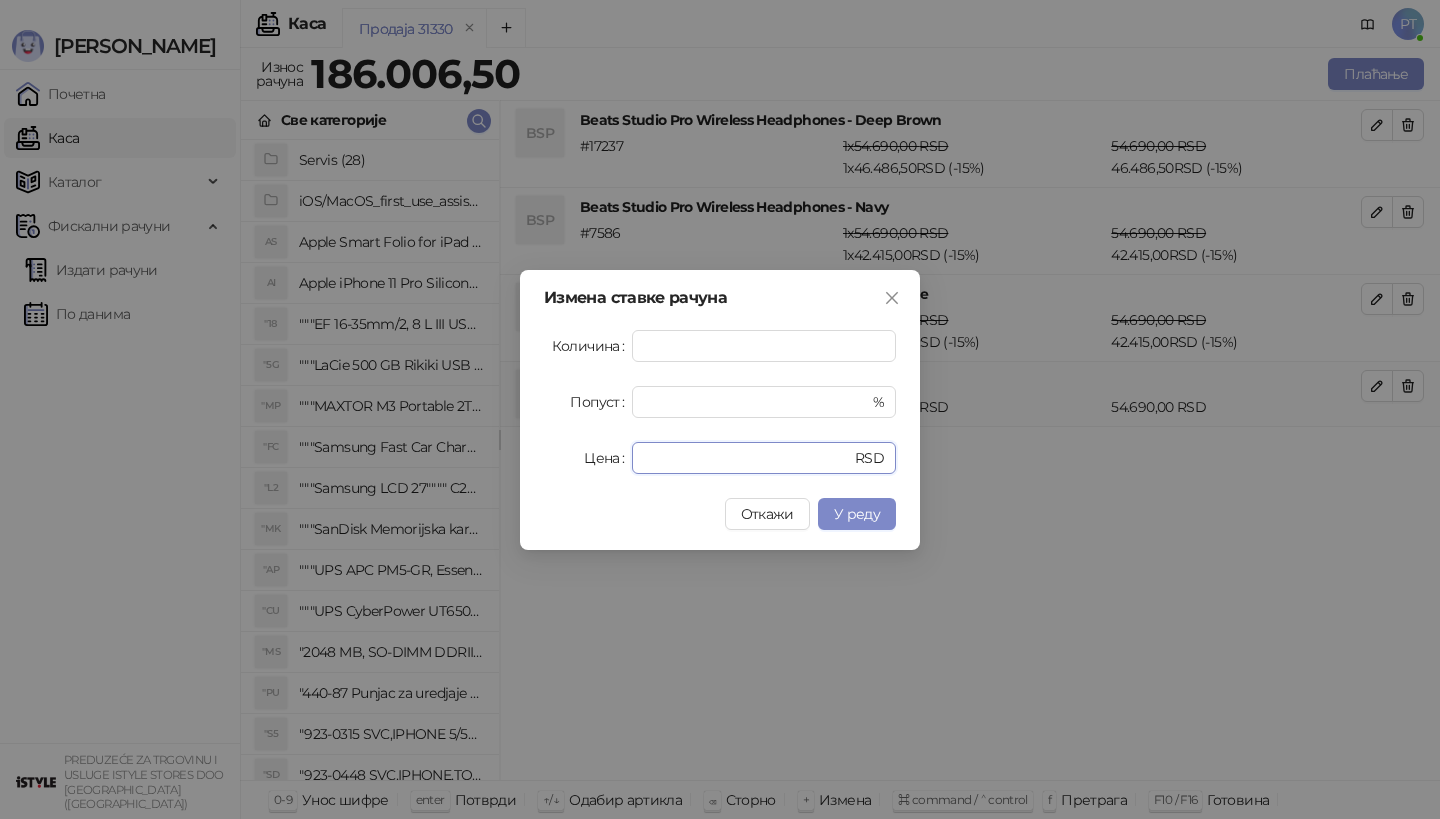 drag, startPoint x: 700, startPoint y: 463, endPoint x: 535, endPoint y: 463, distance: 165 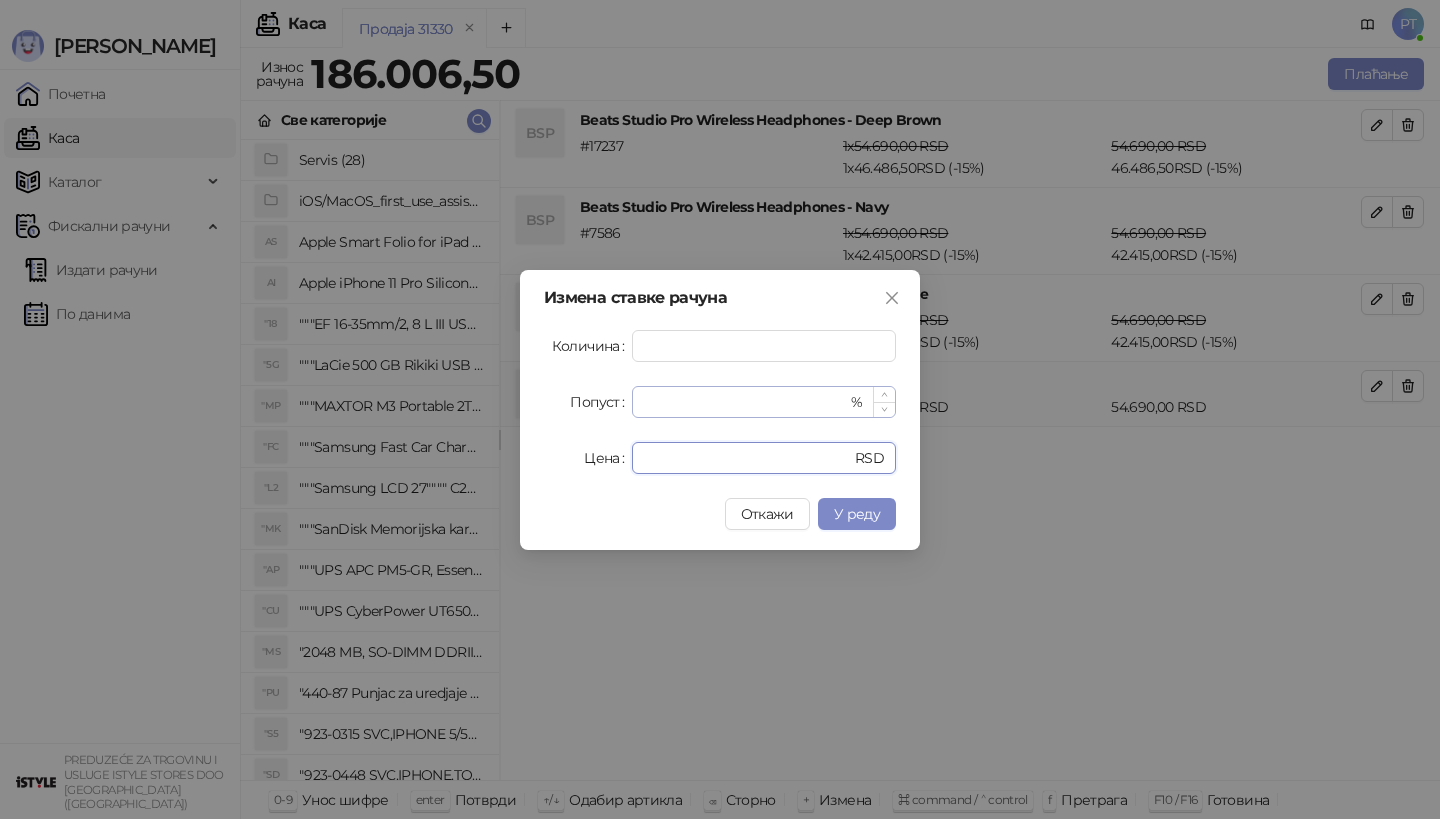 type on "*****" 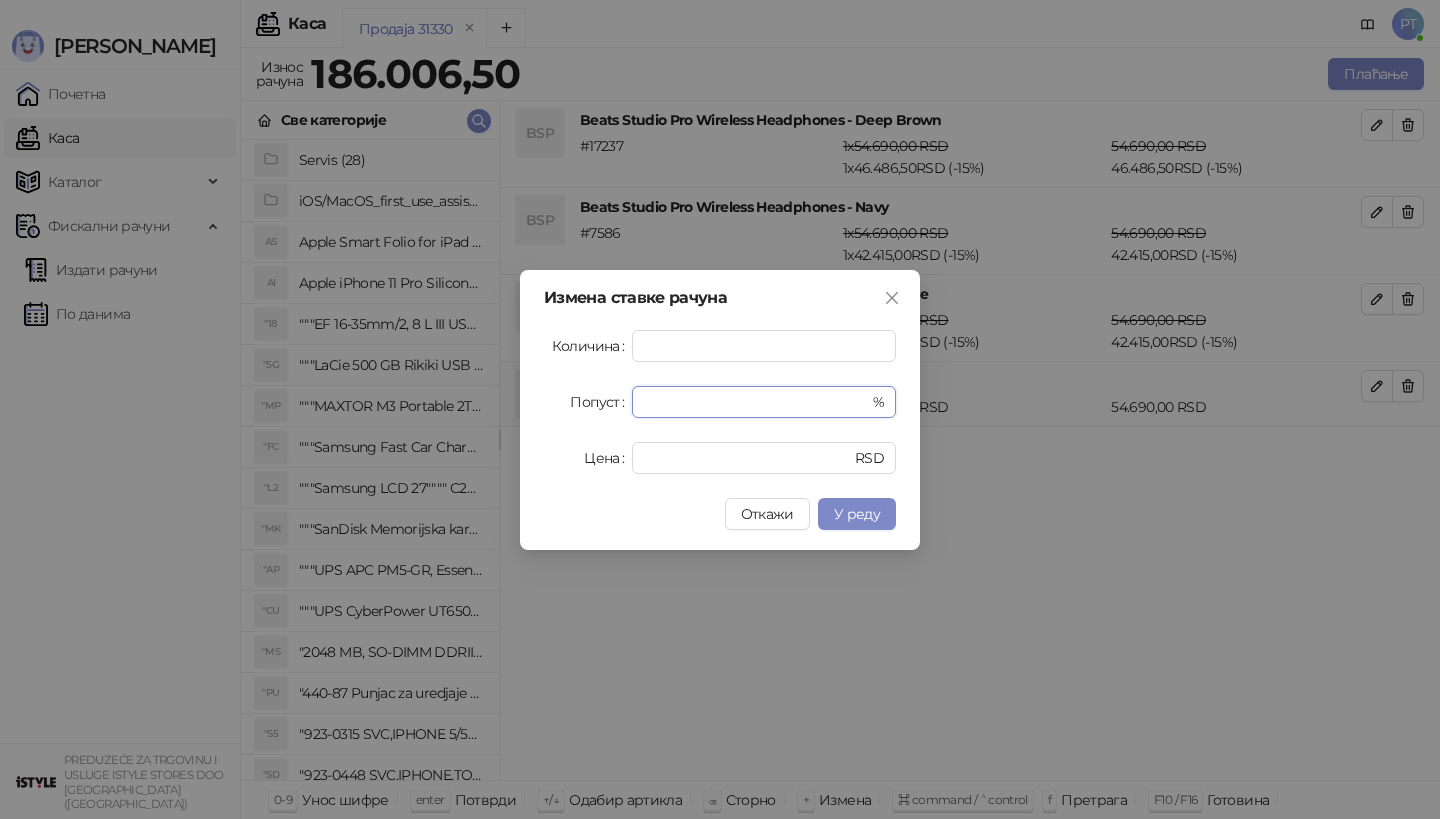 drag, startPoint x: 656, startPoint y: 401, endPoint x: 552, endPoint y: 401, distance: 104 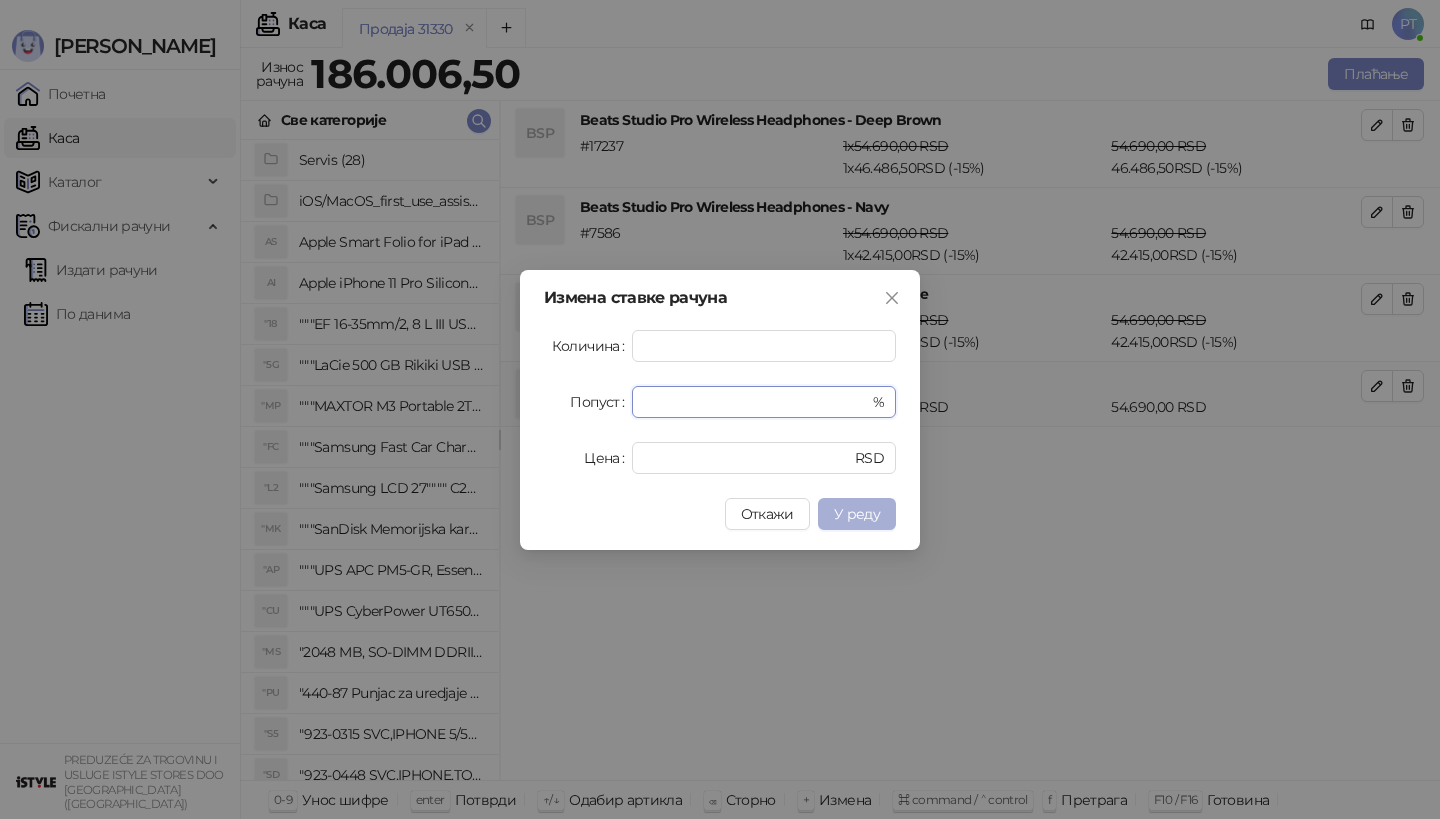 type on "**" 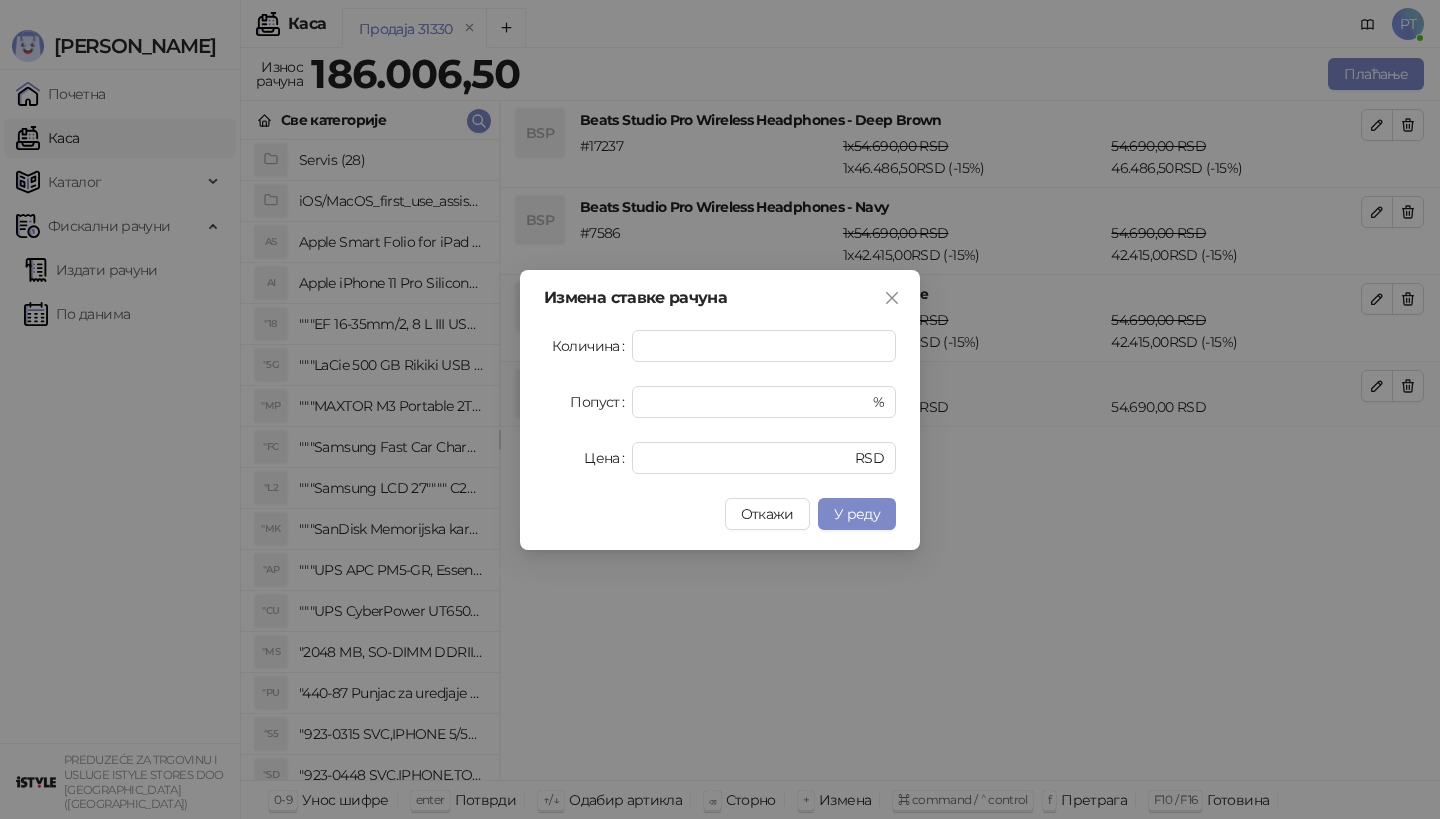 click on "У реду" at bounding box center [857, 514] 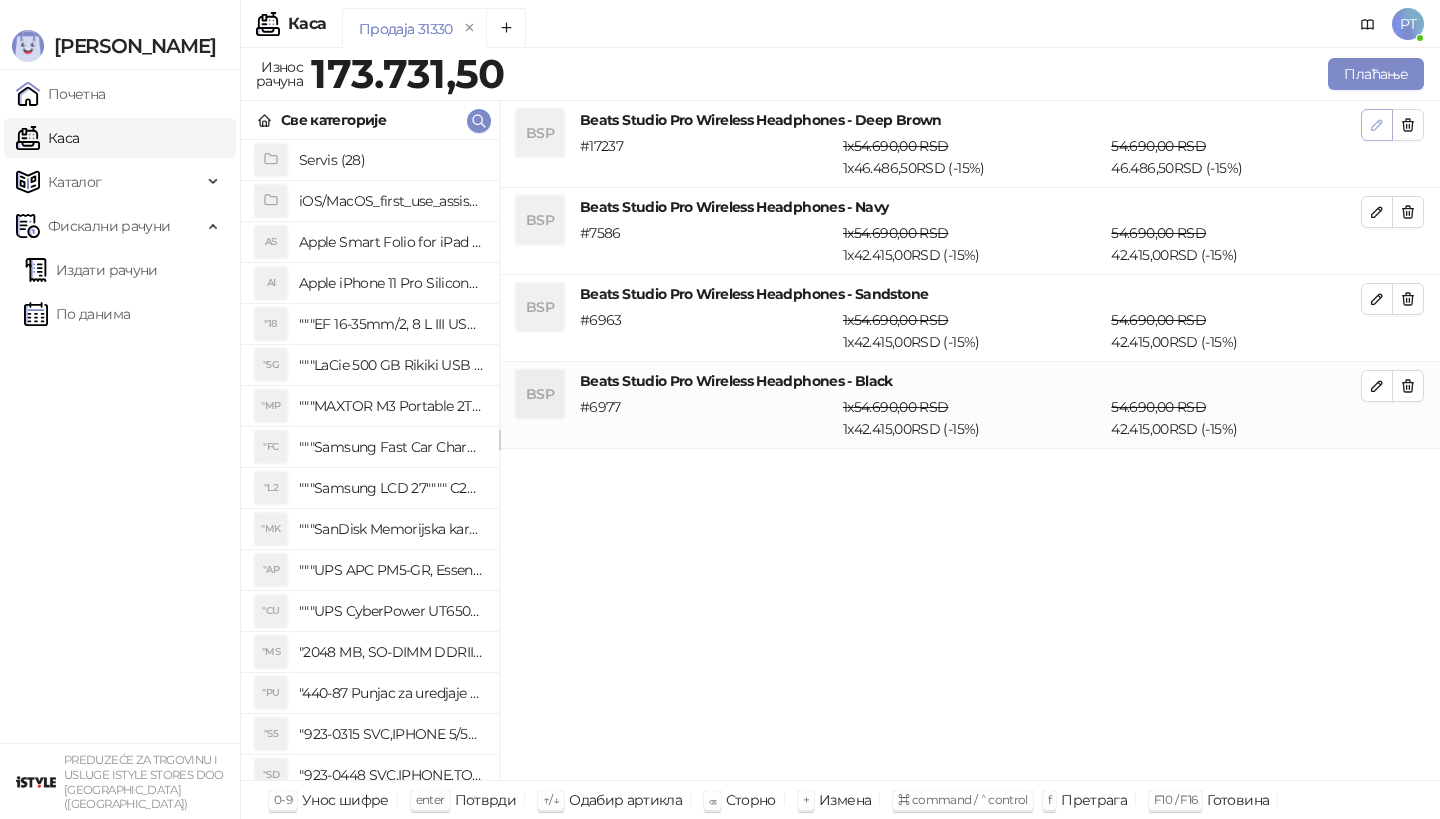 click 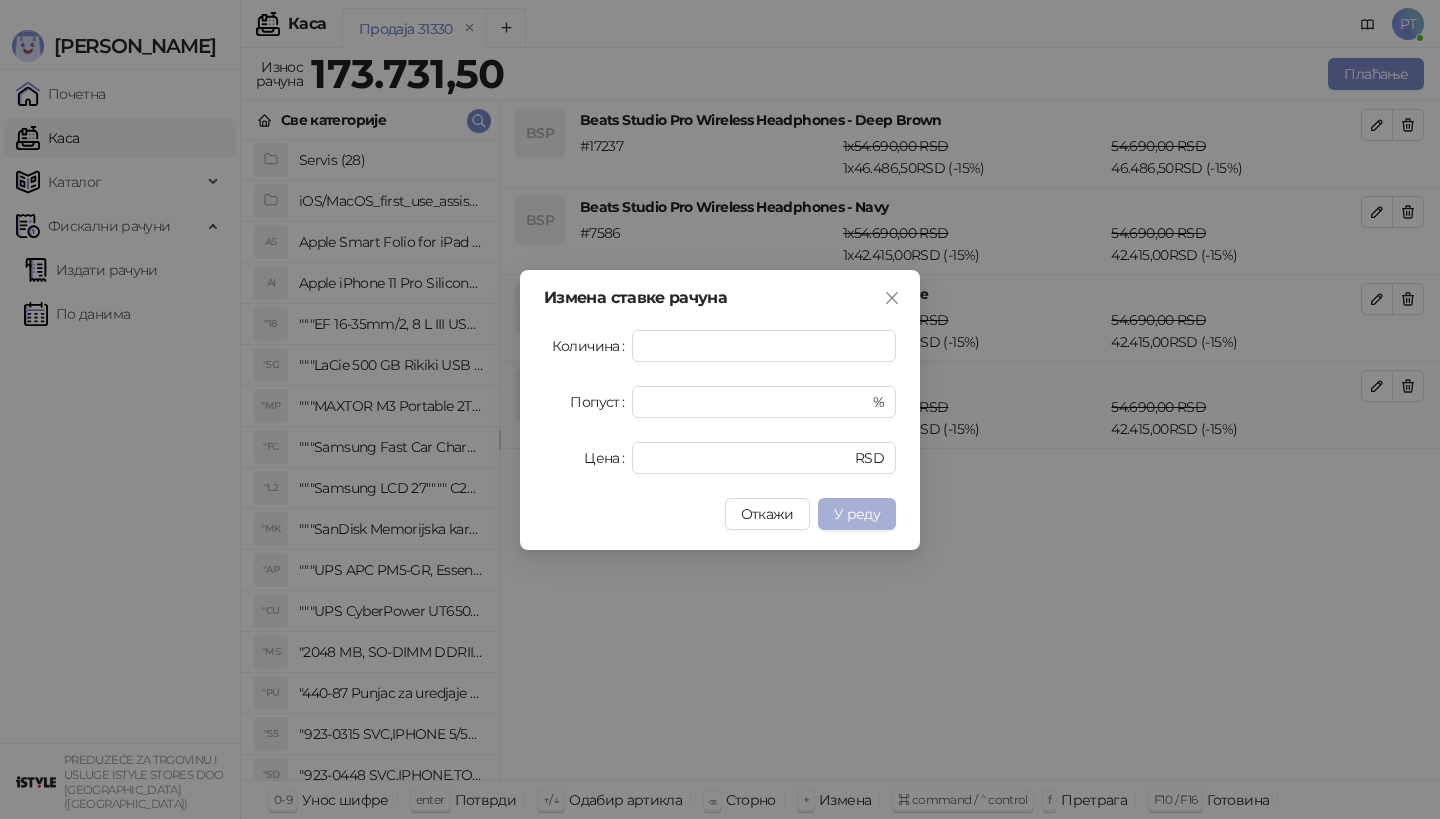 click on "У реду" at bounding box center (857, 514) 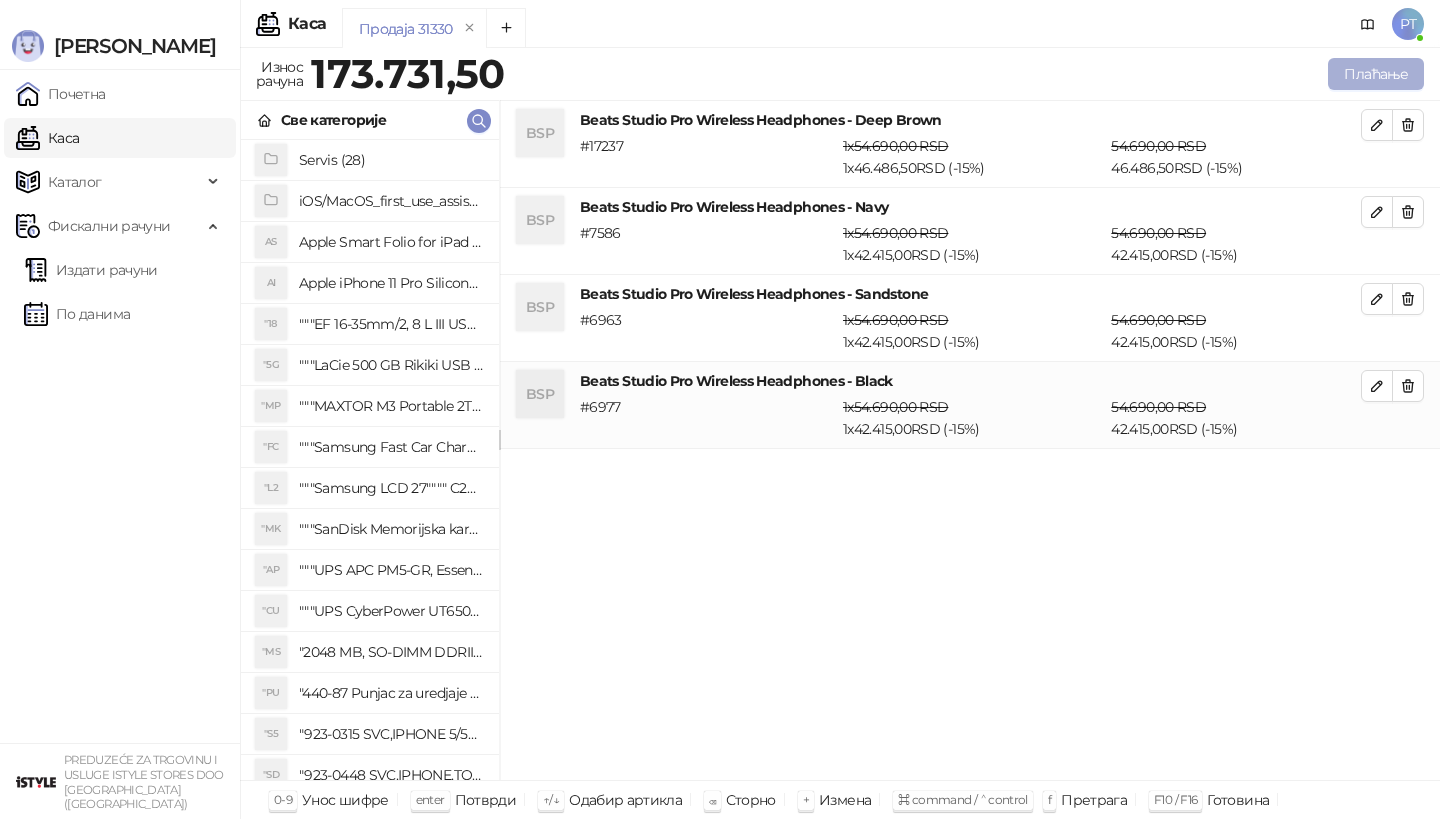 click on "Плаћање" at bounding box center (1376, 74) 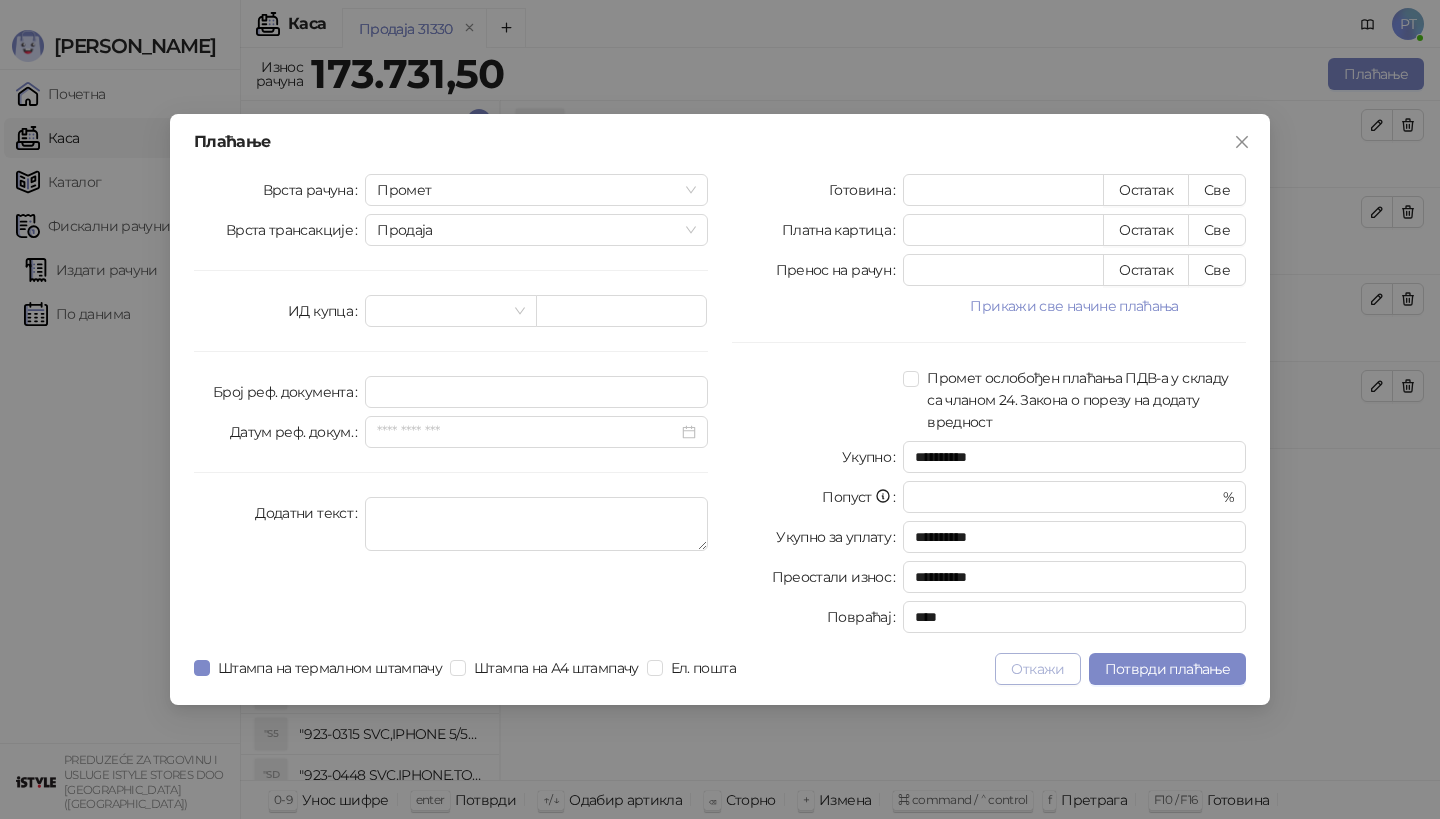 click on "Откажи" at bounding box center (1037, 669) 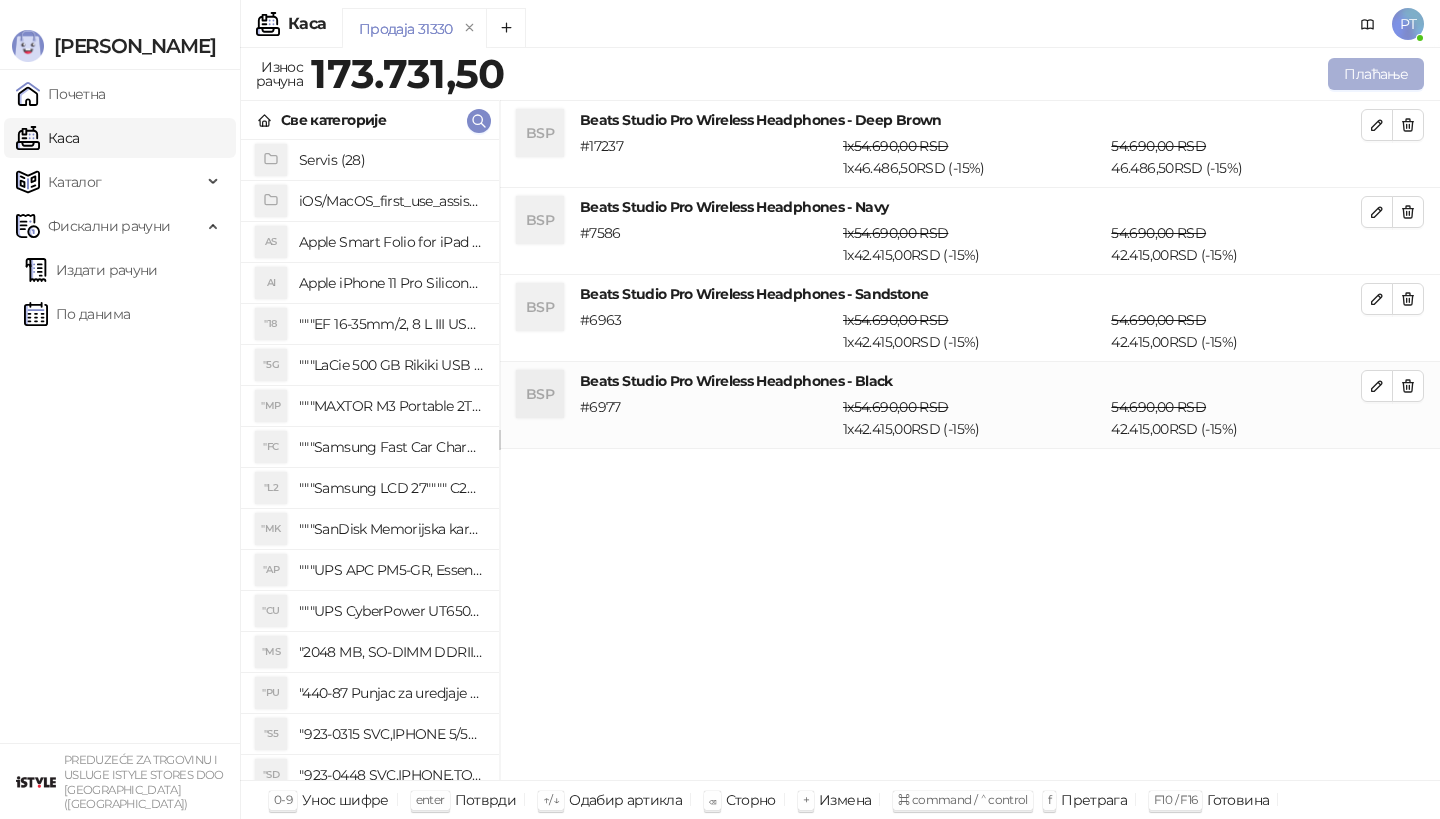 click on "Плаћање" at bounding box center [1376, 74] 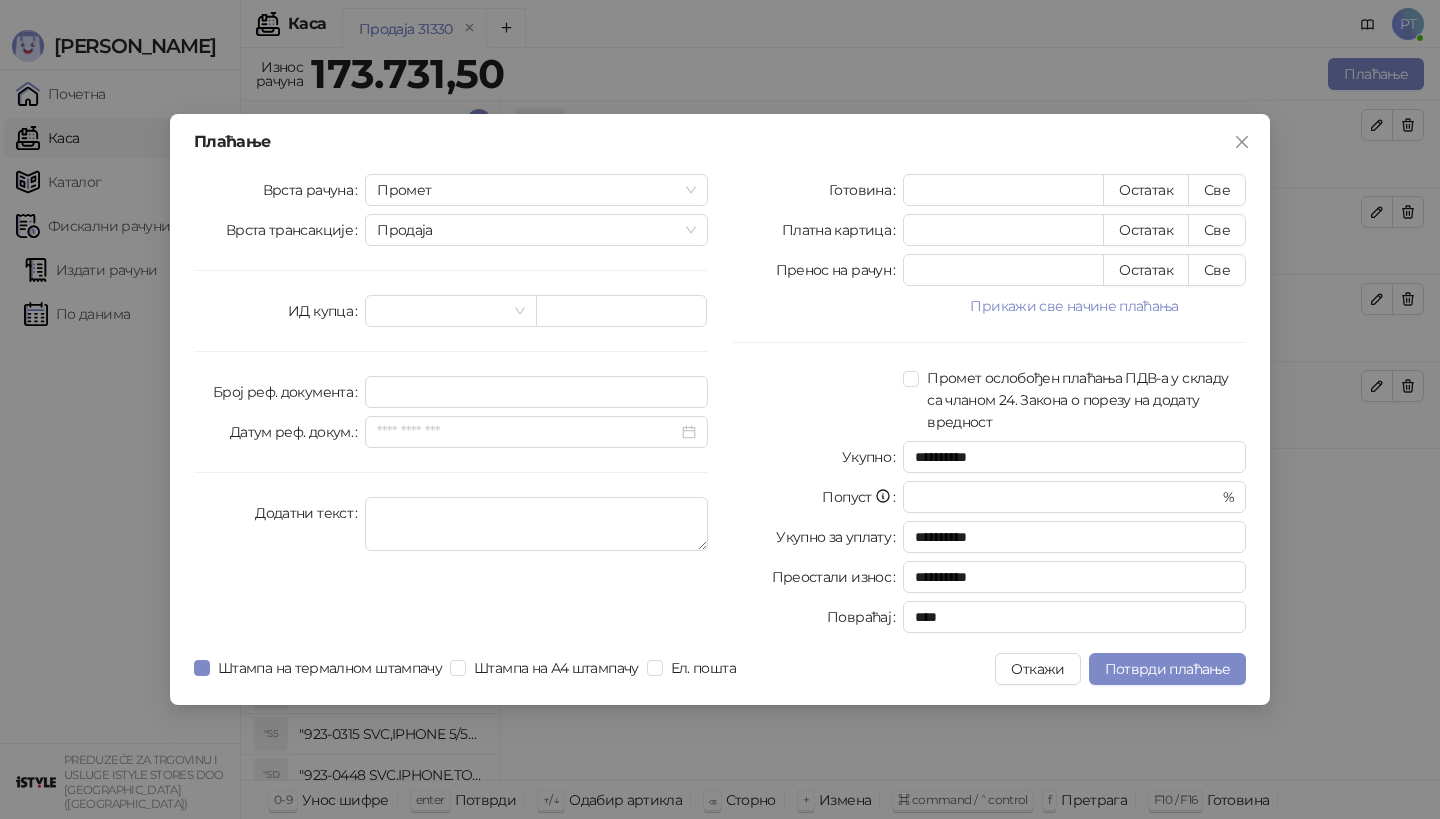 click on "Врста рачуна Промет Врста трансакције Продаја ИД купца Број реф. документа Датум реф. докум. Додатни текст" at bounding box center [451, 407] 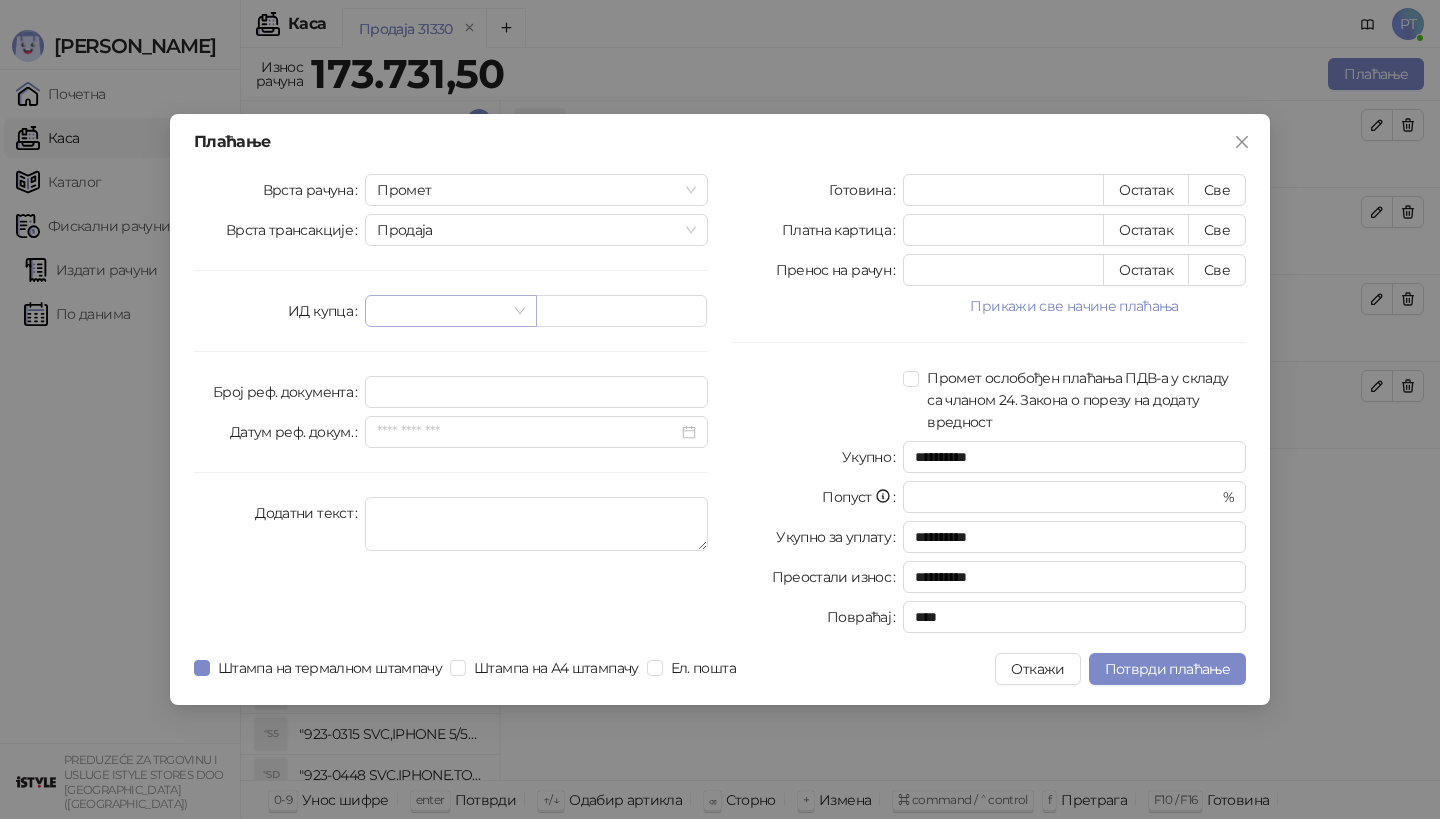 click at bounding box center (441, 311) 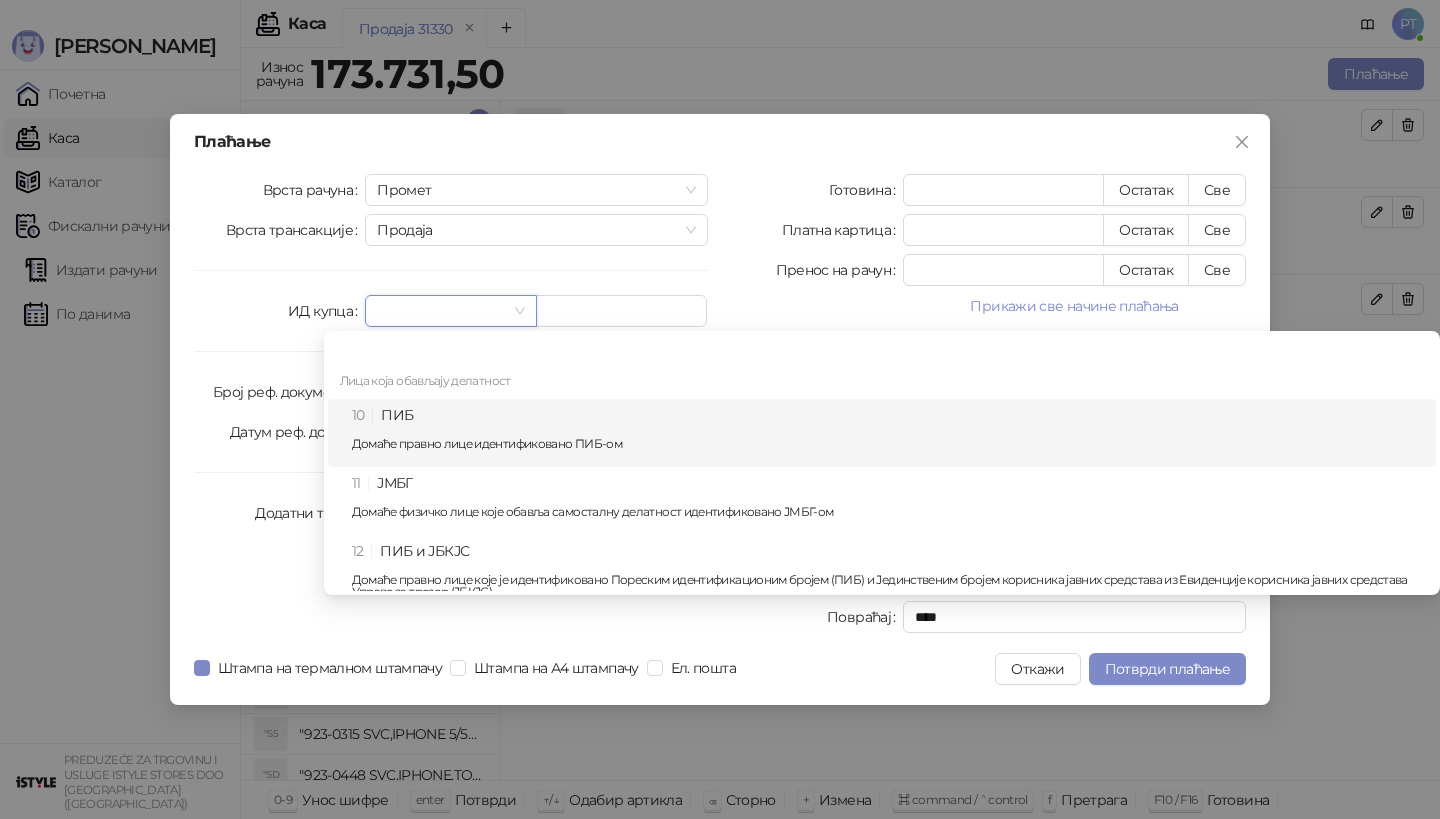 click on "10 ПИБ Домаће правно лице идентификовано ПИБ-ом" at bounding box center (888, 433) 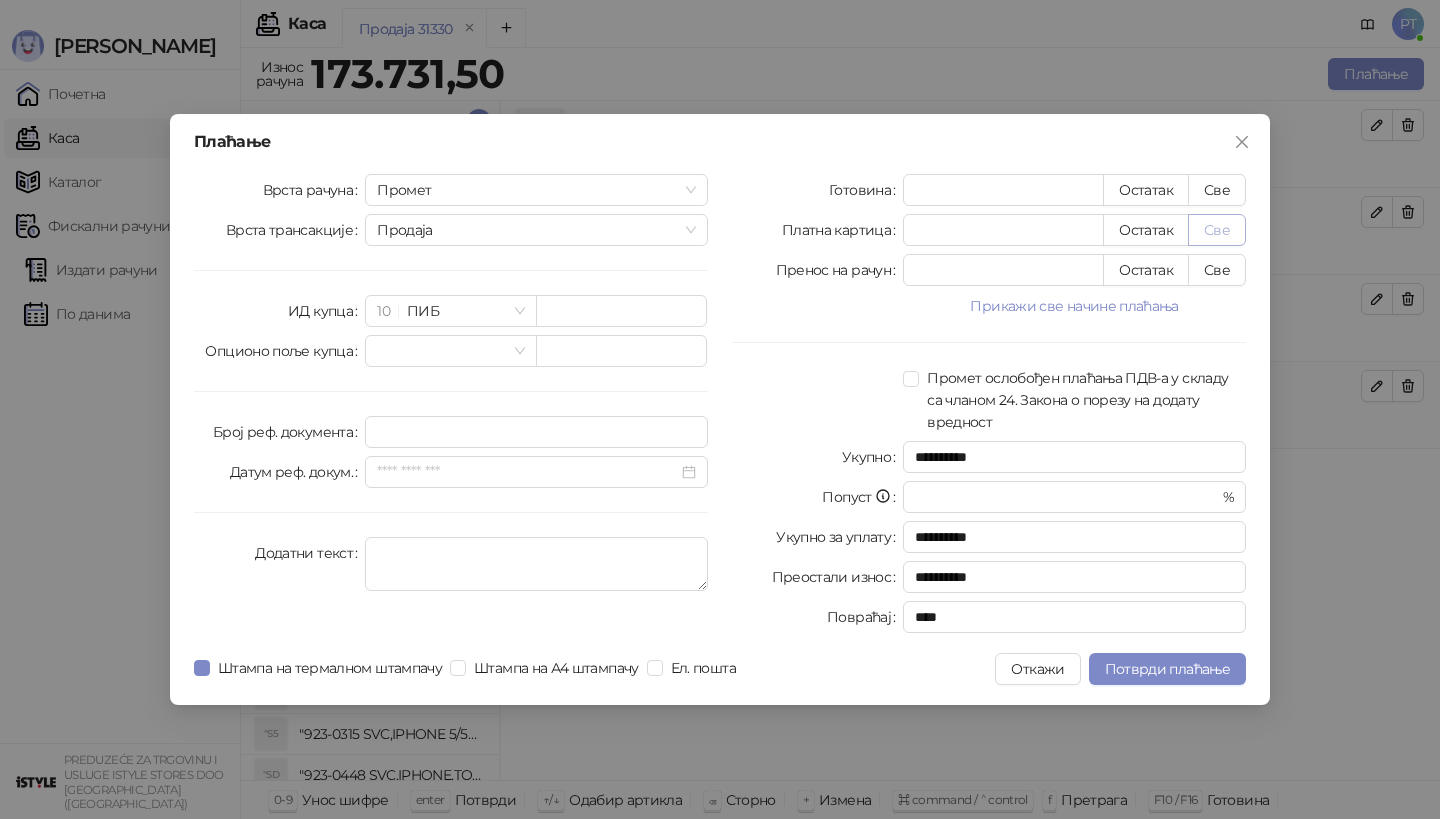 click on "Све" at bounding box center (1217, 230) 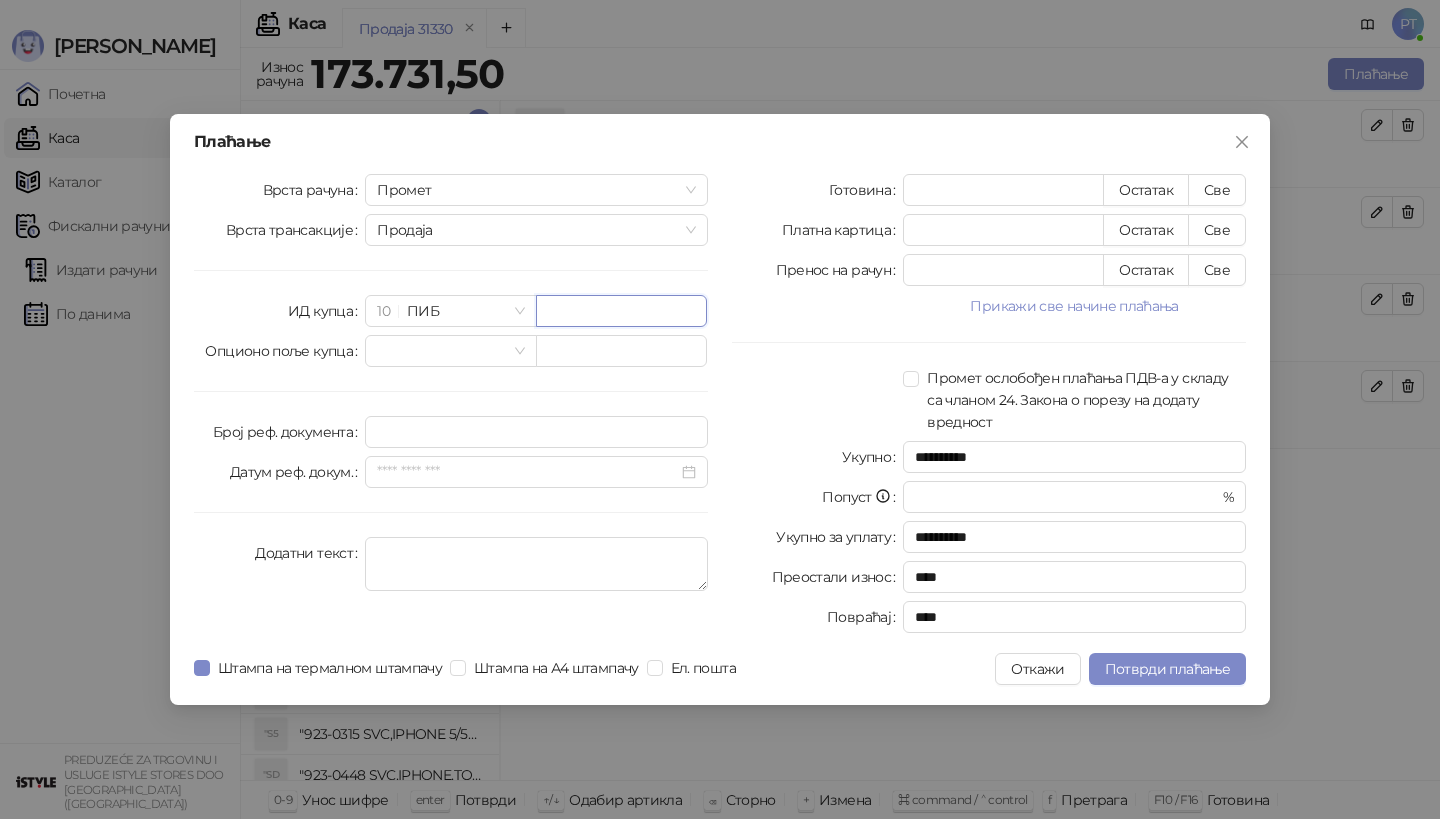 click at bounding box center [621, 311] 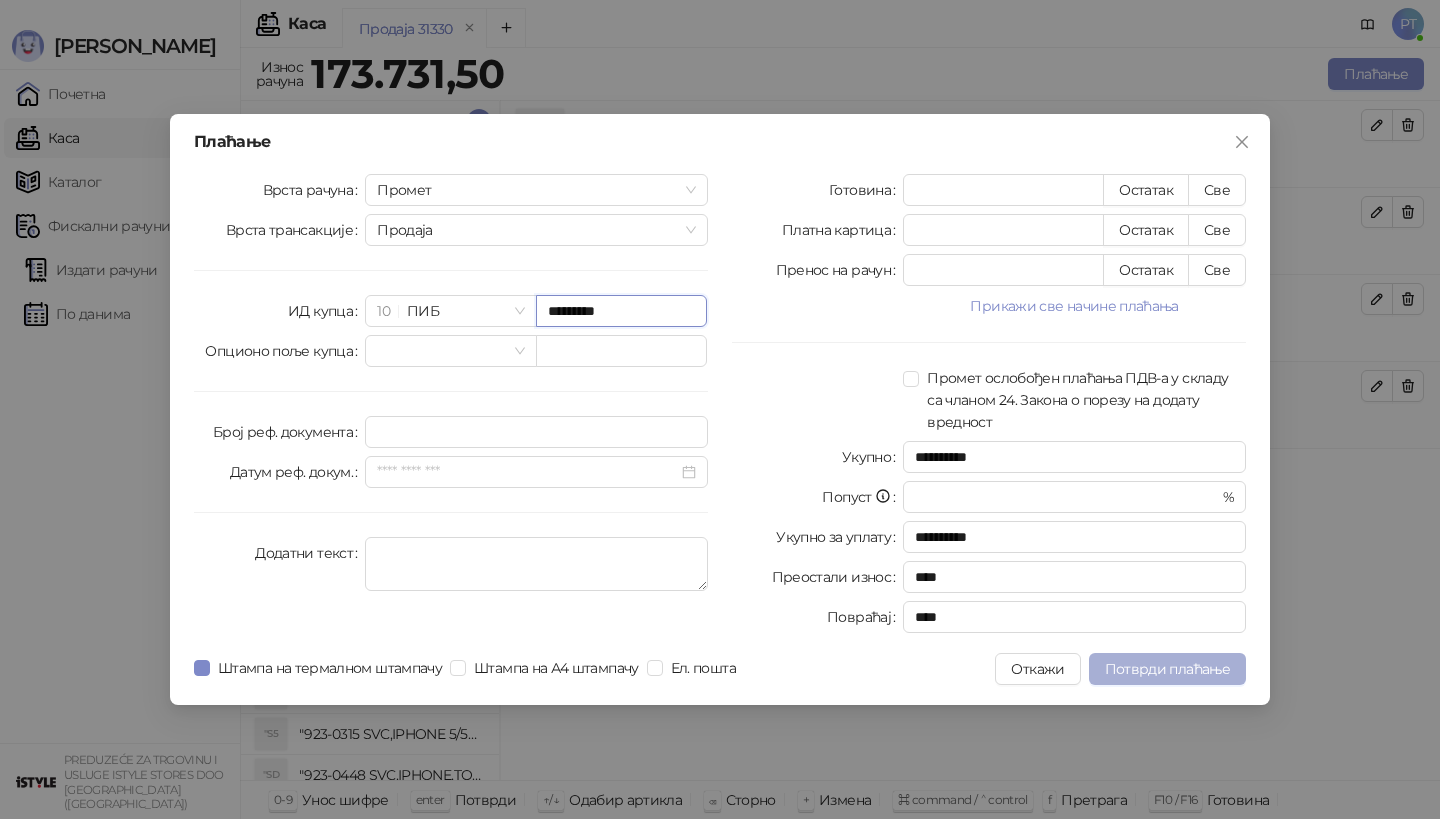 type on "*********" 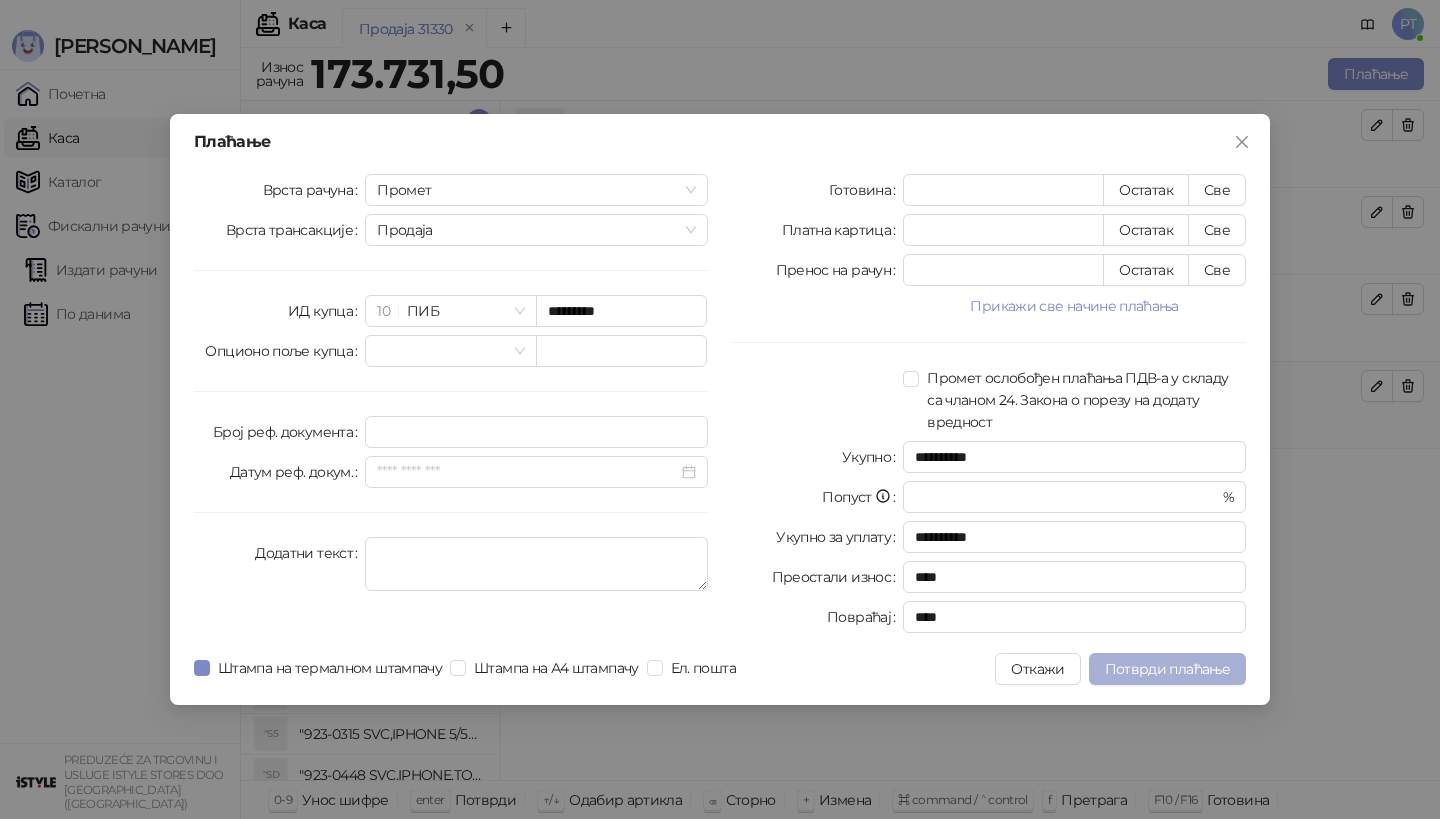 click on "Потврди плаћање" at bounding box center [1167, 669] 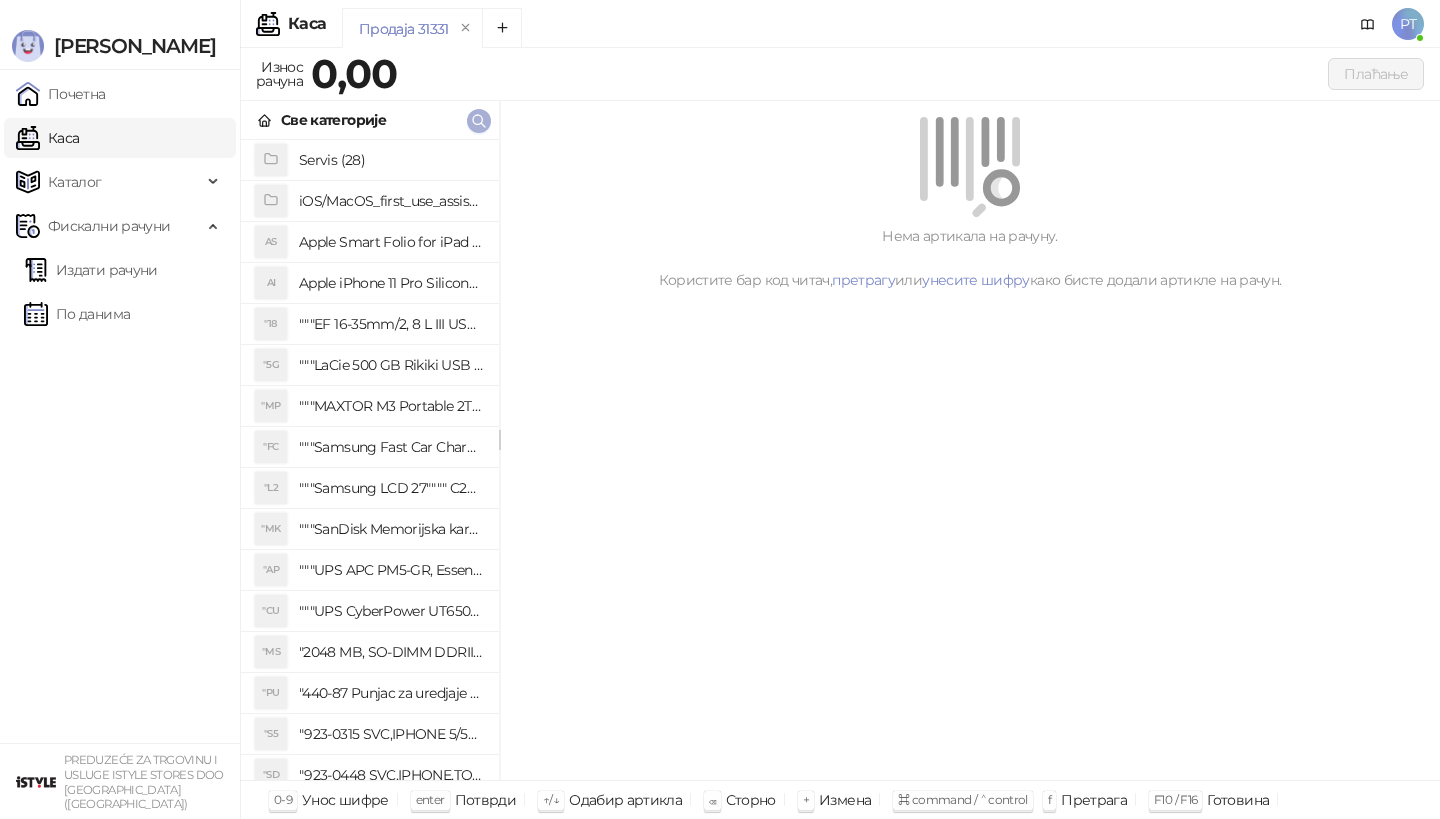 click 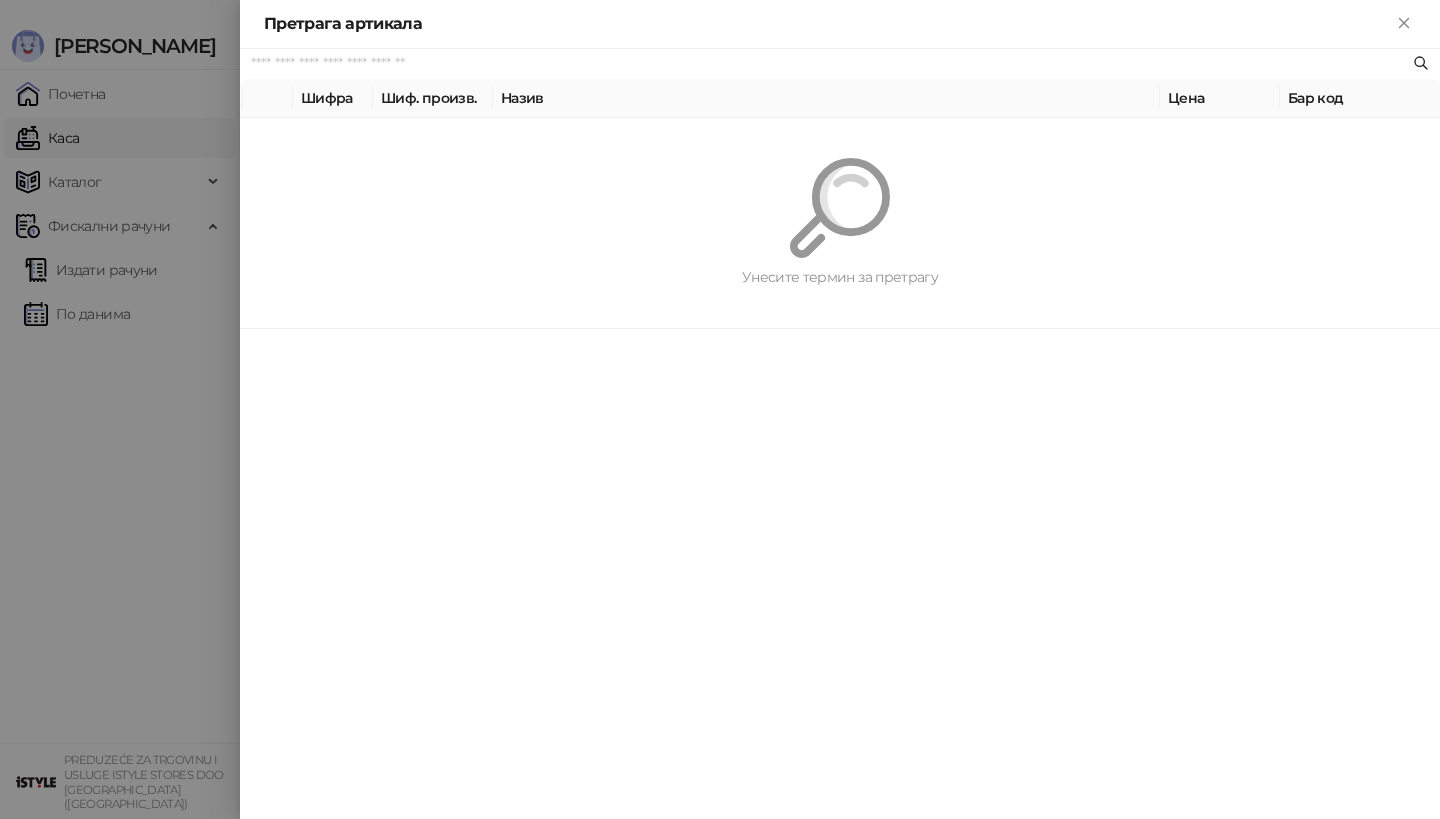 paste on "*********" 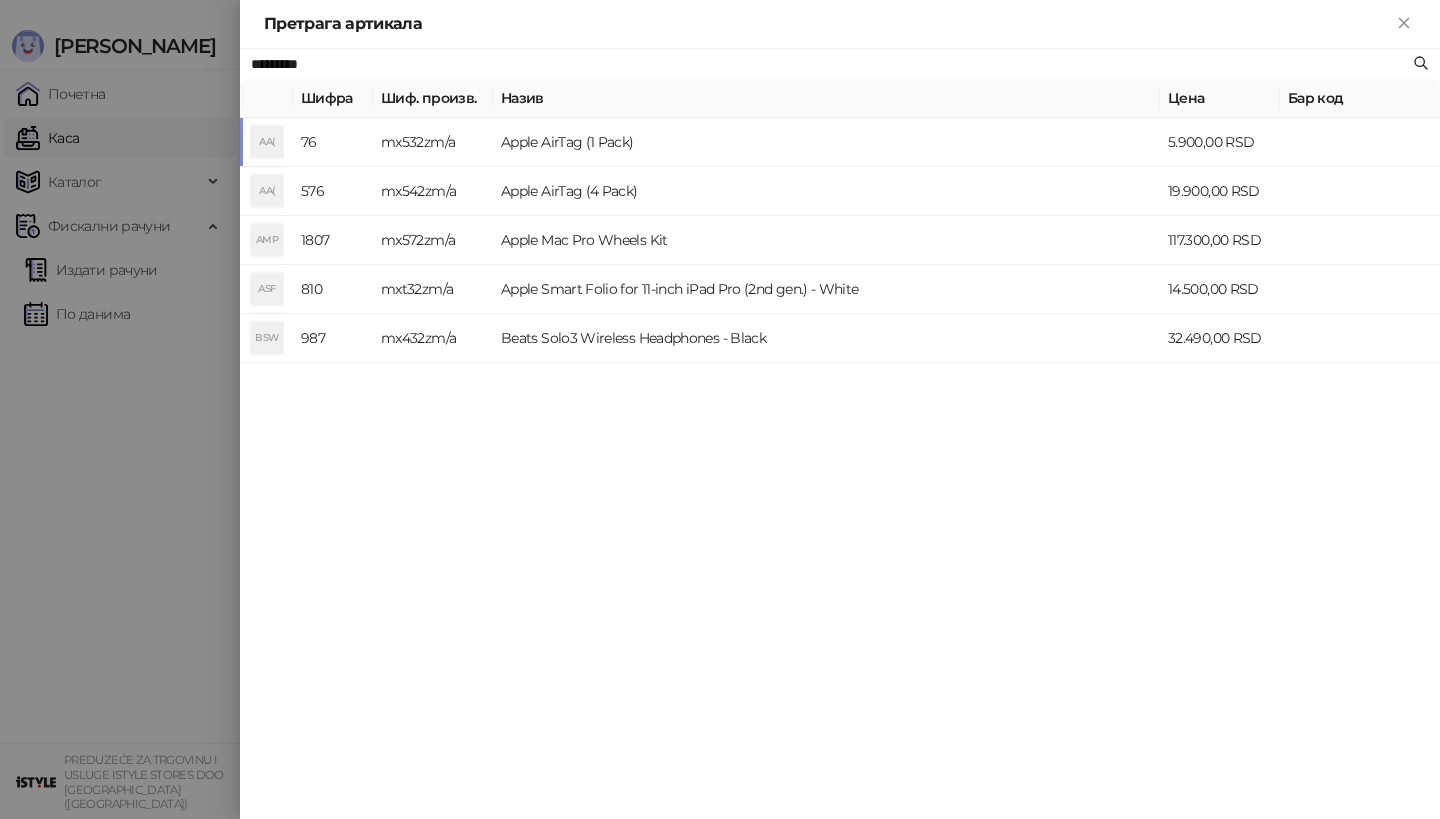click on "AA(" at bounding box center [267, 142] 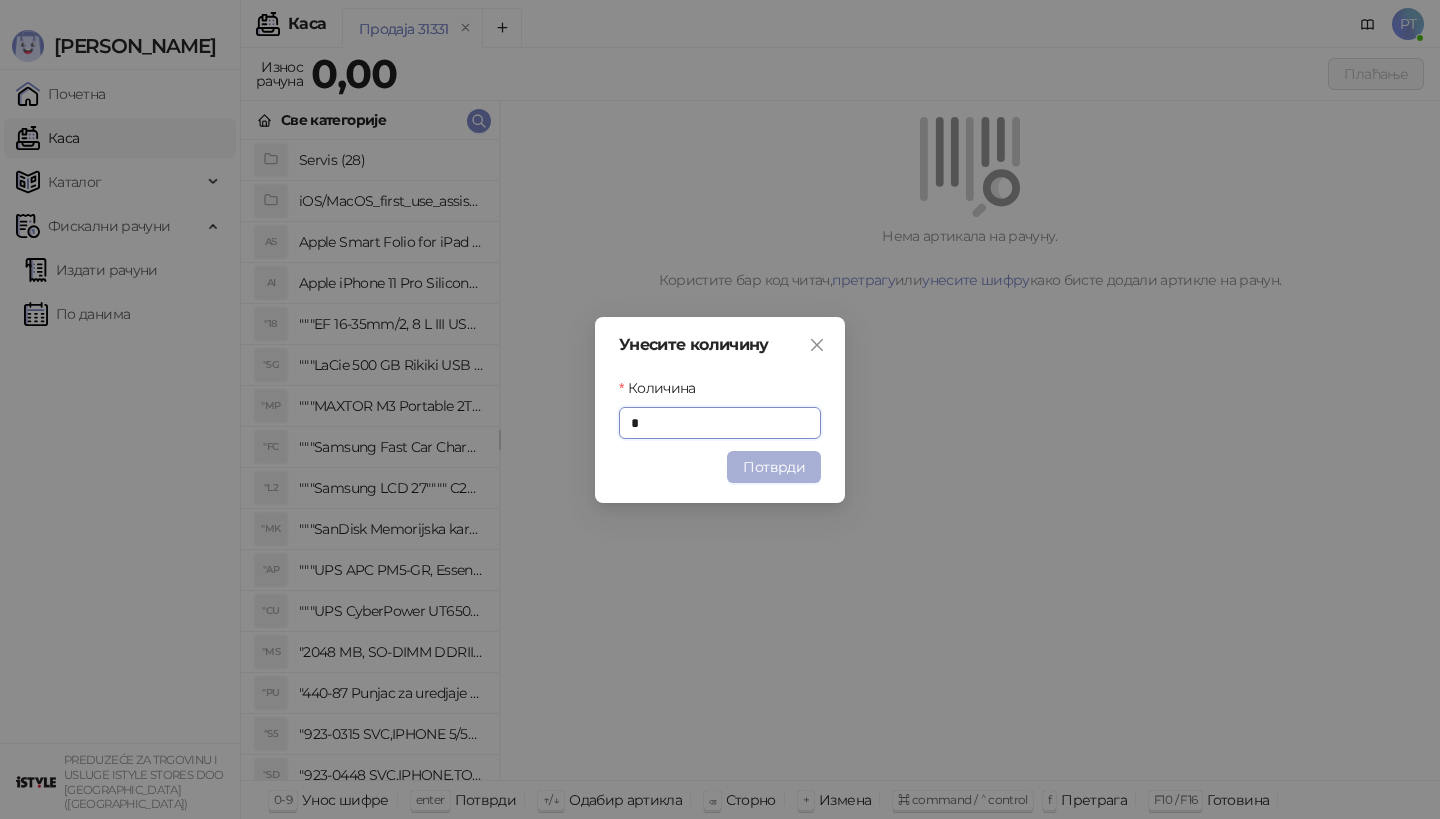 click on "Потврди" at bounding box center (774, 467) 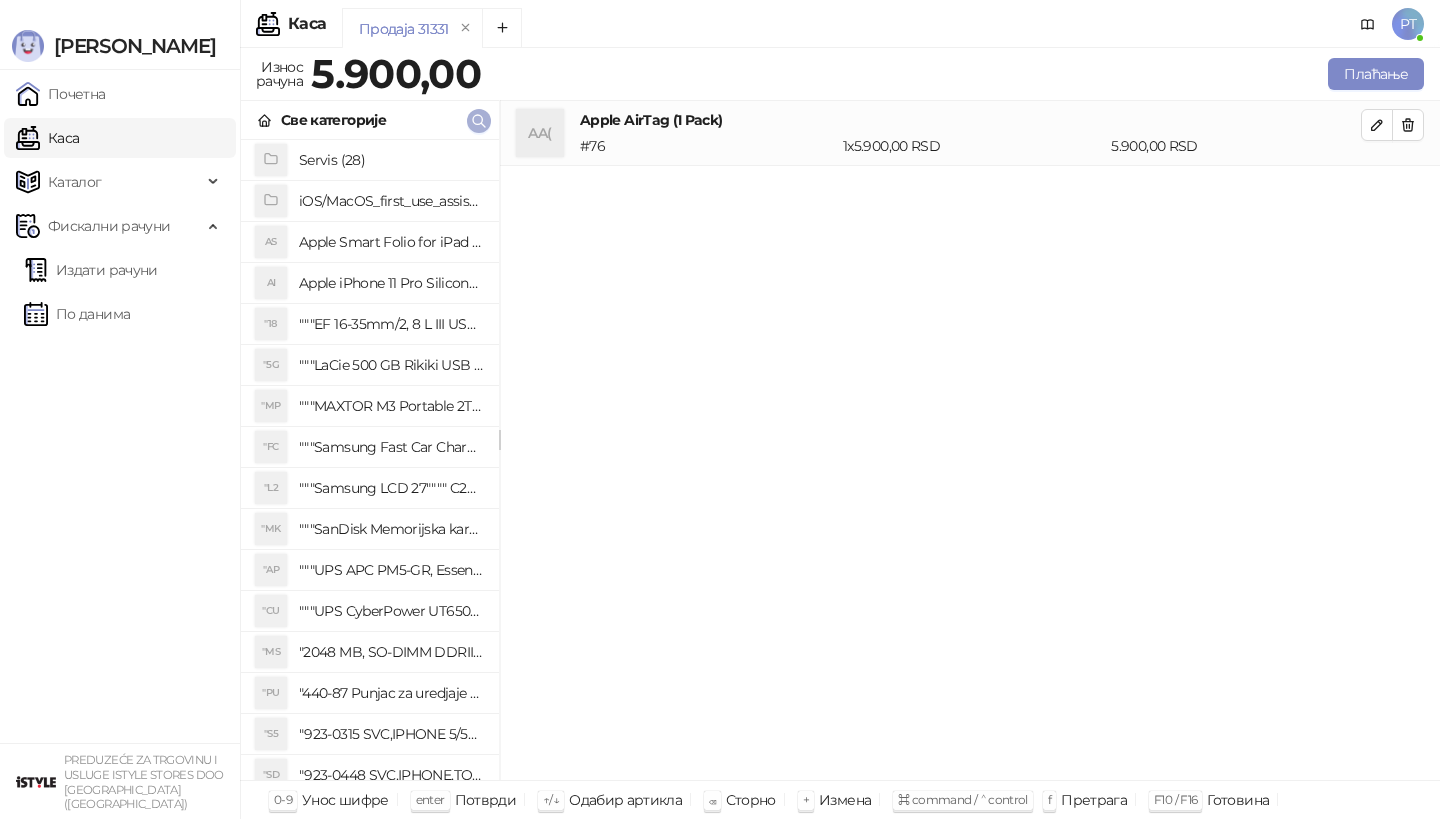 click 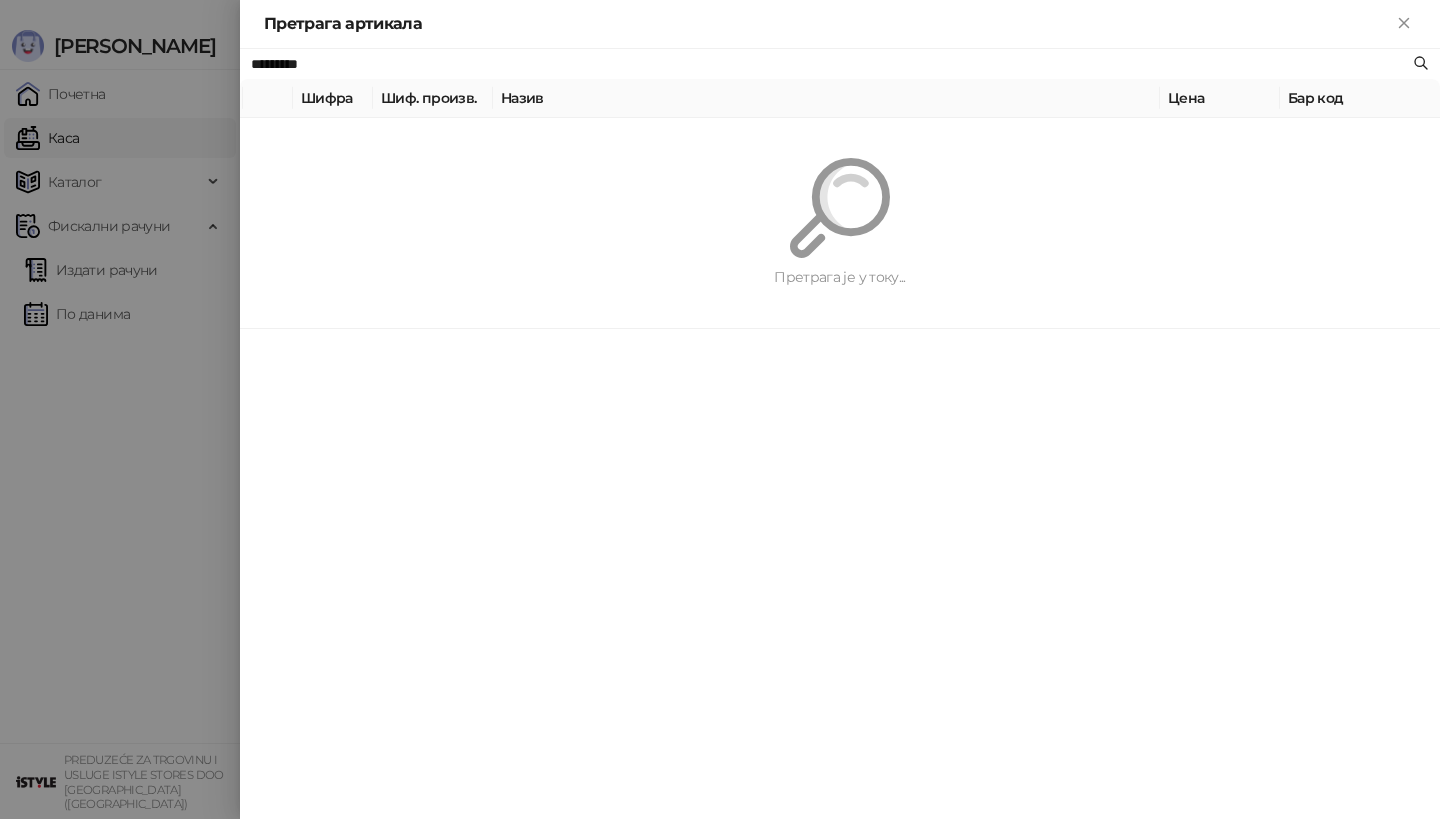 paste 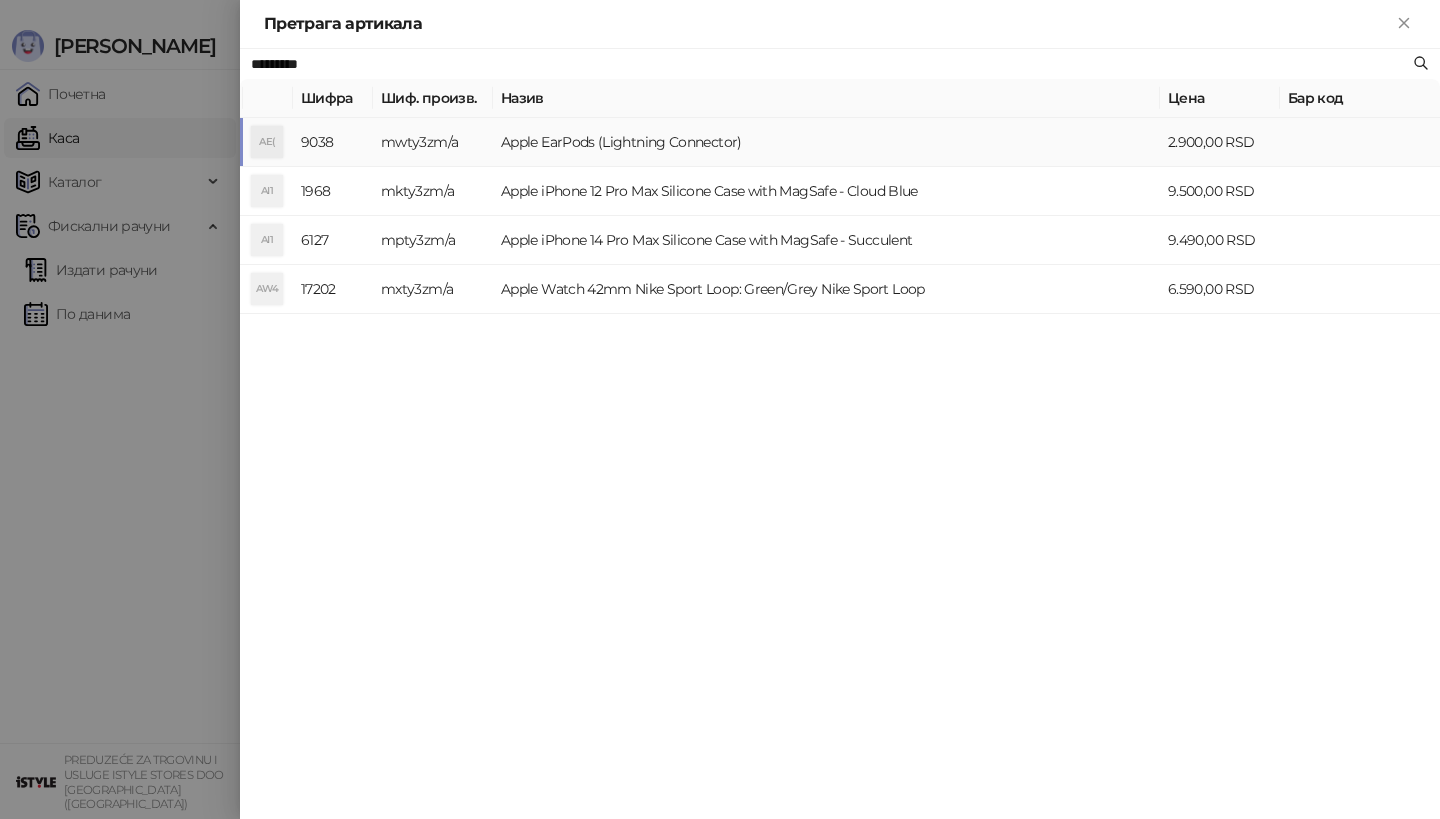 click on "AE(" at bounding box center [267, 142] 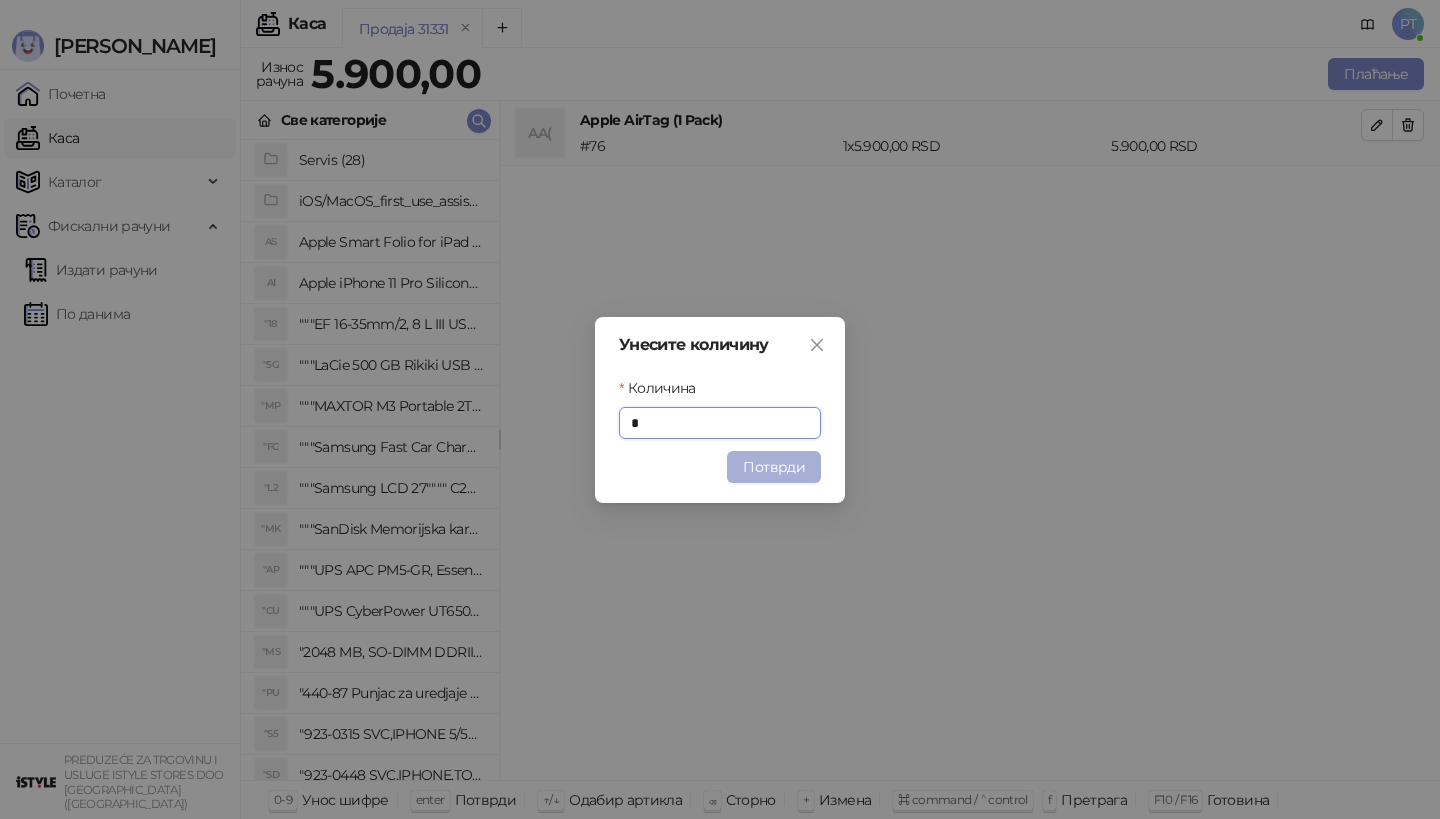 click on "Потврди" at bounding box center (774, 467) 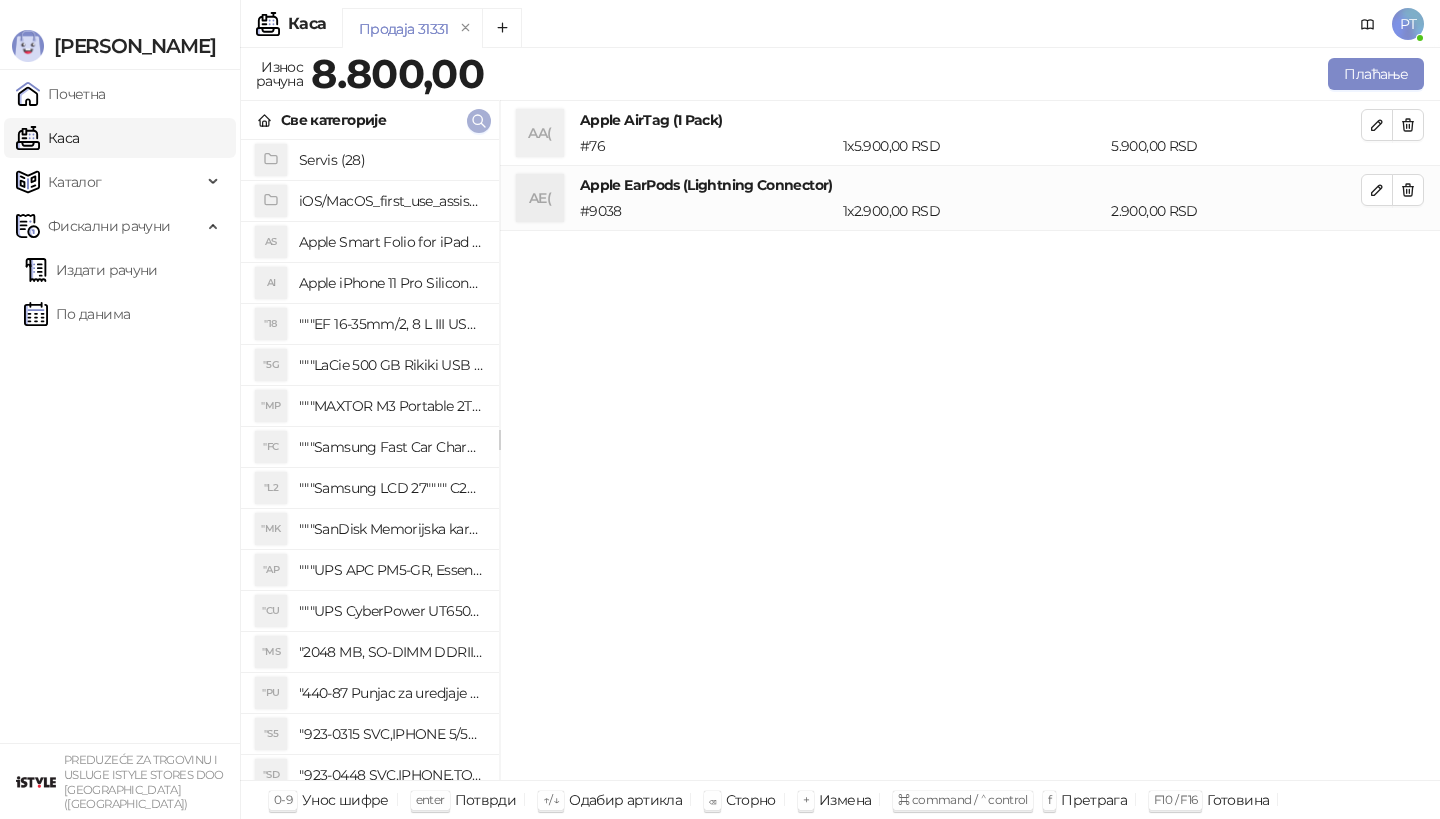 click 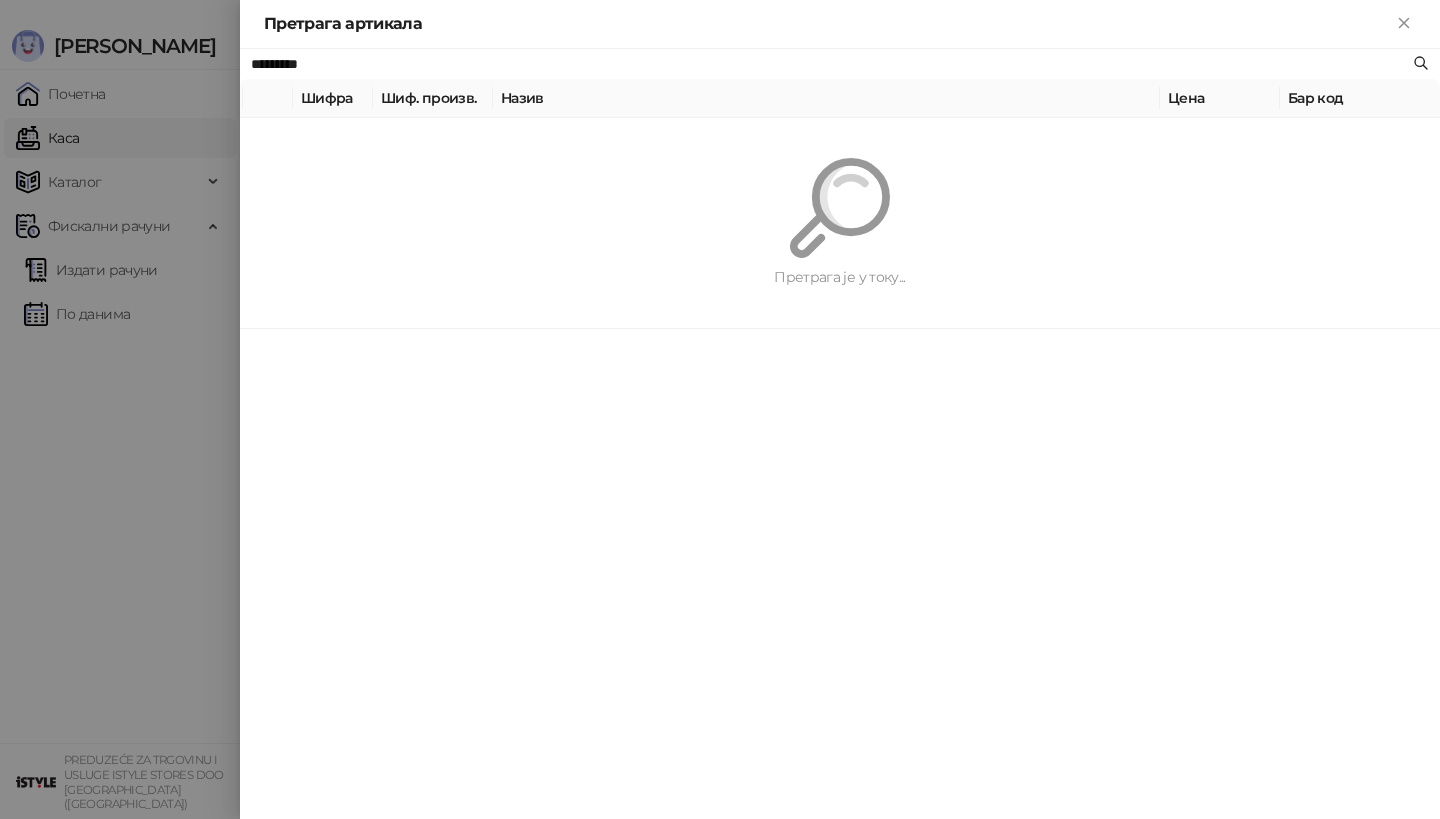 paste 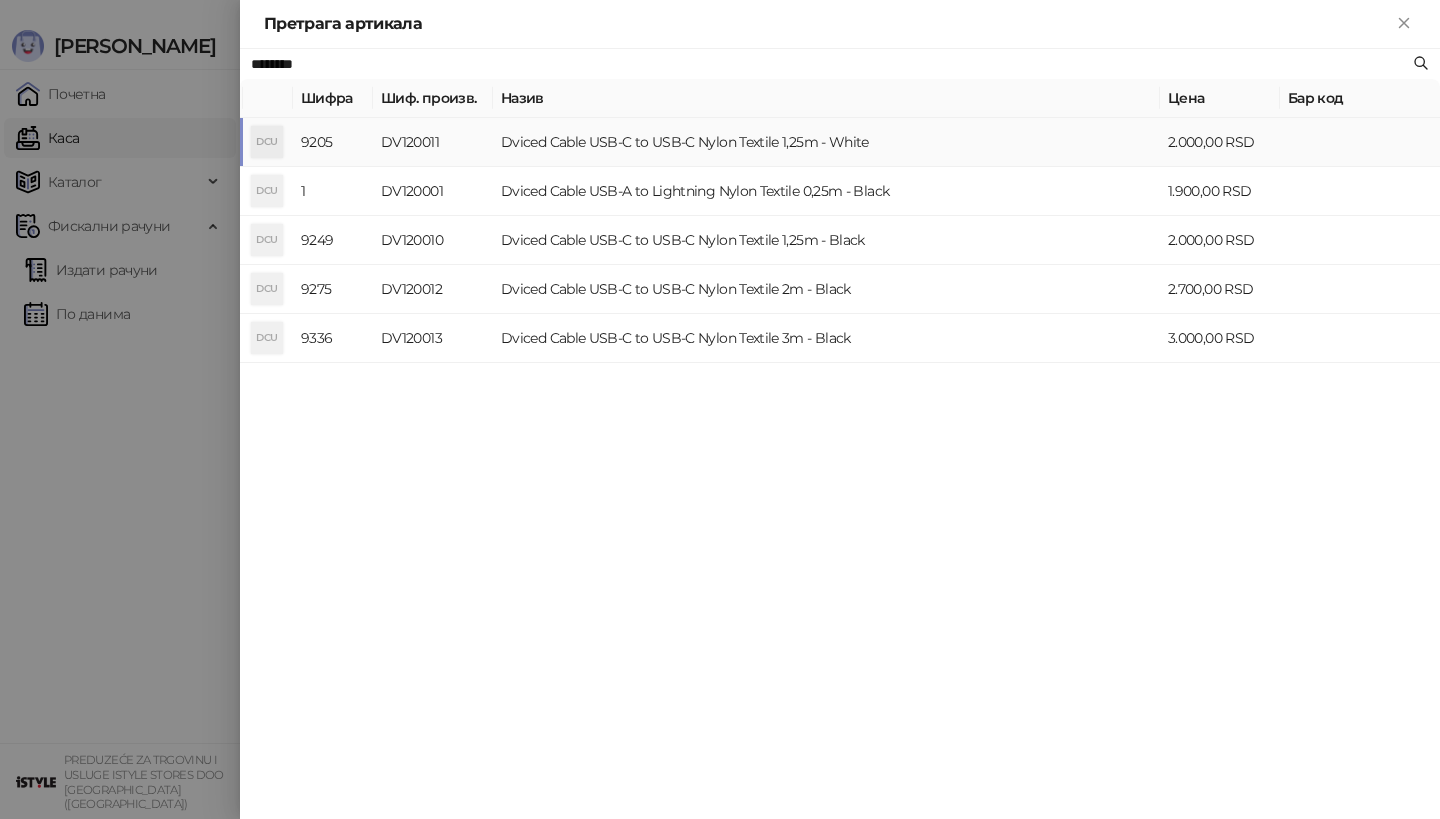 click on "DCU" at bounding box center (267, 142) 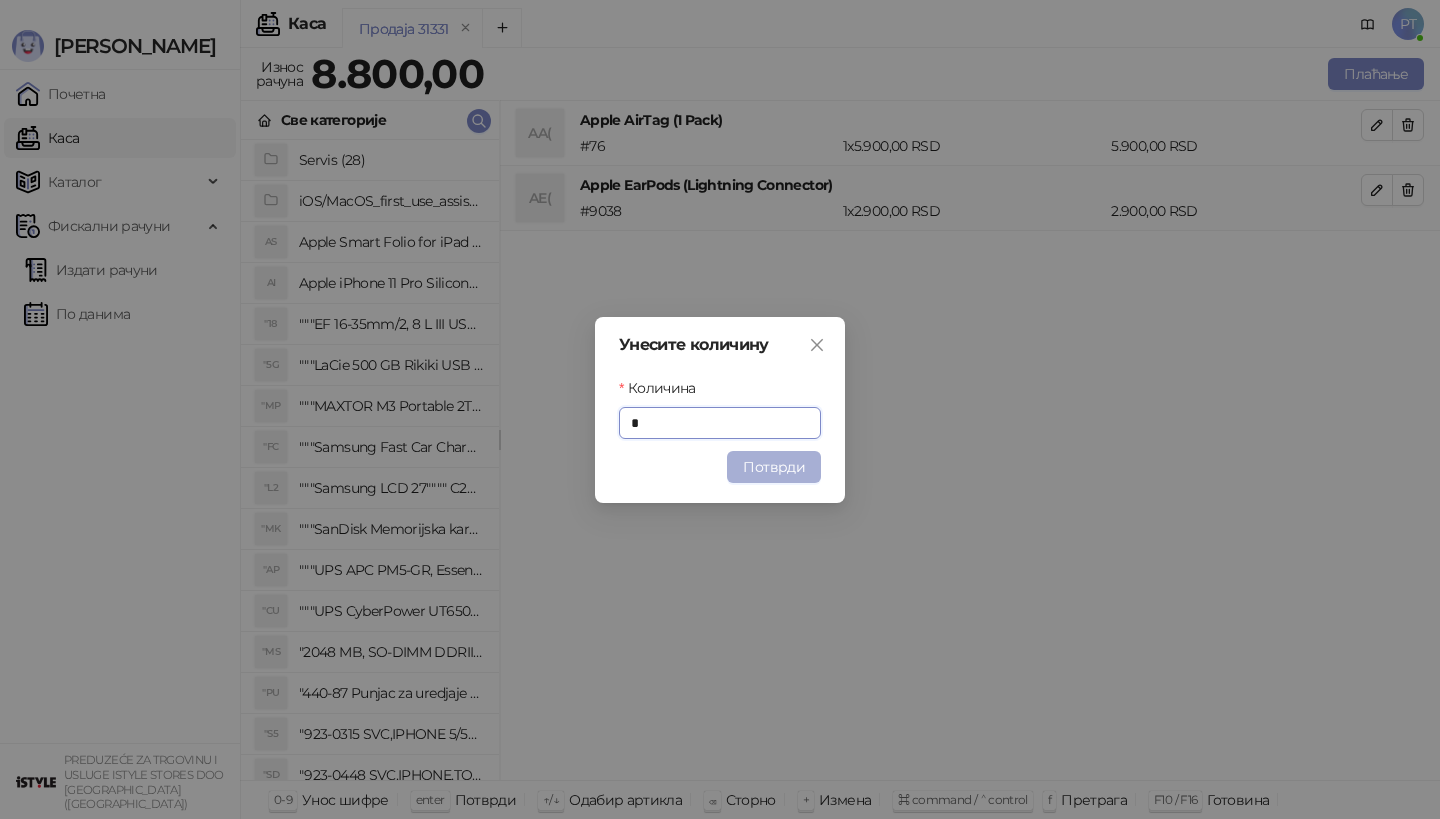 click on "Потврди" at bounding box center (774, 467) 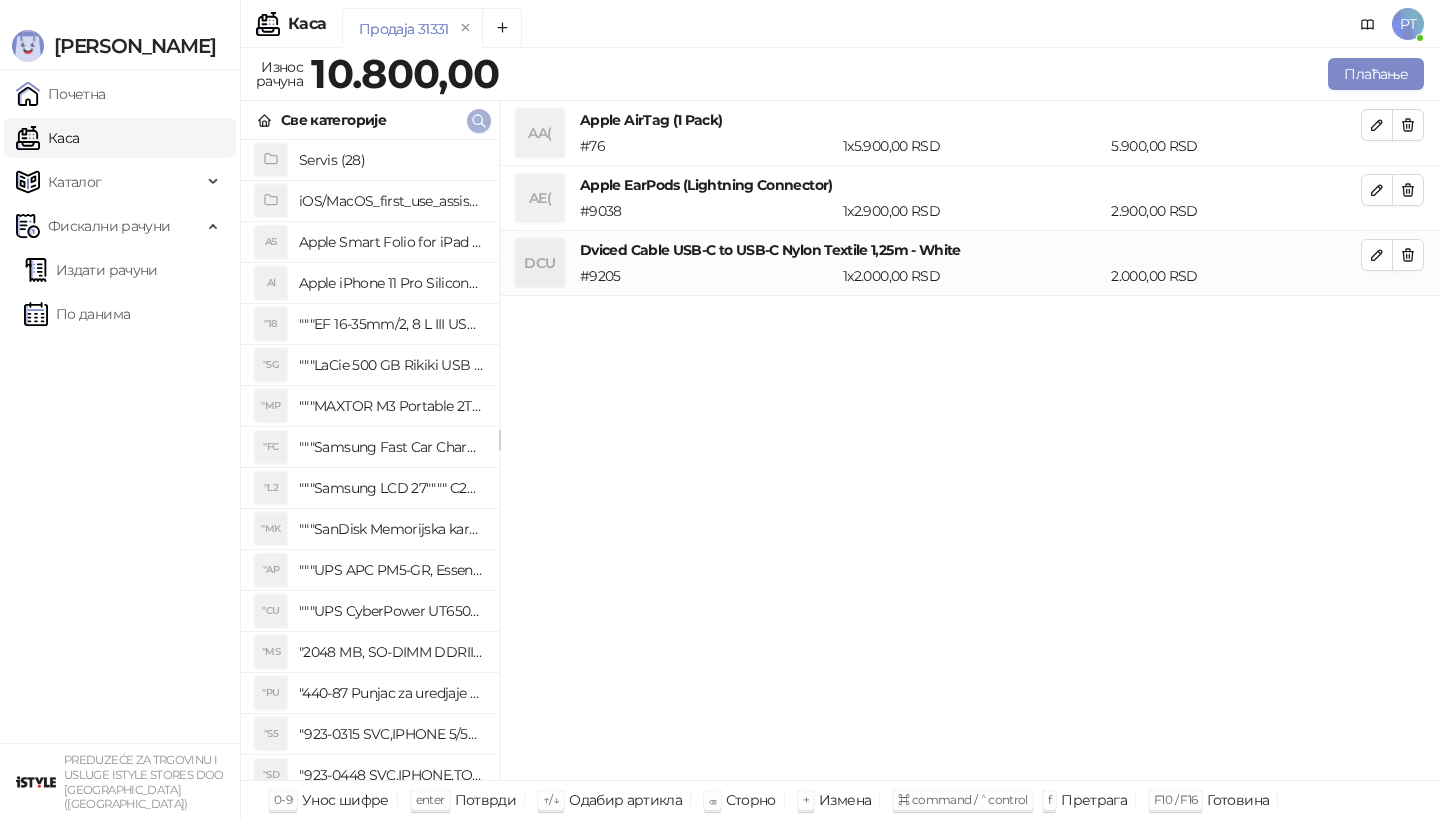 click 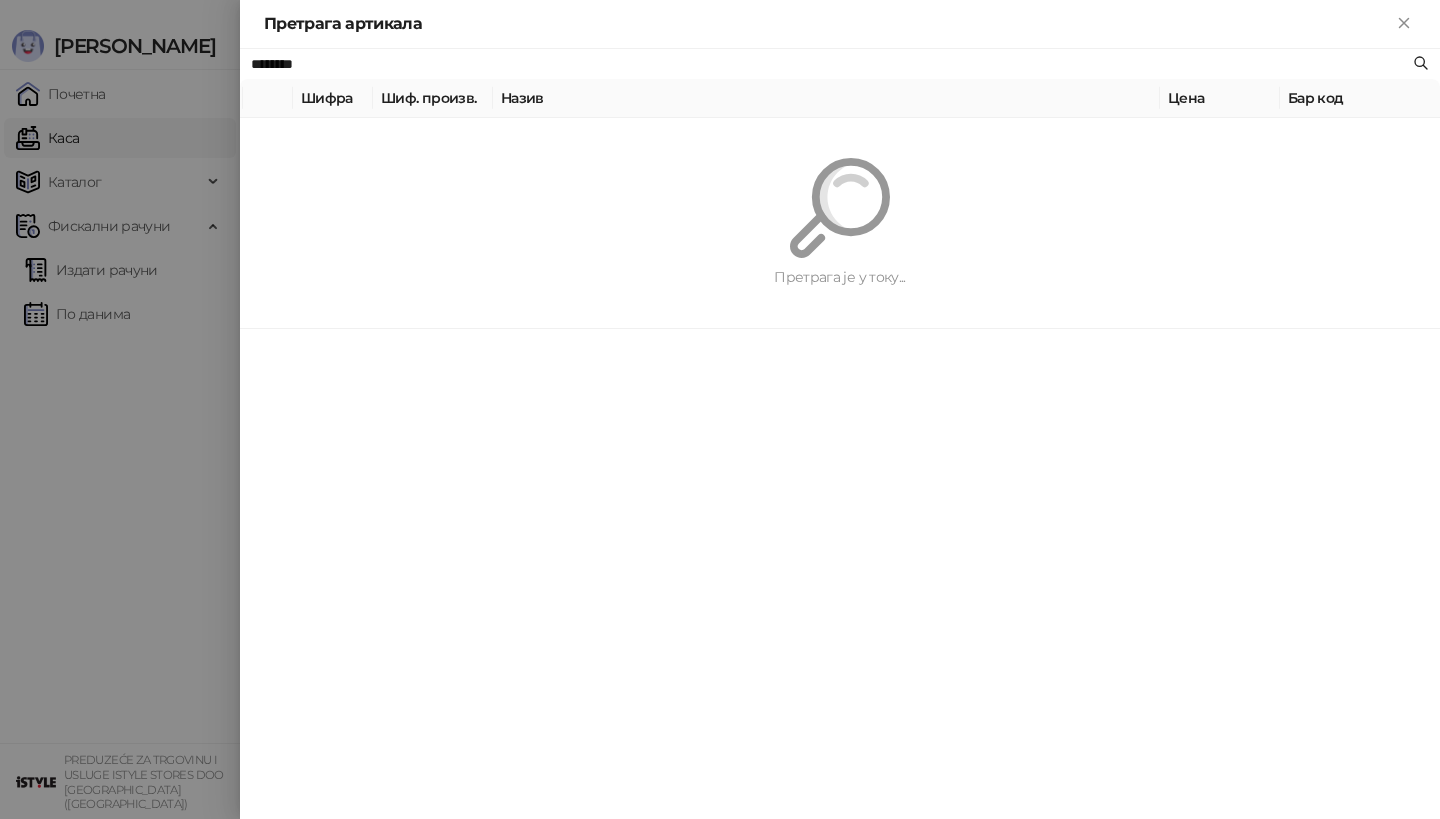 paste on "**********" 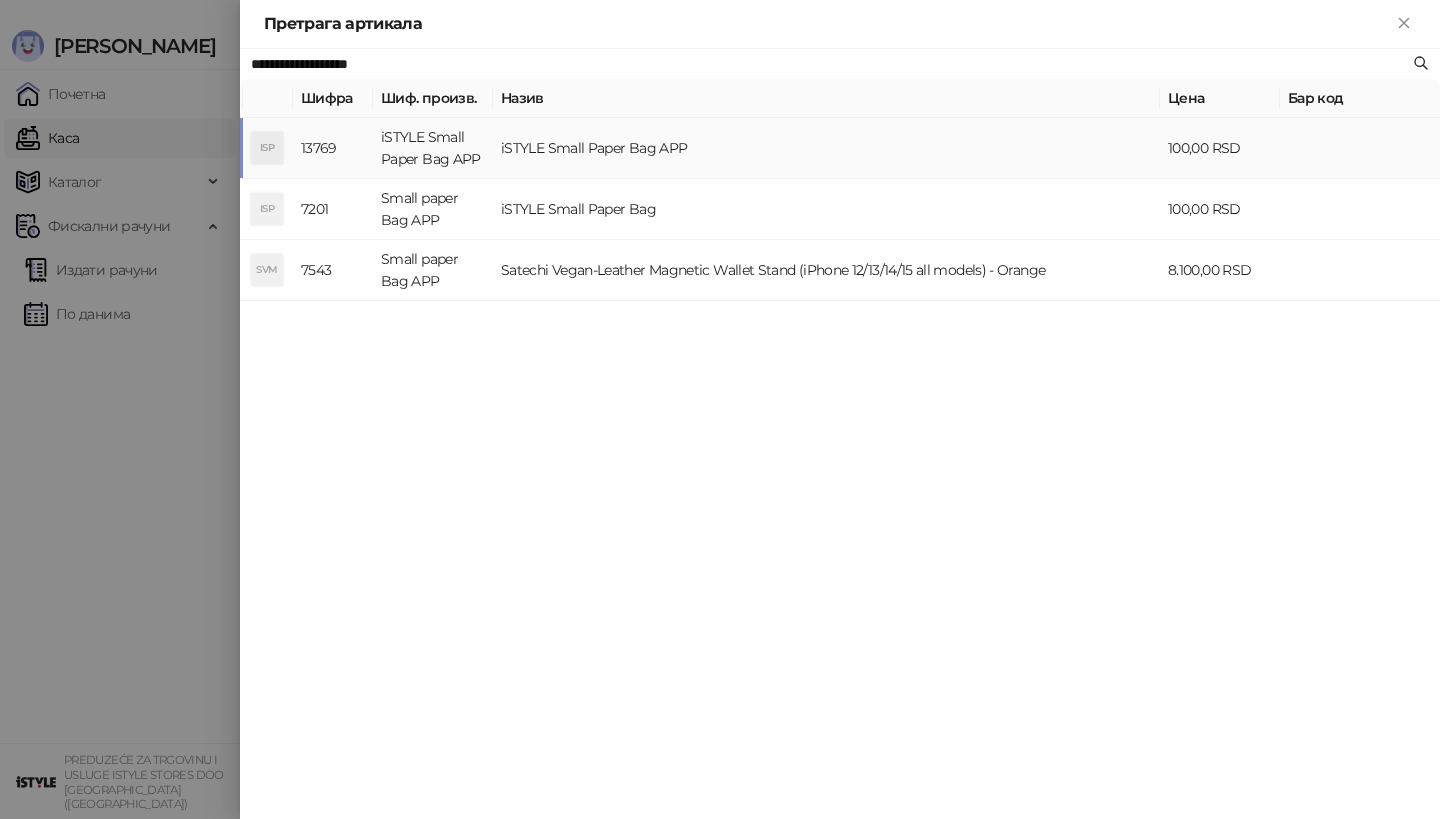 type on "**********" 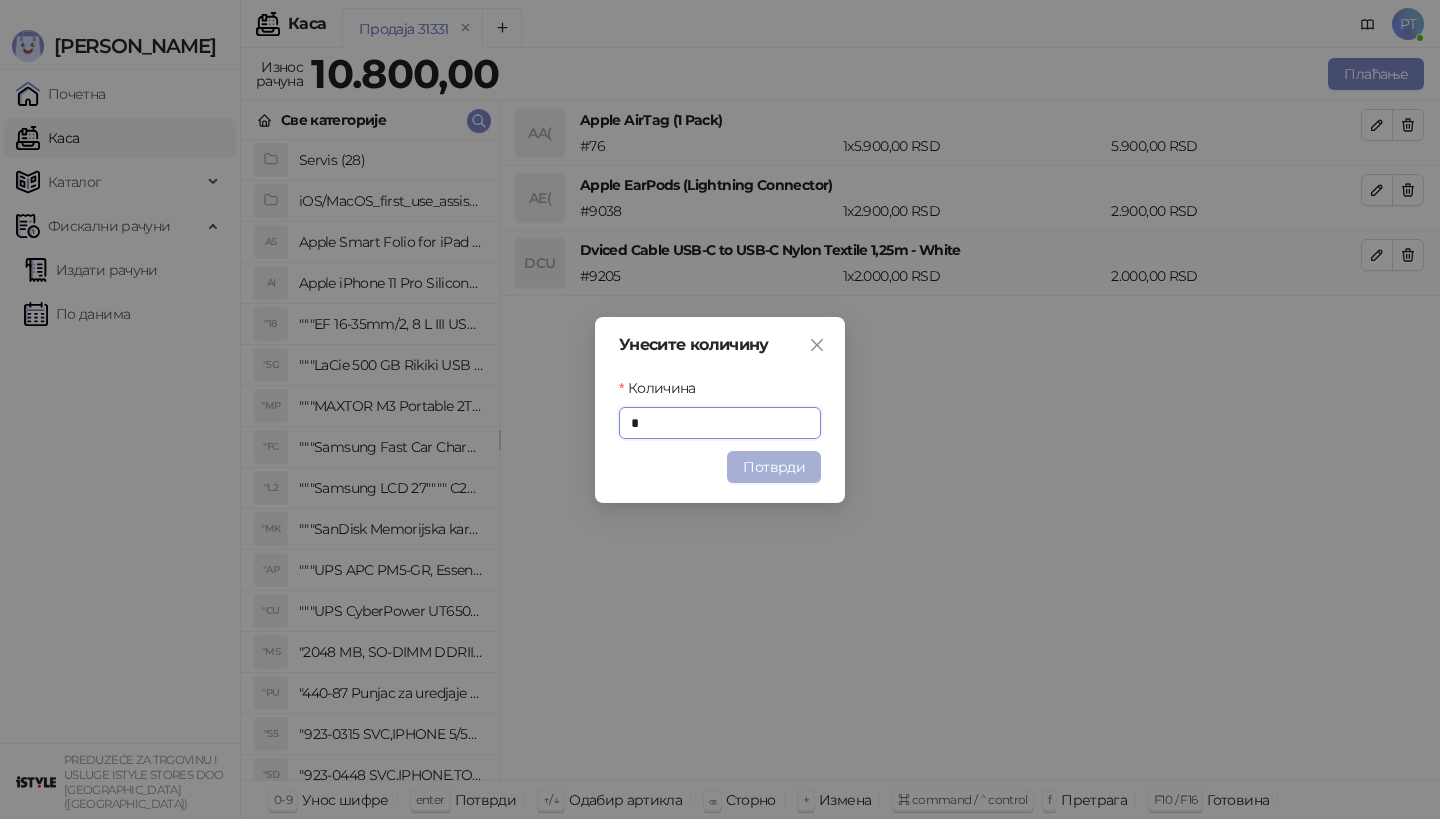 click on "Потврди" at bounding box center [774, 467] 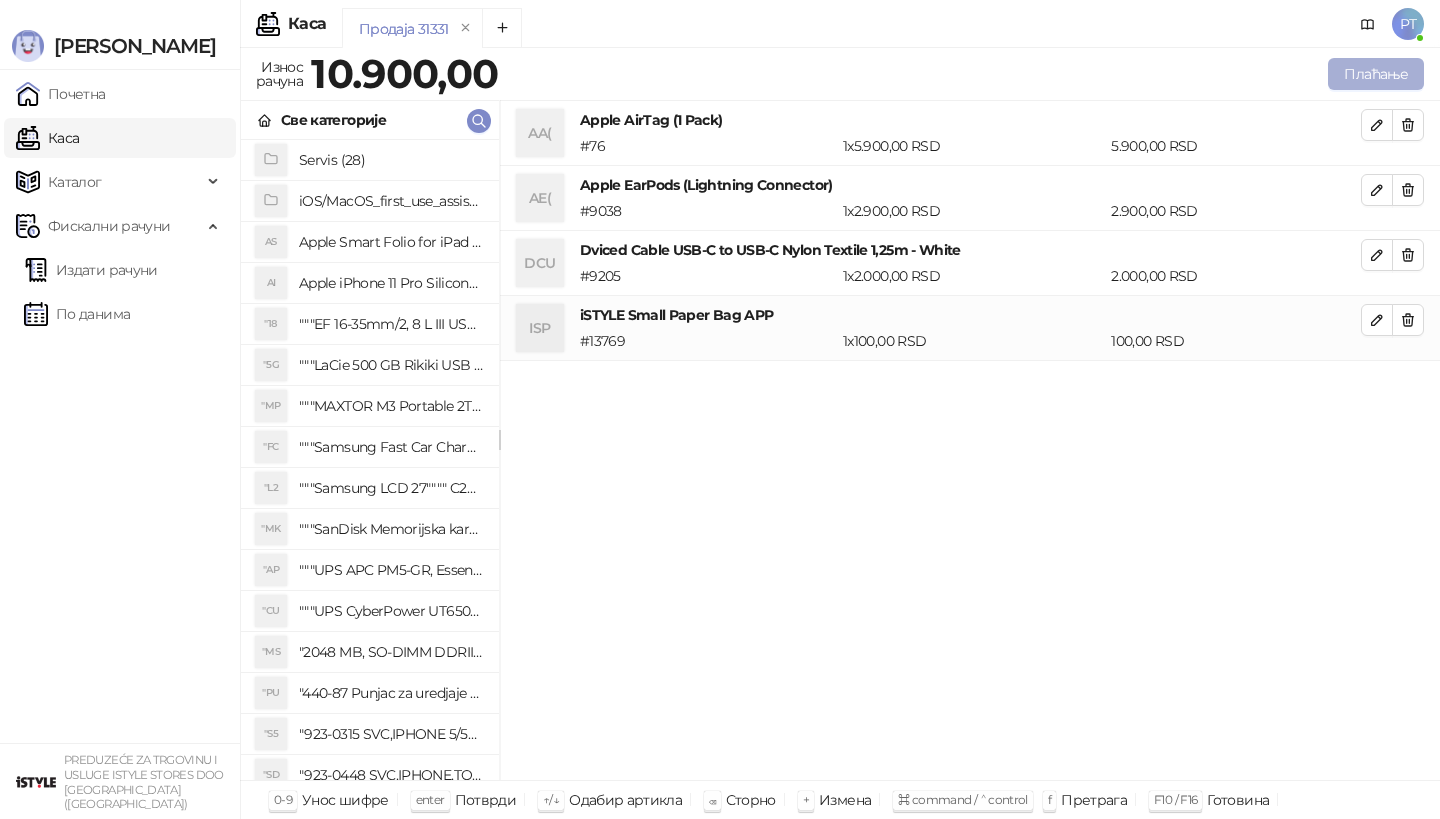 click on "Плаћање" at bounding box center (1376, 74) 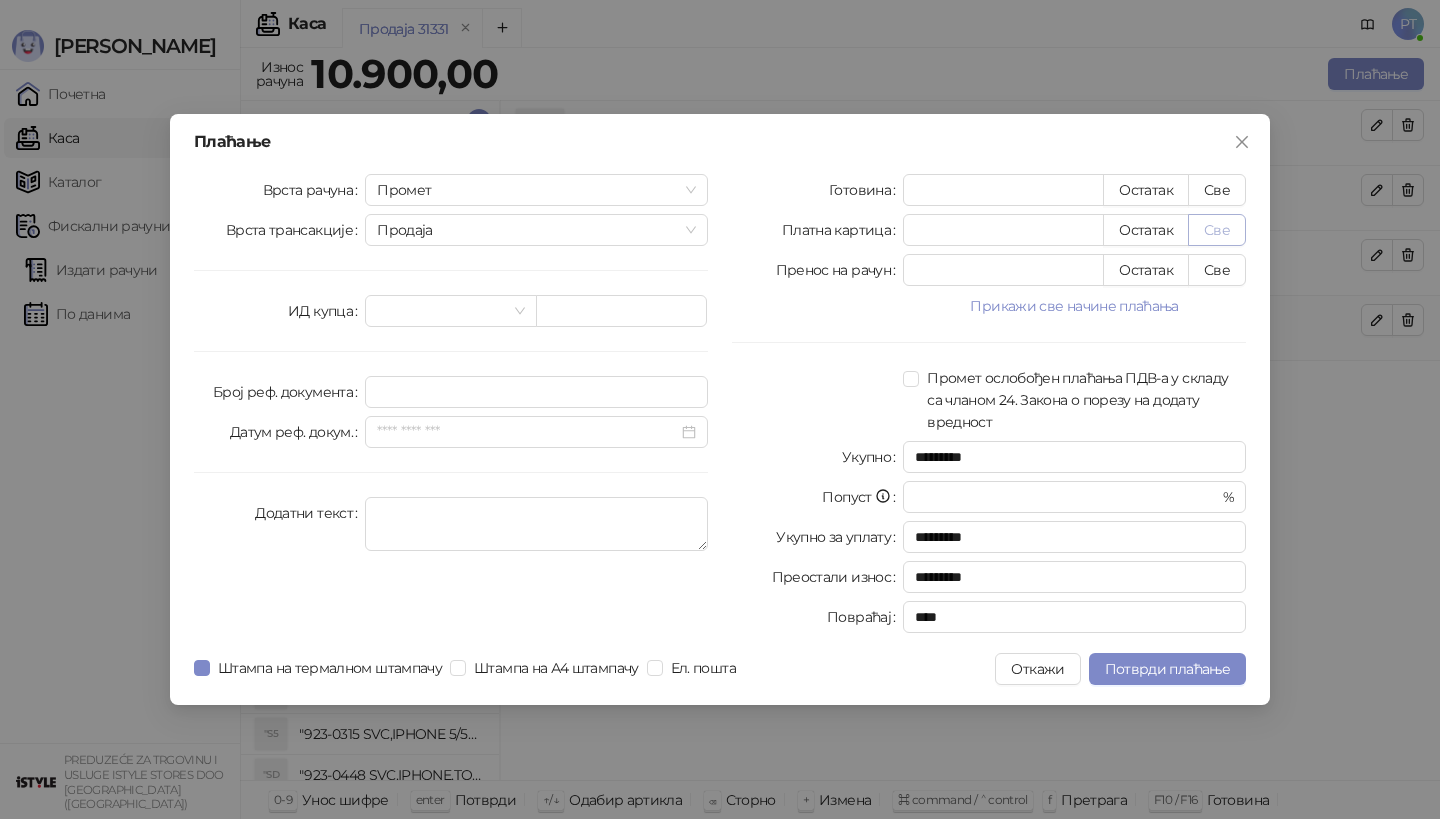 click on "Све" at bounding box center (1217, 230) 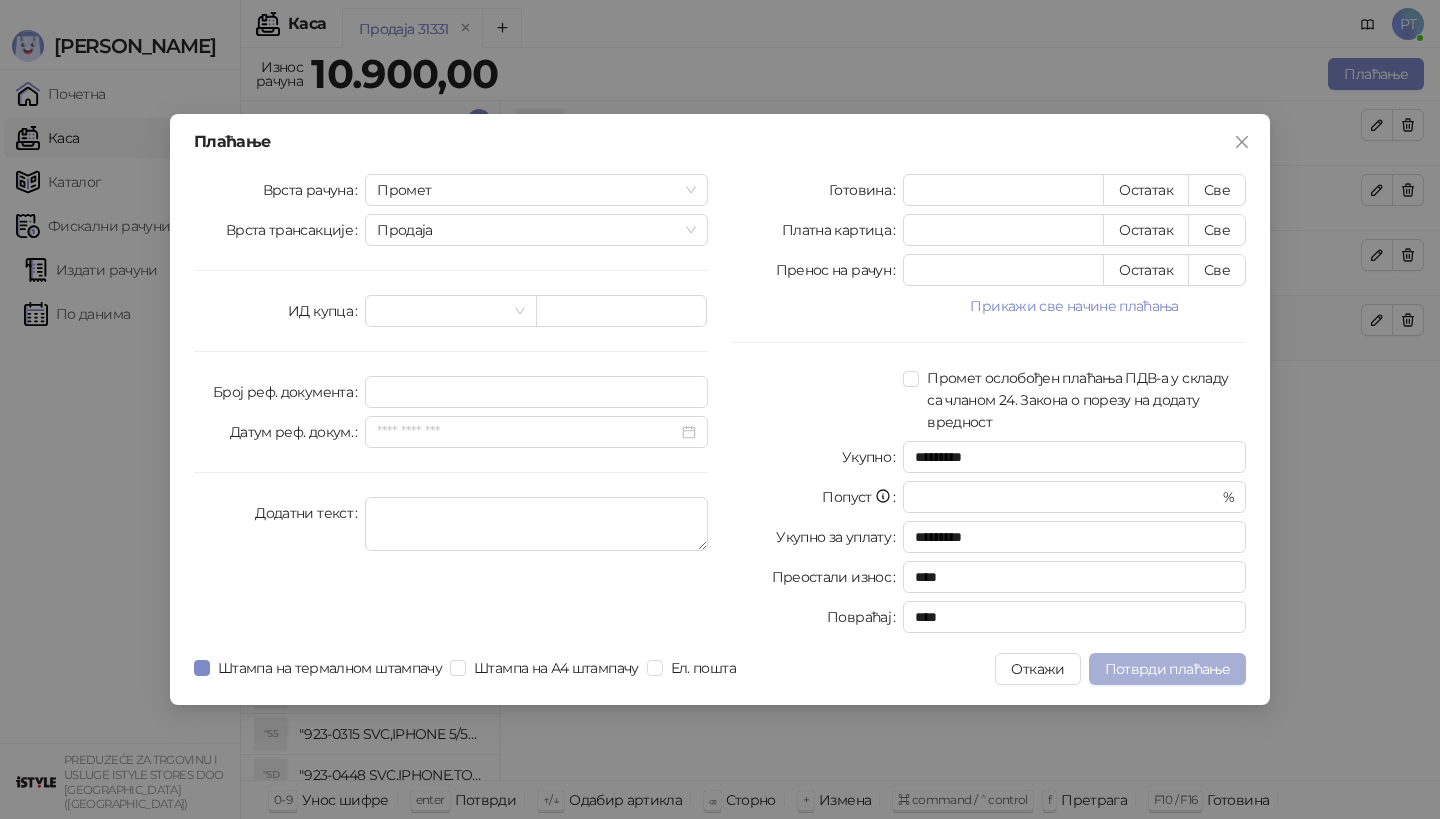 click on "Потврди плаћање" at bounding box center [1167, 669] 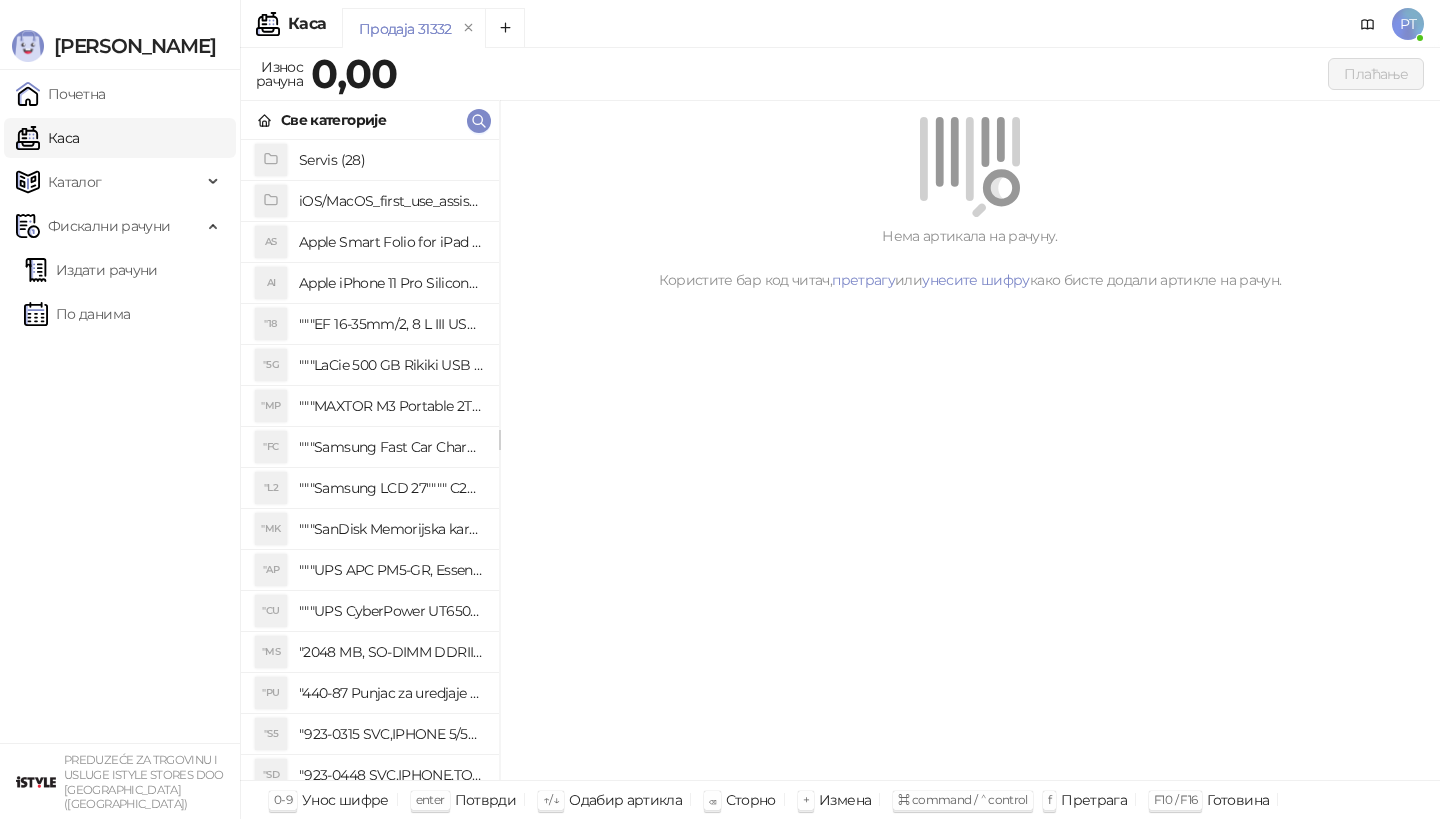 click on "Све категорије" at bounding box center (370, 120) 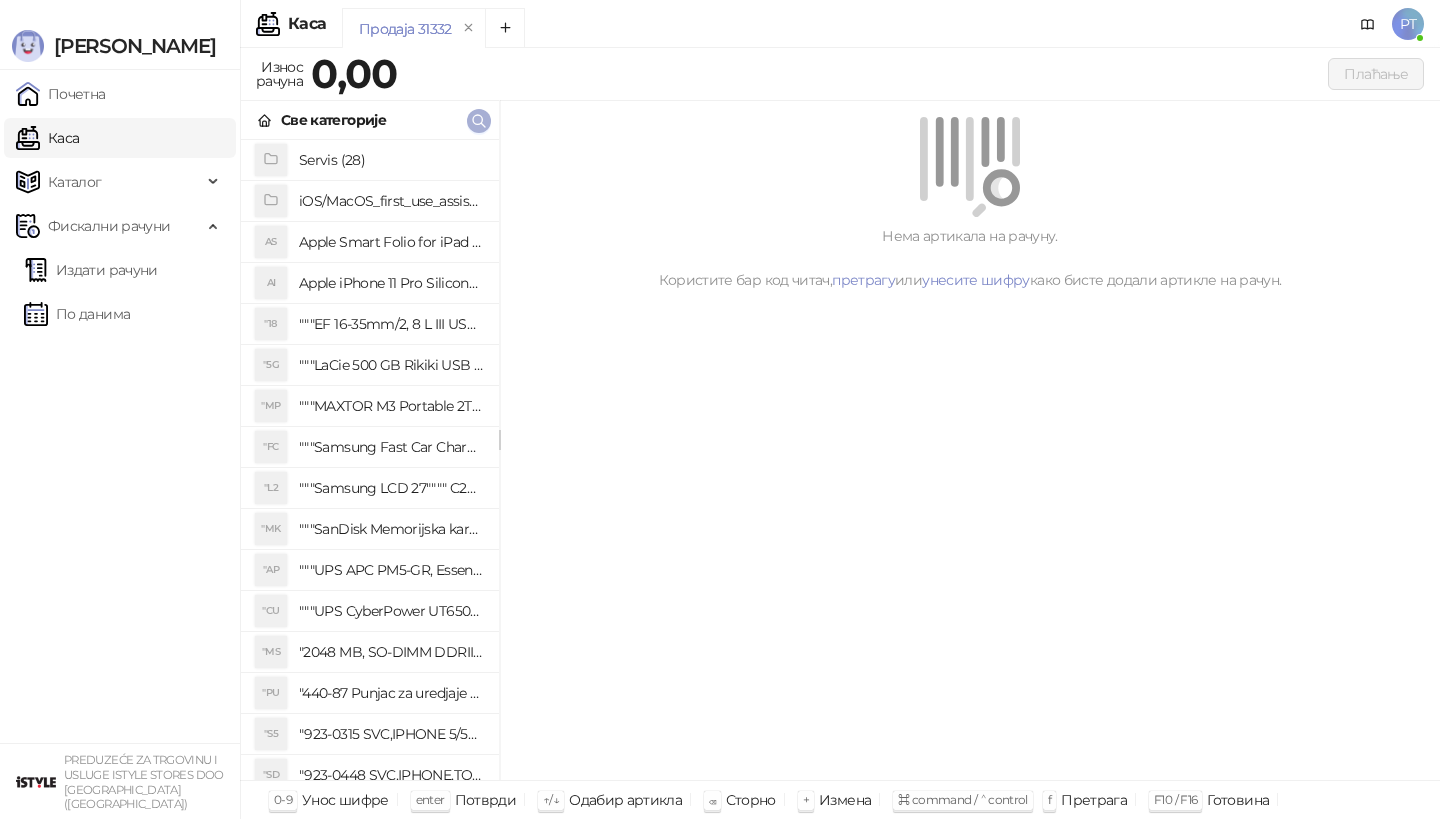 click 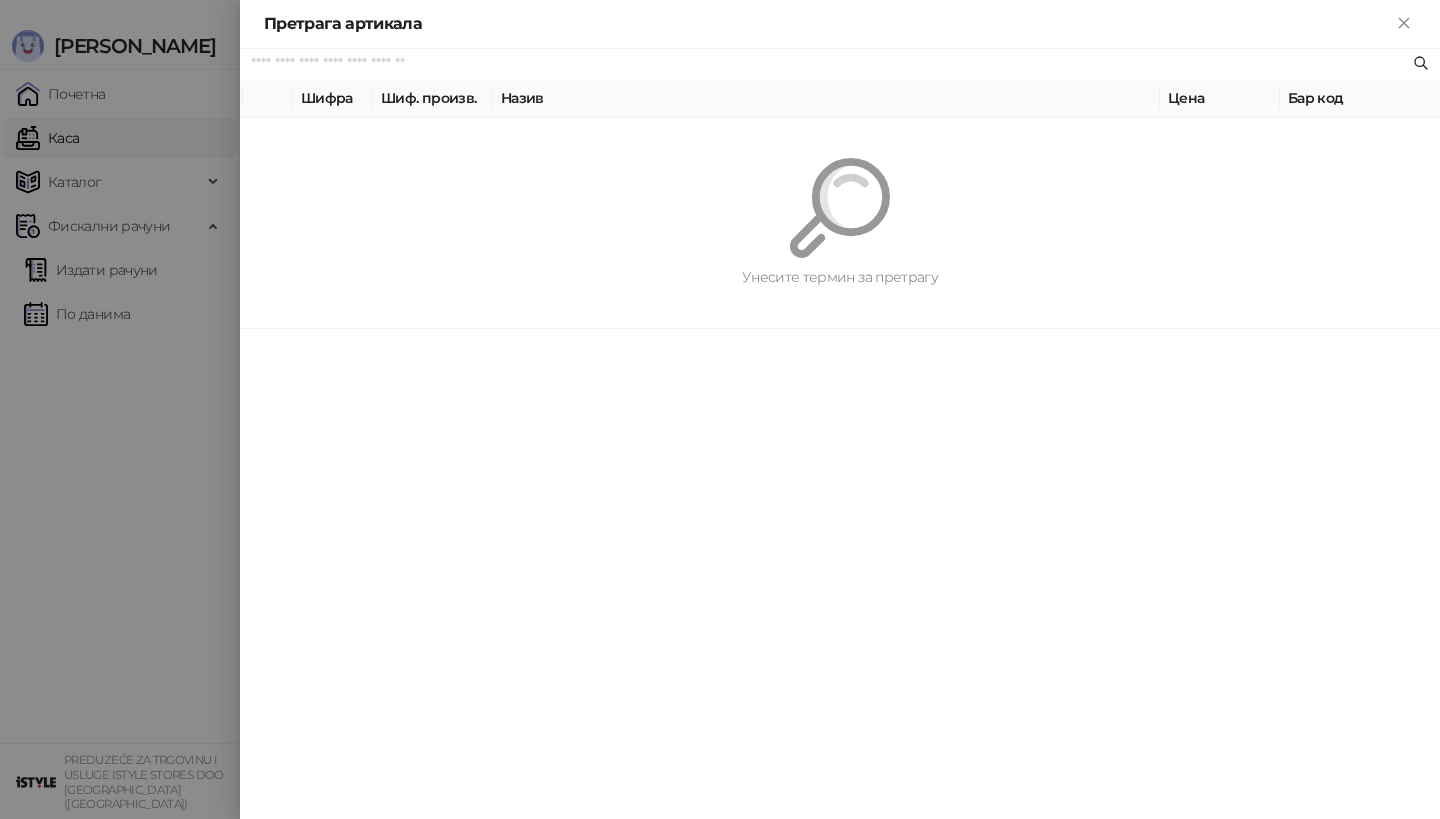paste on "*********" 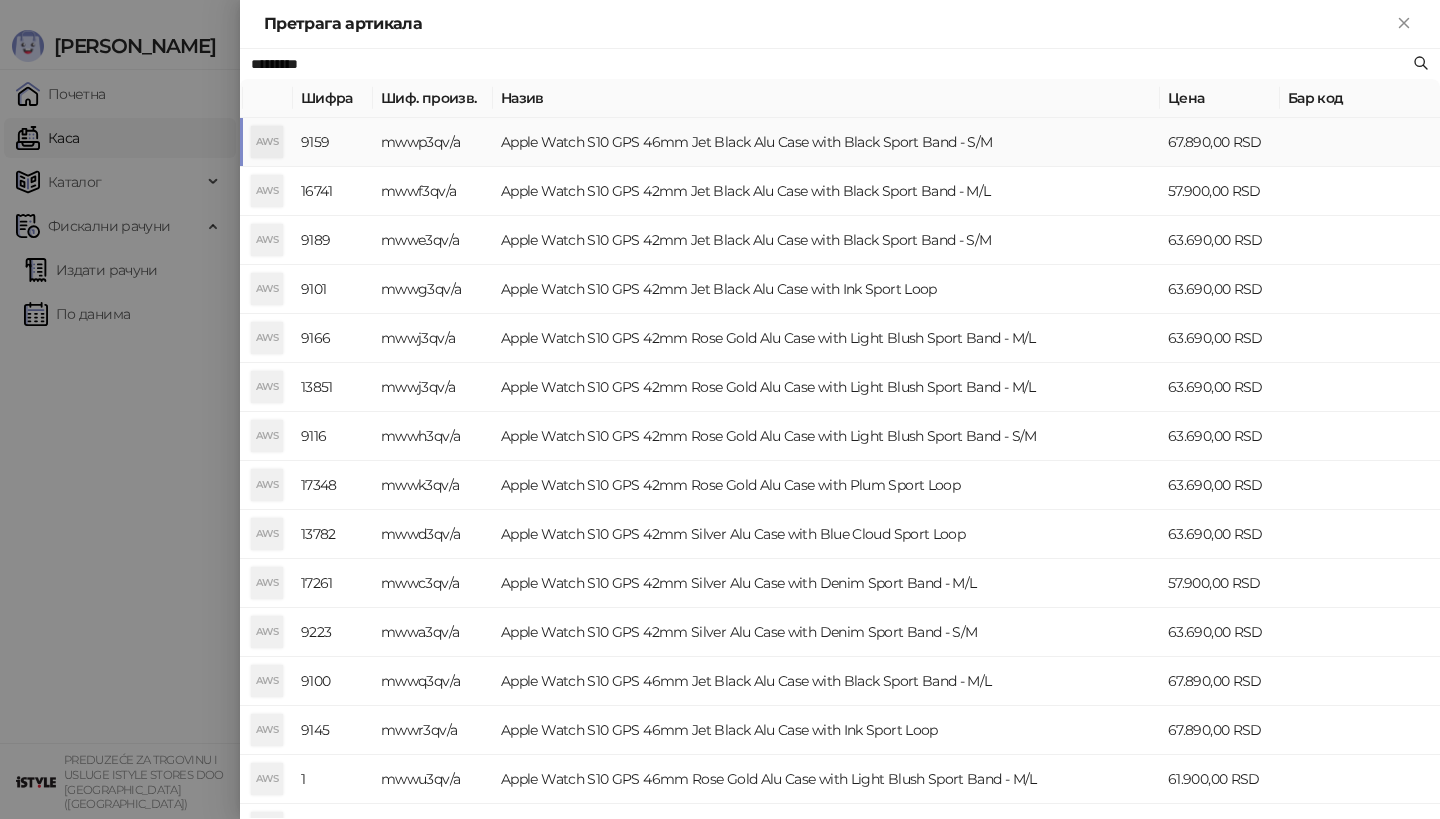 type on "*********" 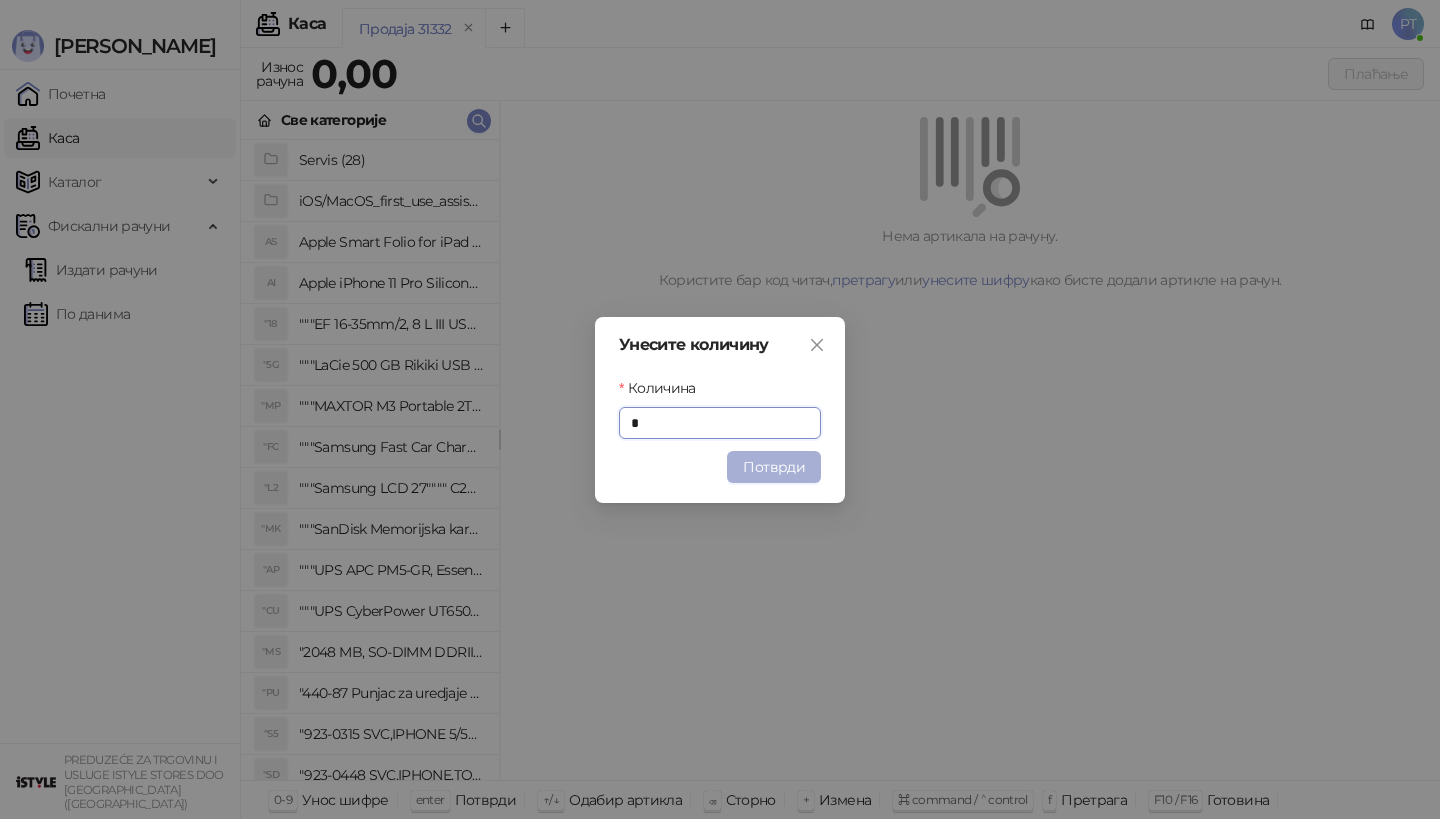 click on "Потврди" at bounding box center [774, 467] 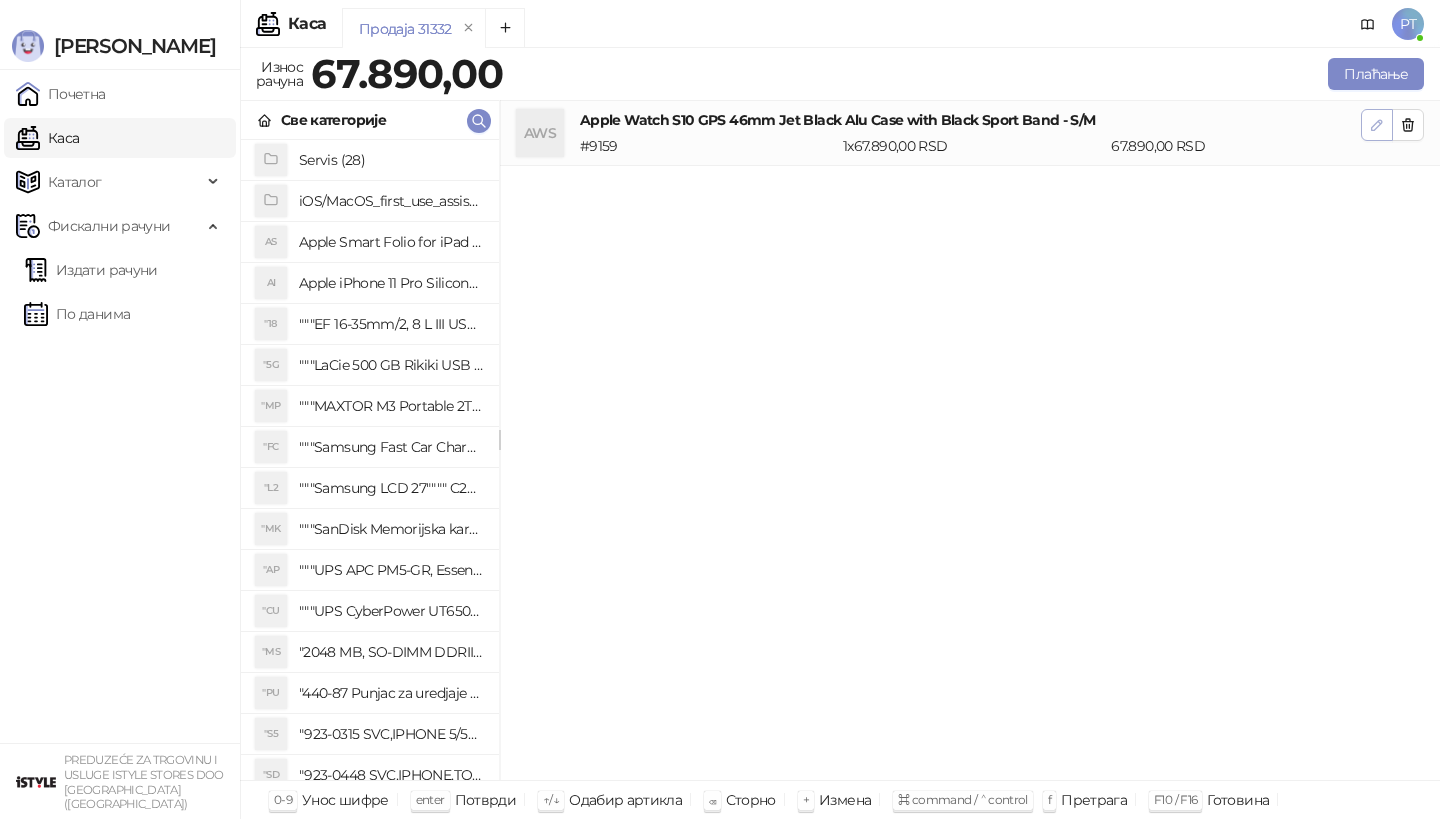 click at bounding box center [1377, 125] 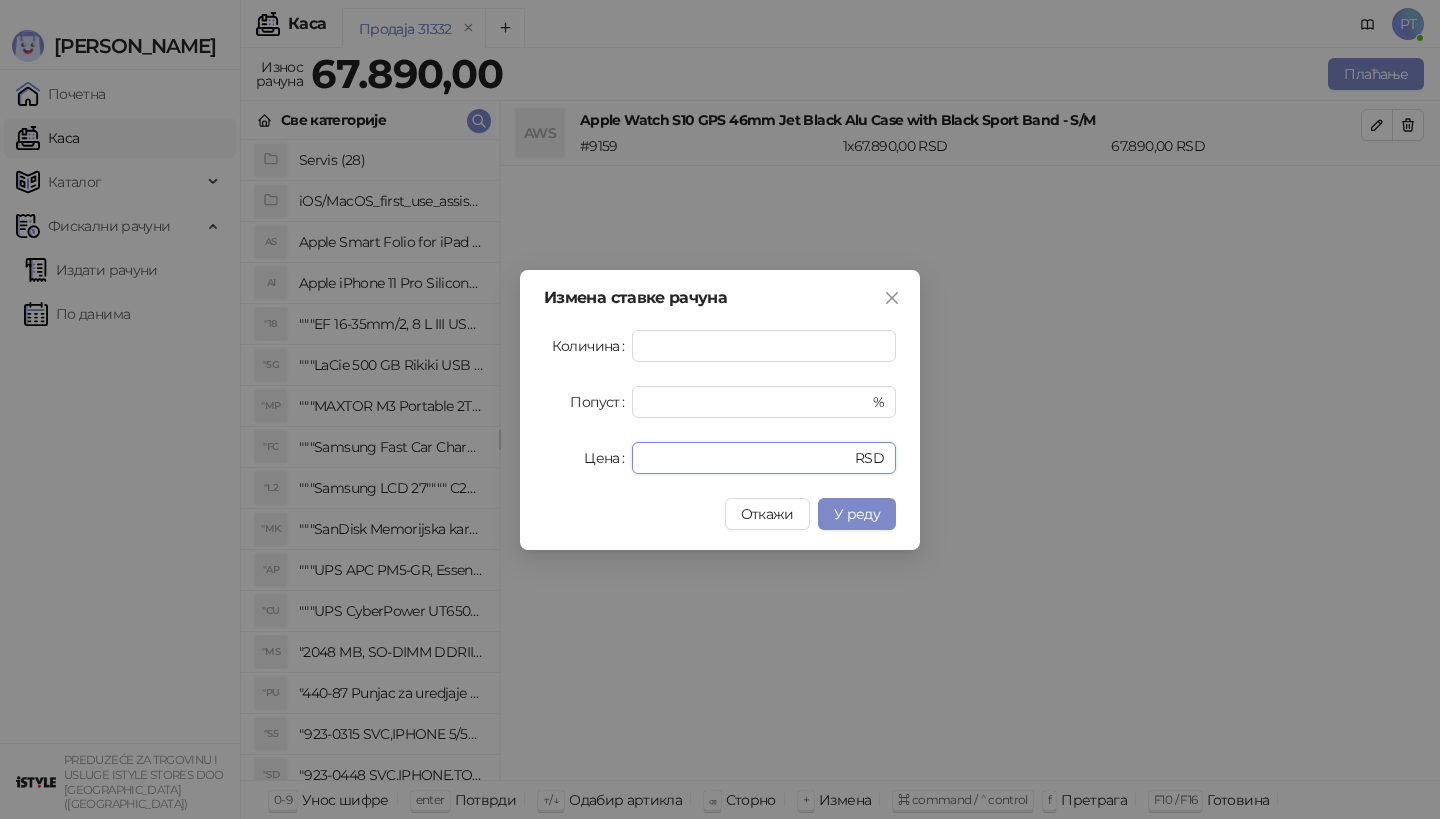 drag, startPoint x: 710, startPoint y: 454, endPoint x: 568, endPoint y: 454, distance: 142 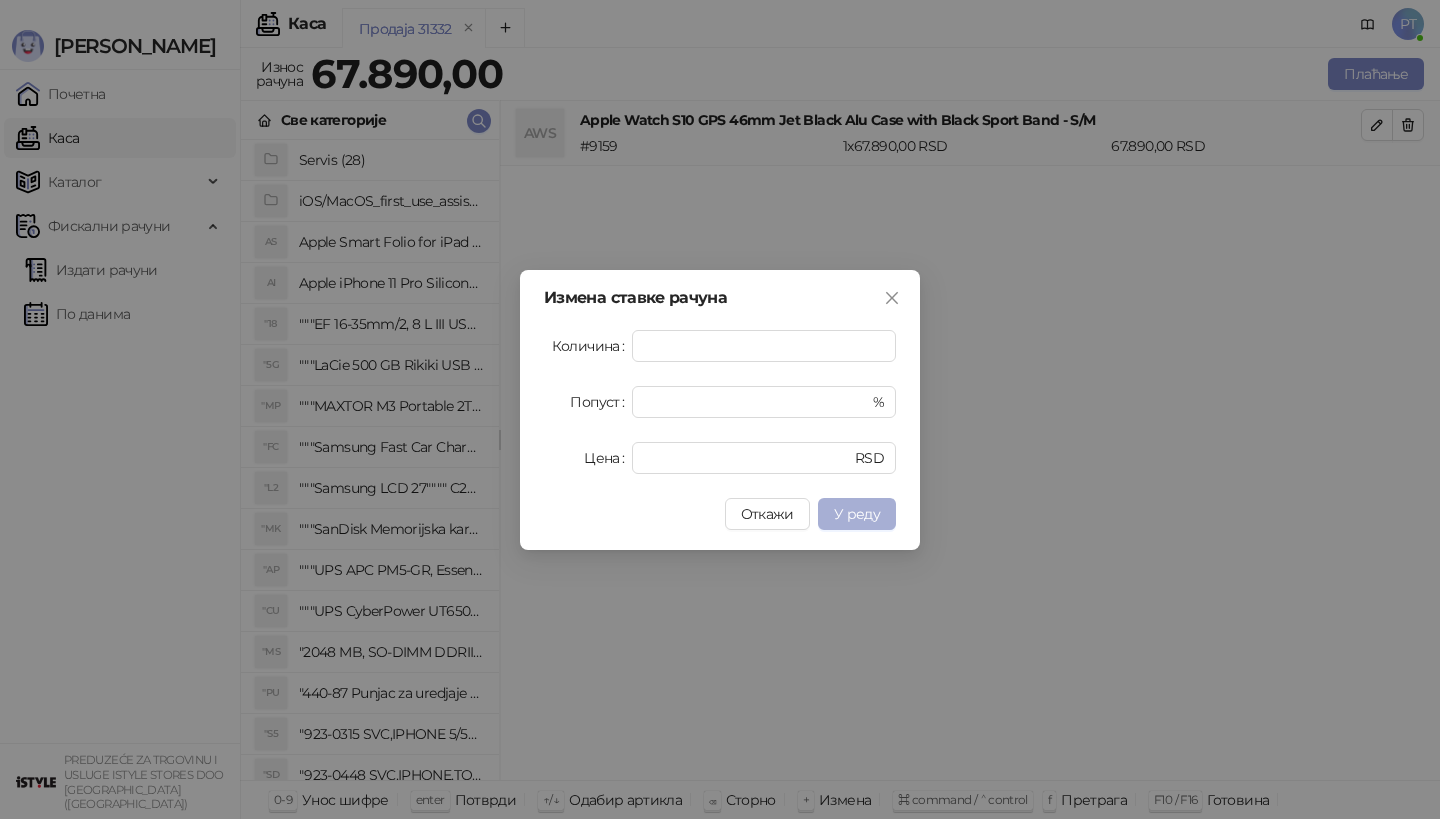 type on "*****" 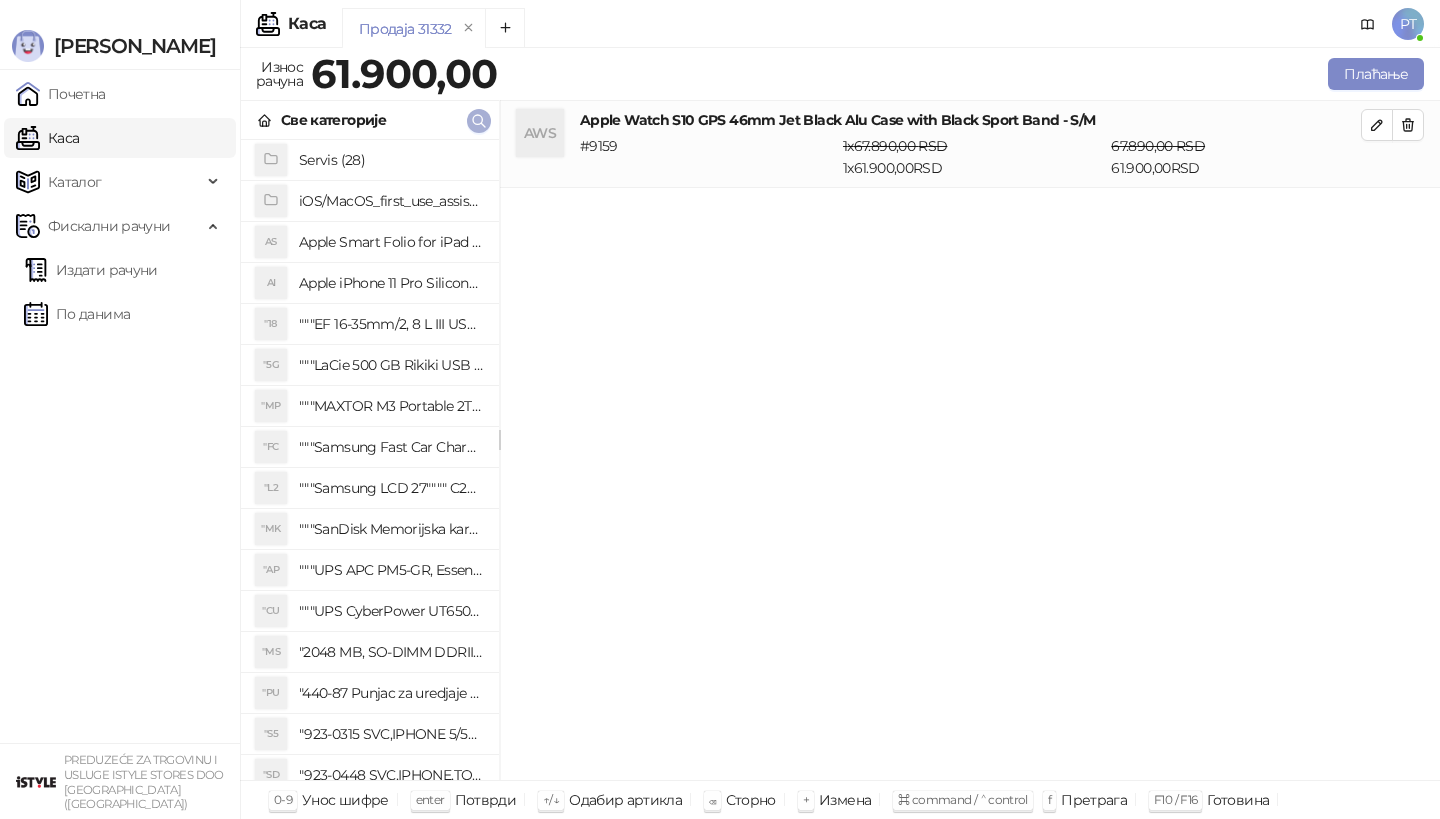 click 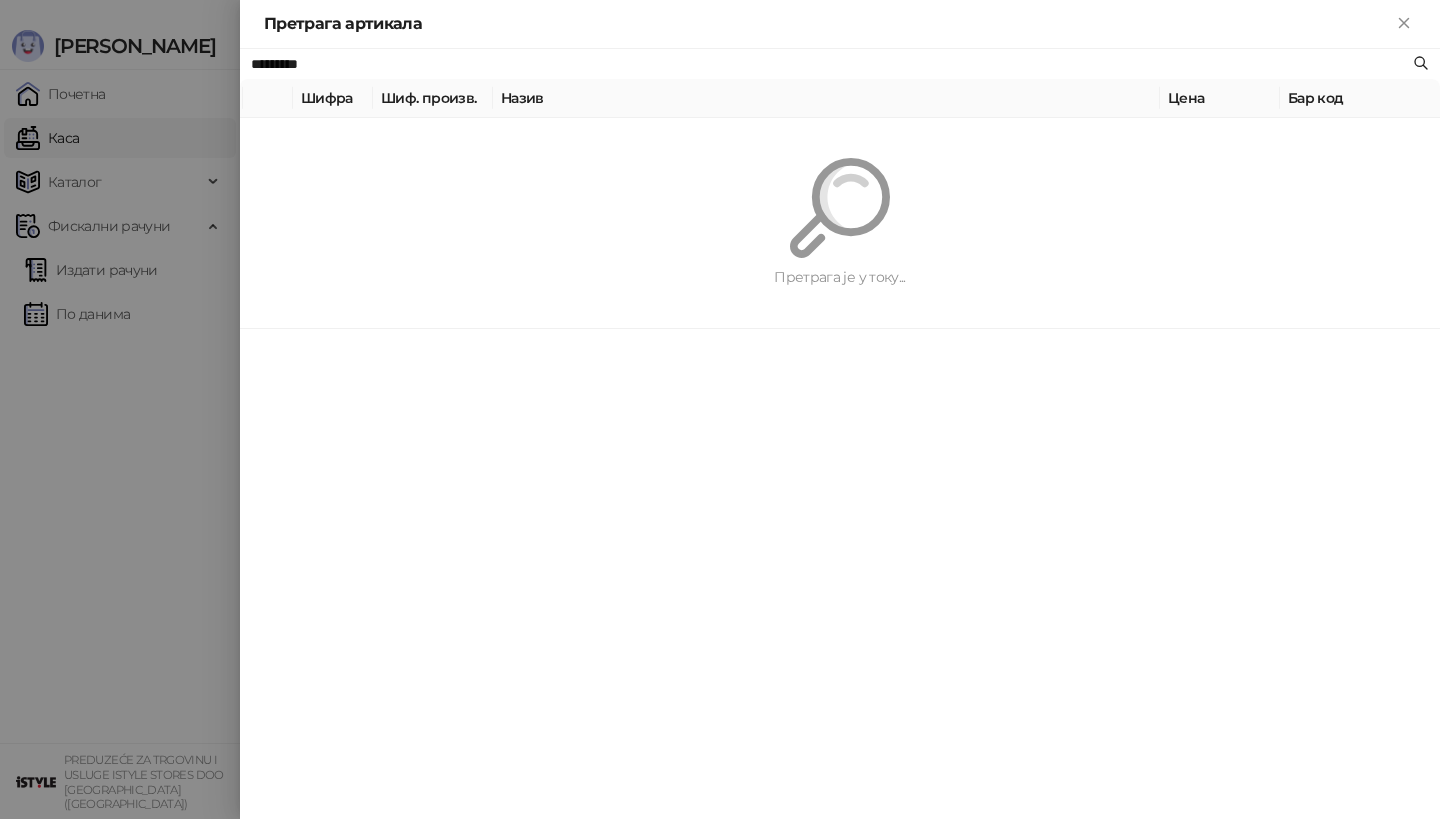 paste on "*******" 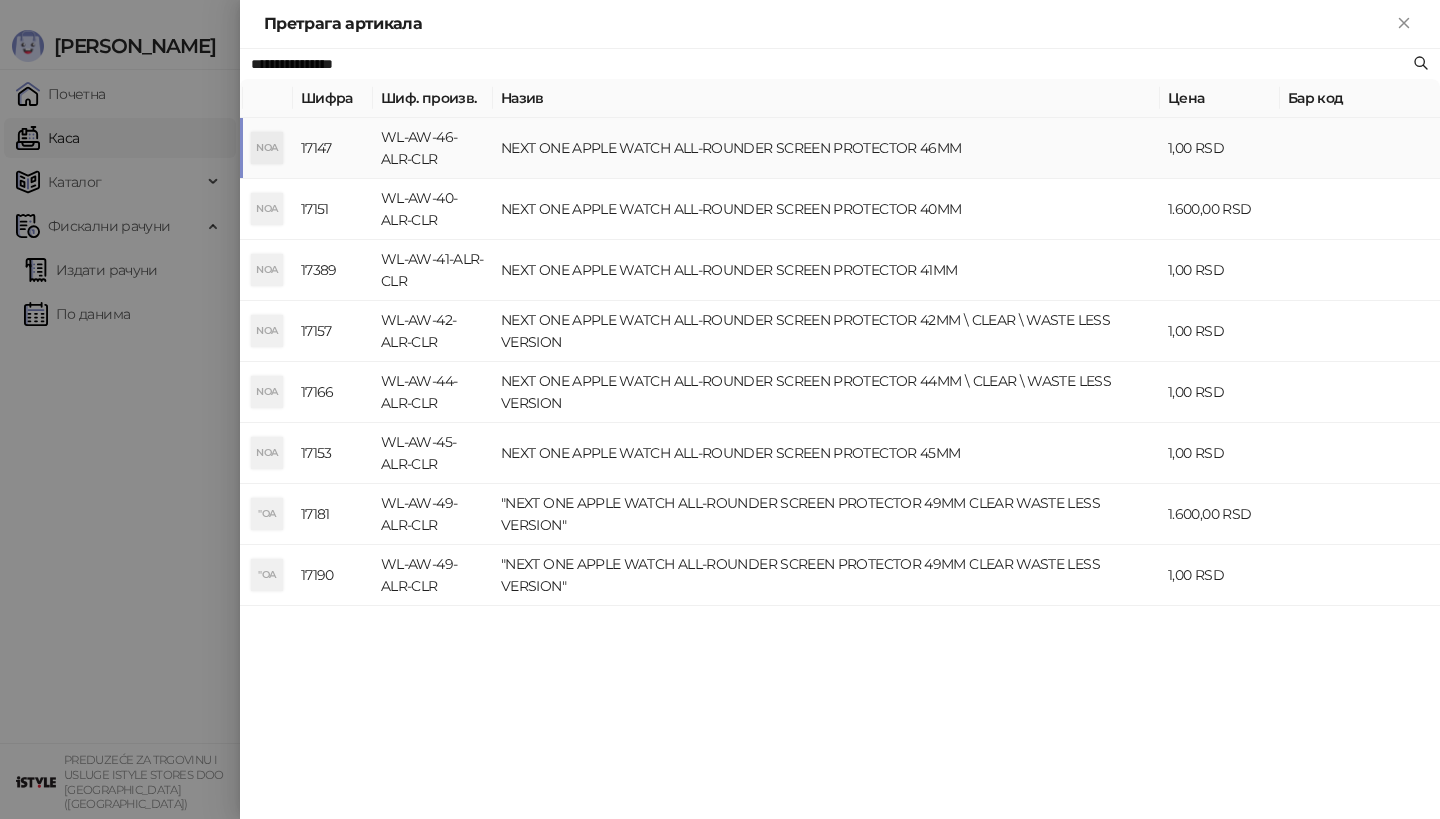 click on "NOA" at bounding box center (267, 148) 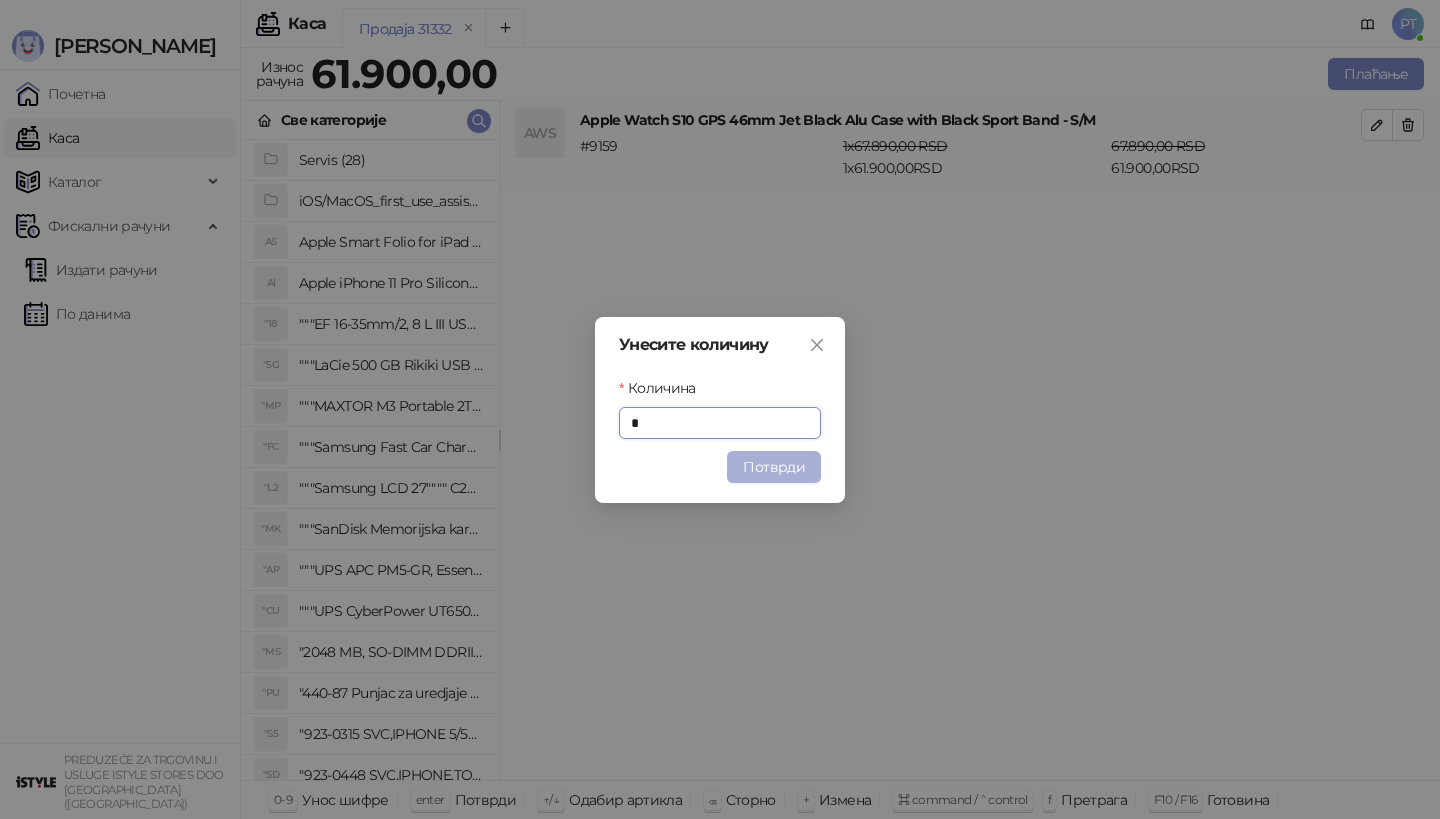 click on "Потврди" at bounding box center (774, 467) 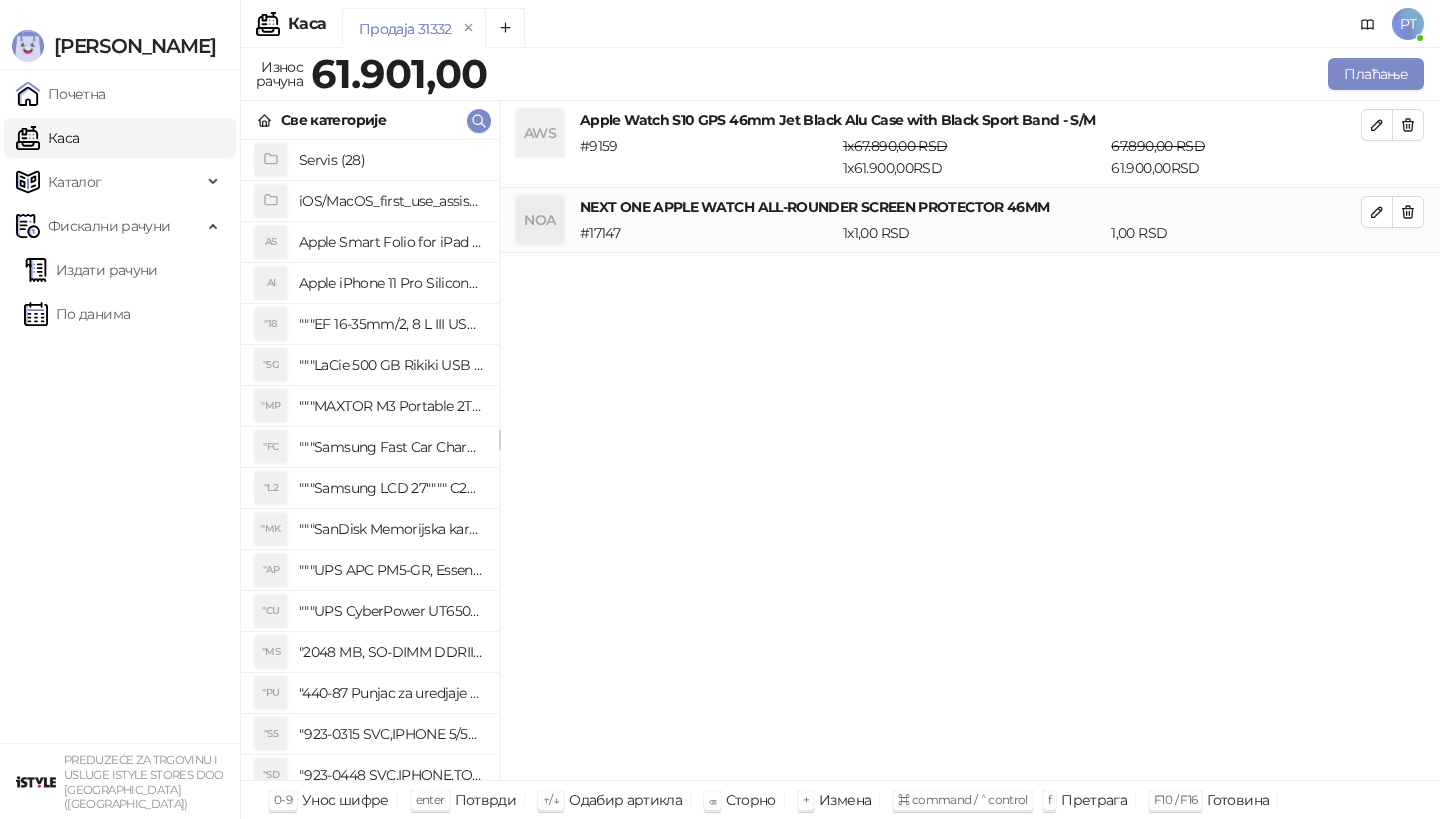 click on "Све категорије" at bounding box center (370, 120) 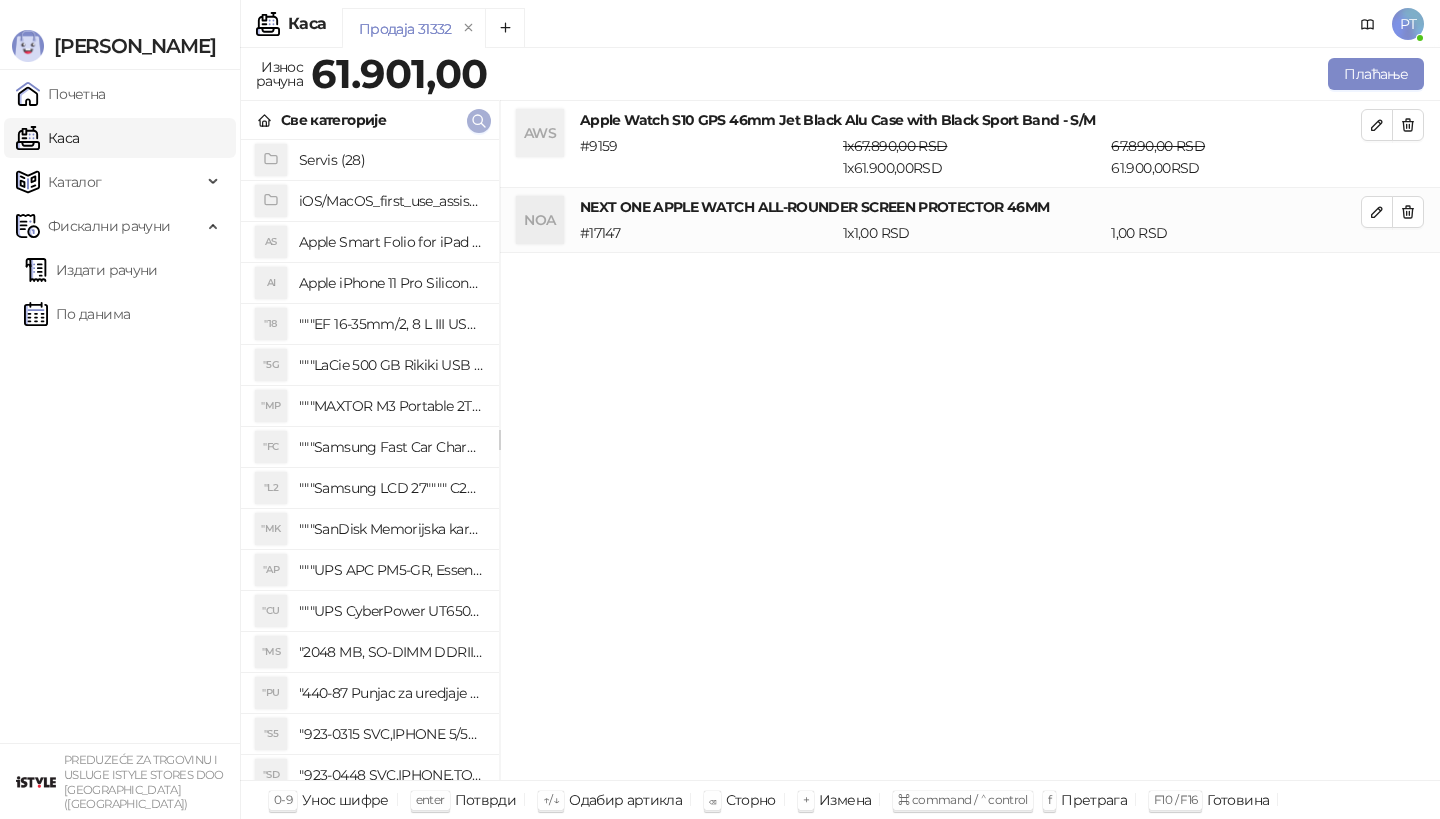 click 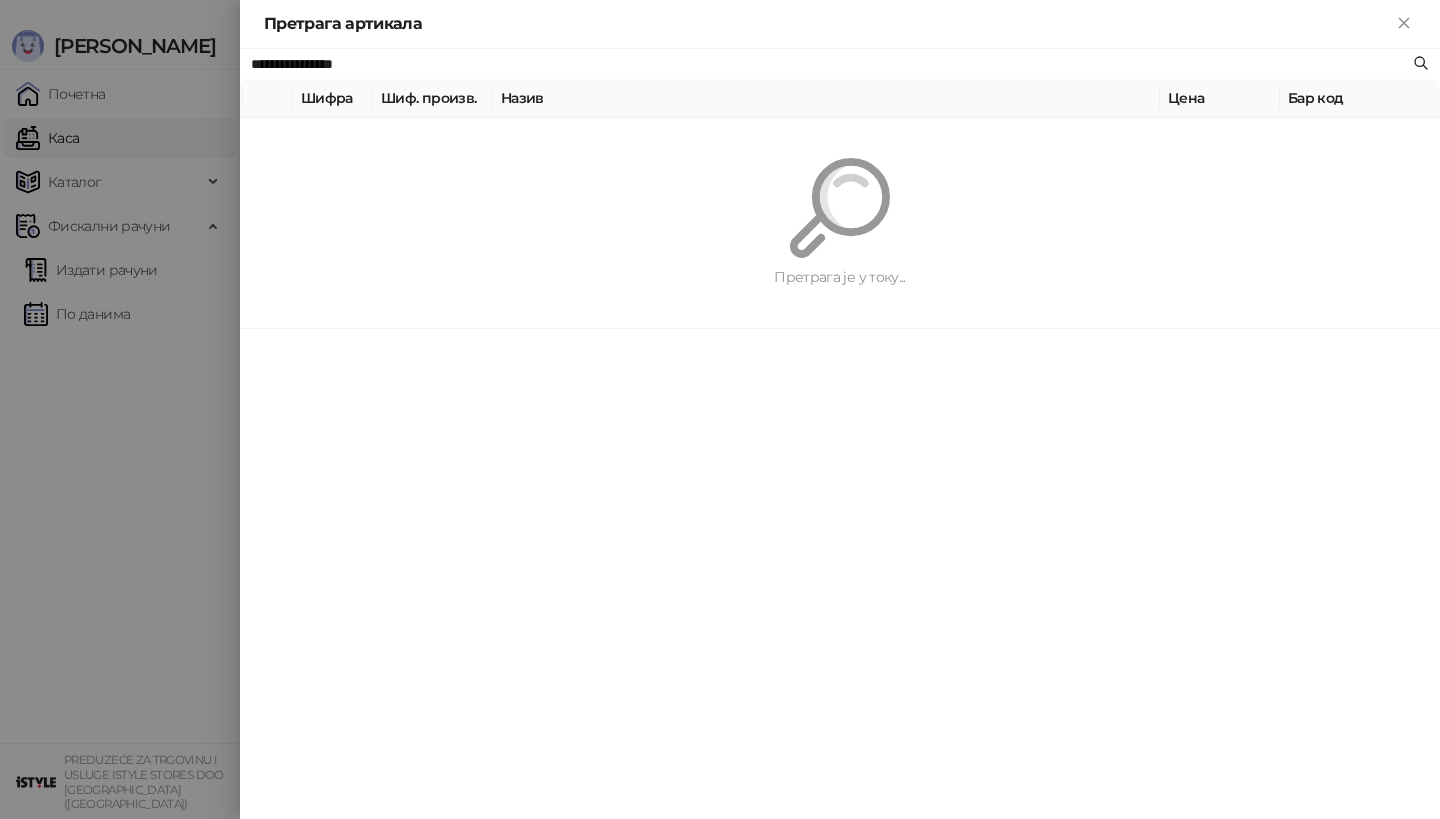 paste on "**********" 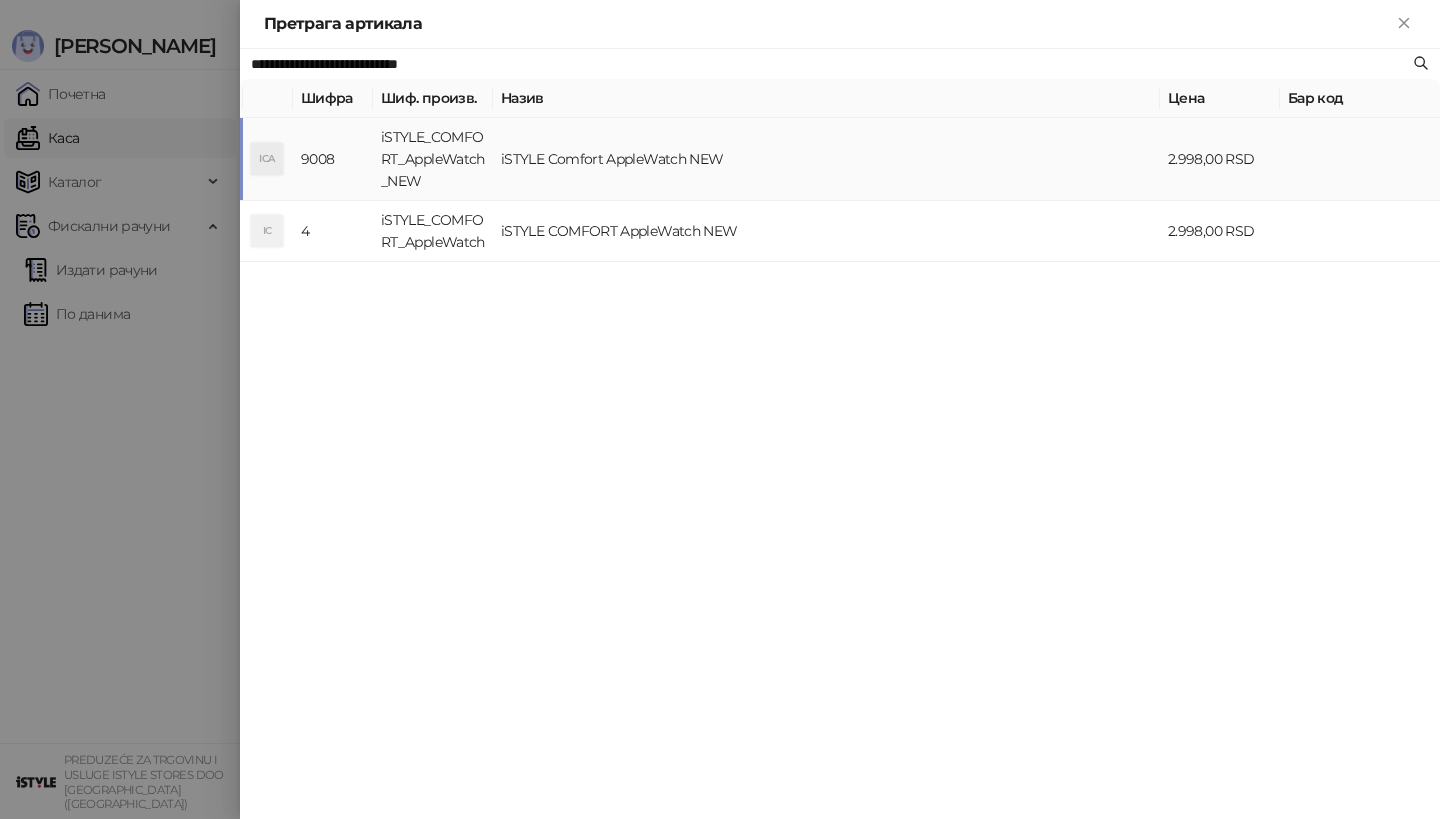 click on "ICA" at bounding box center [267, 159] 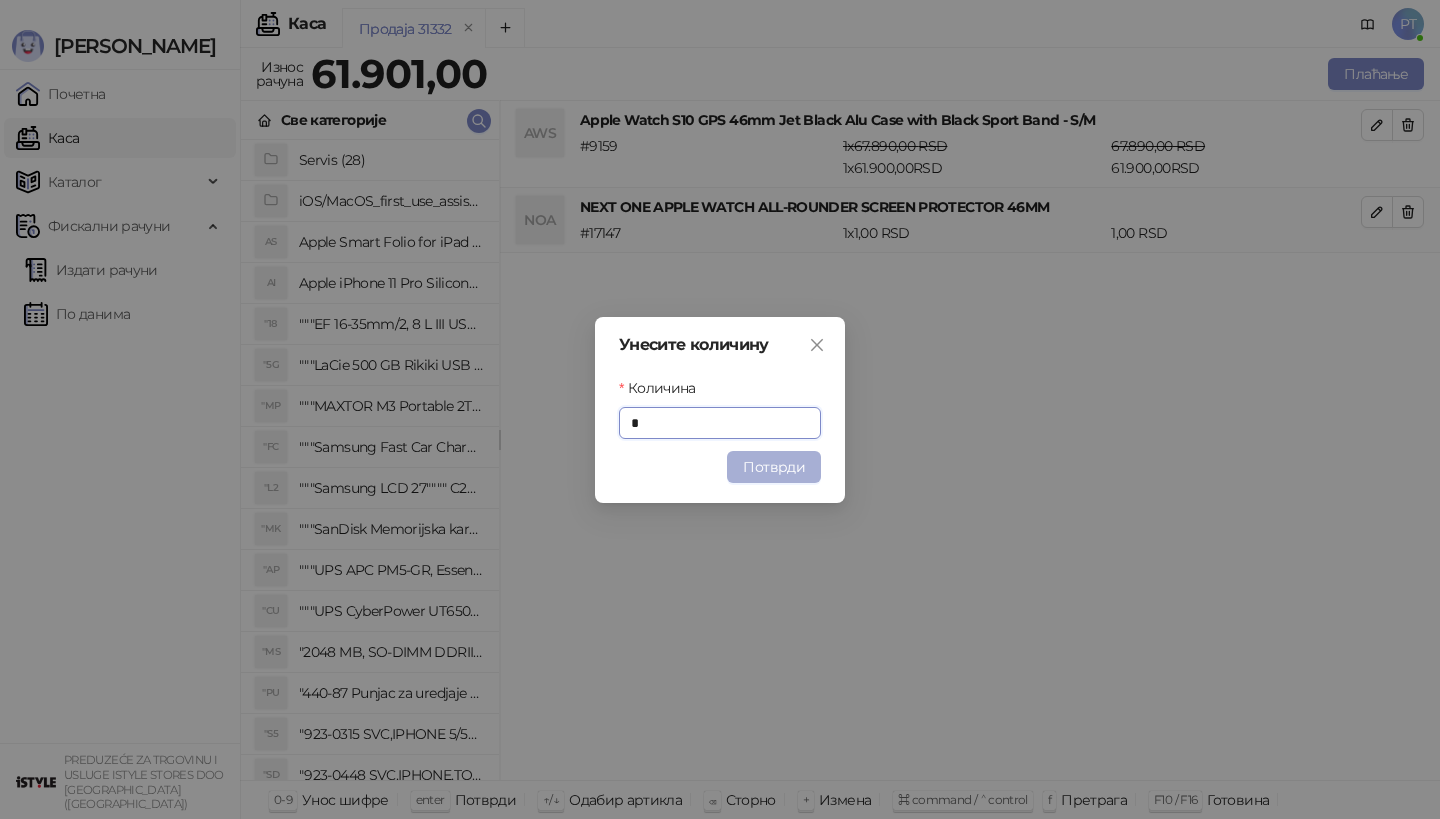 click on "Потврди" at bounding box center [774, 467] 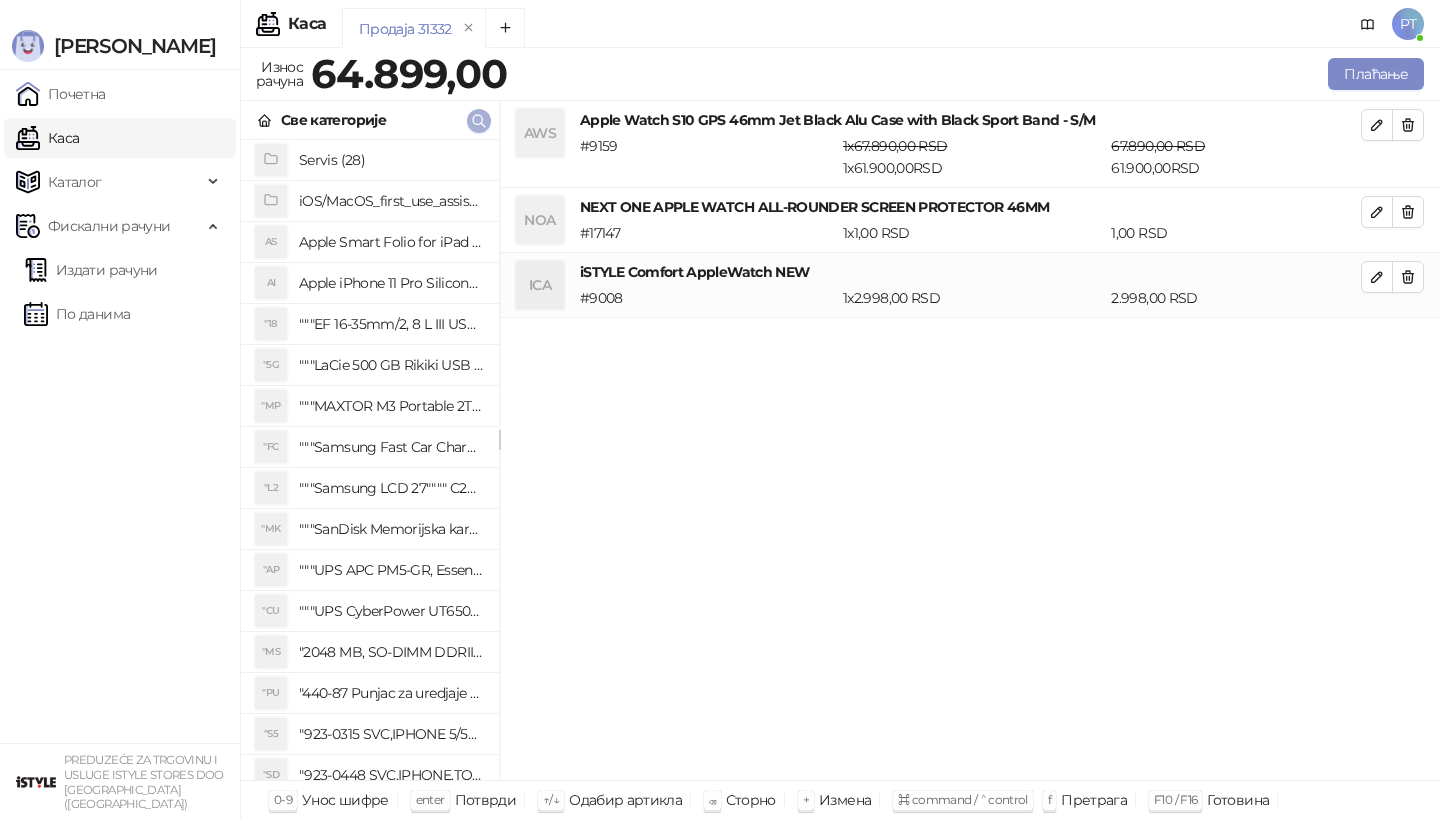 click at bounding box center [479, 120] 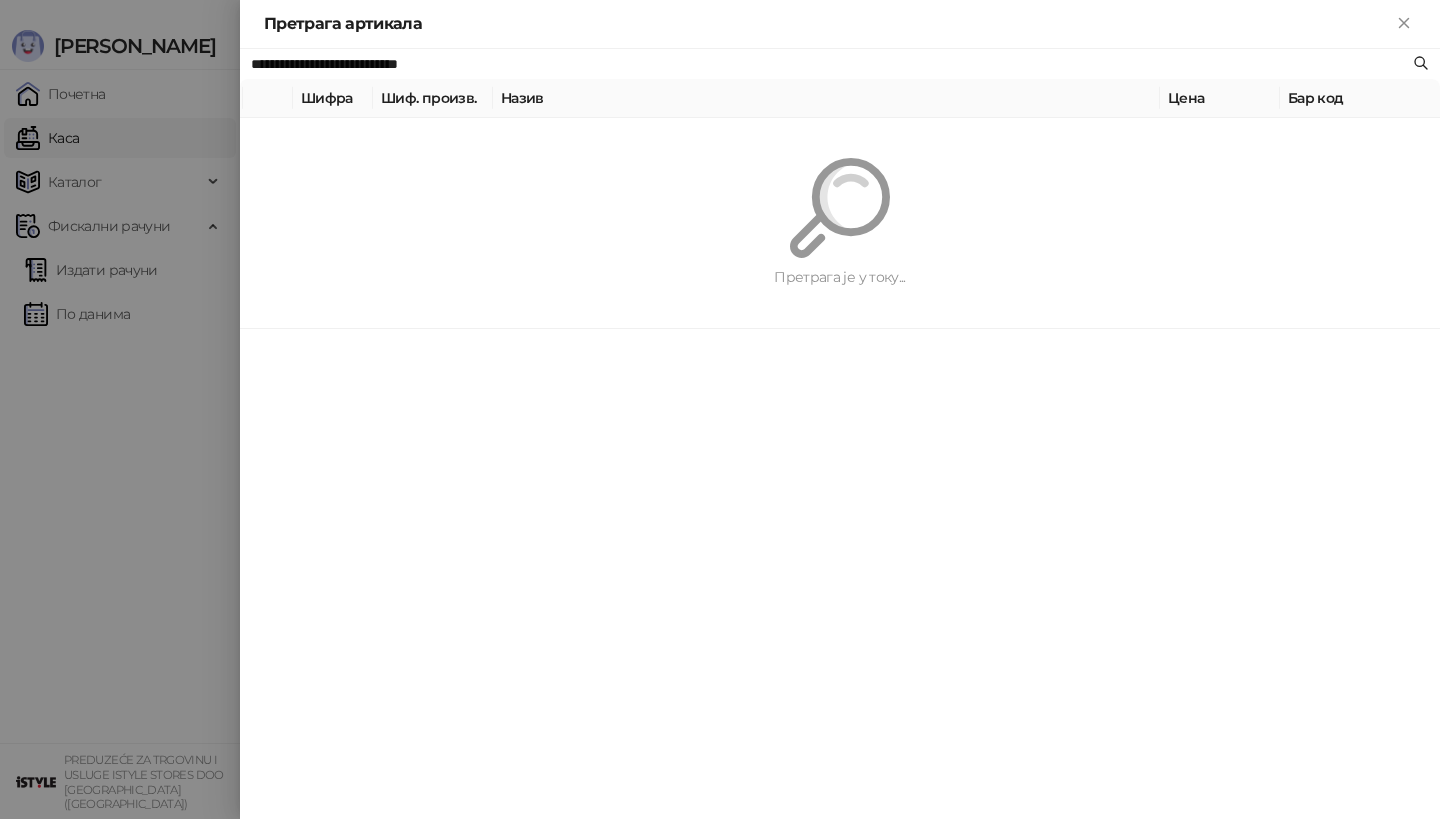 paste 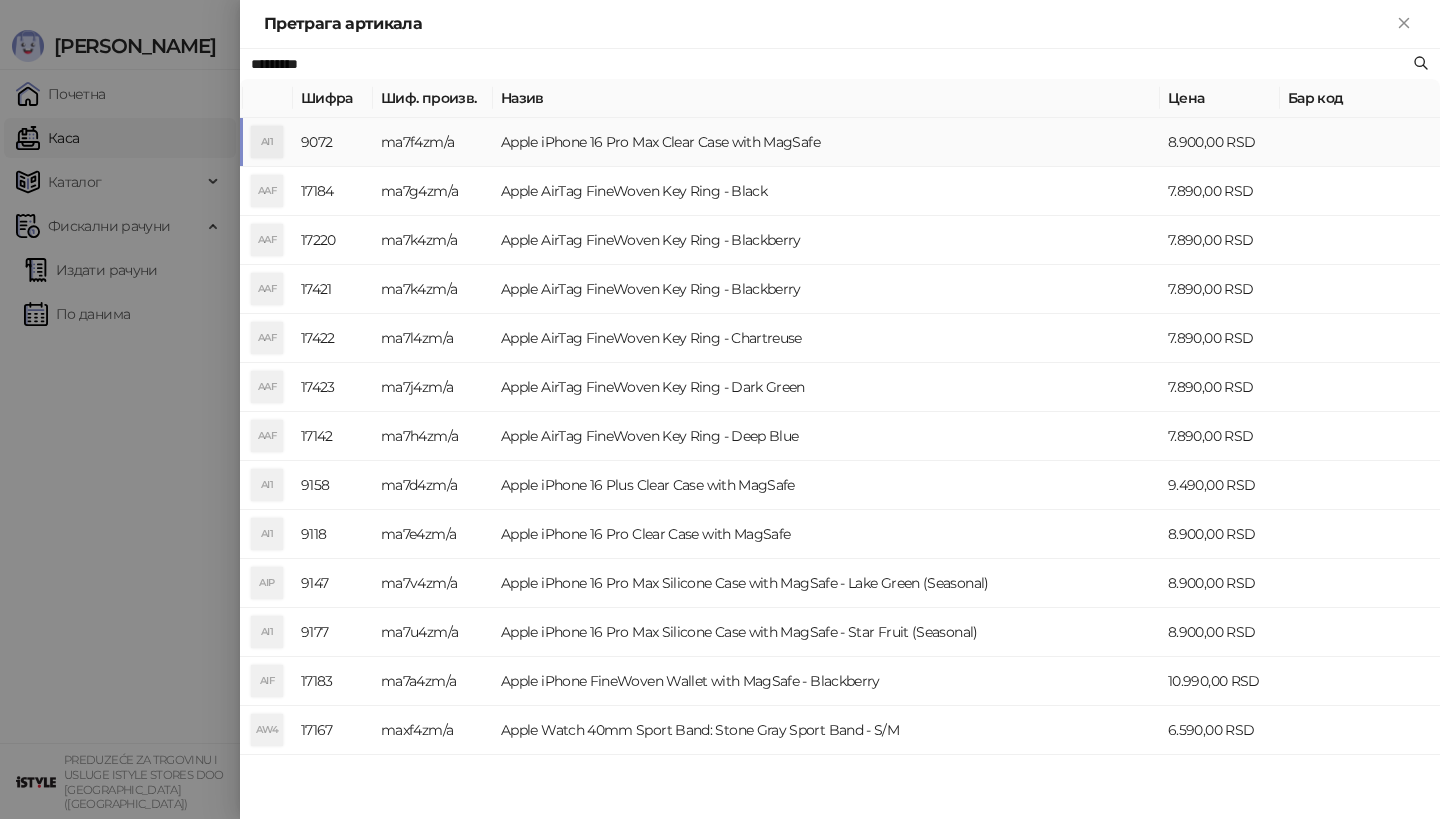 click on "AI1" at bounding box center [267, 142] 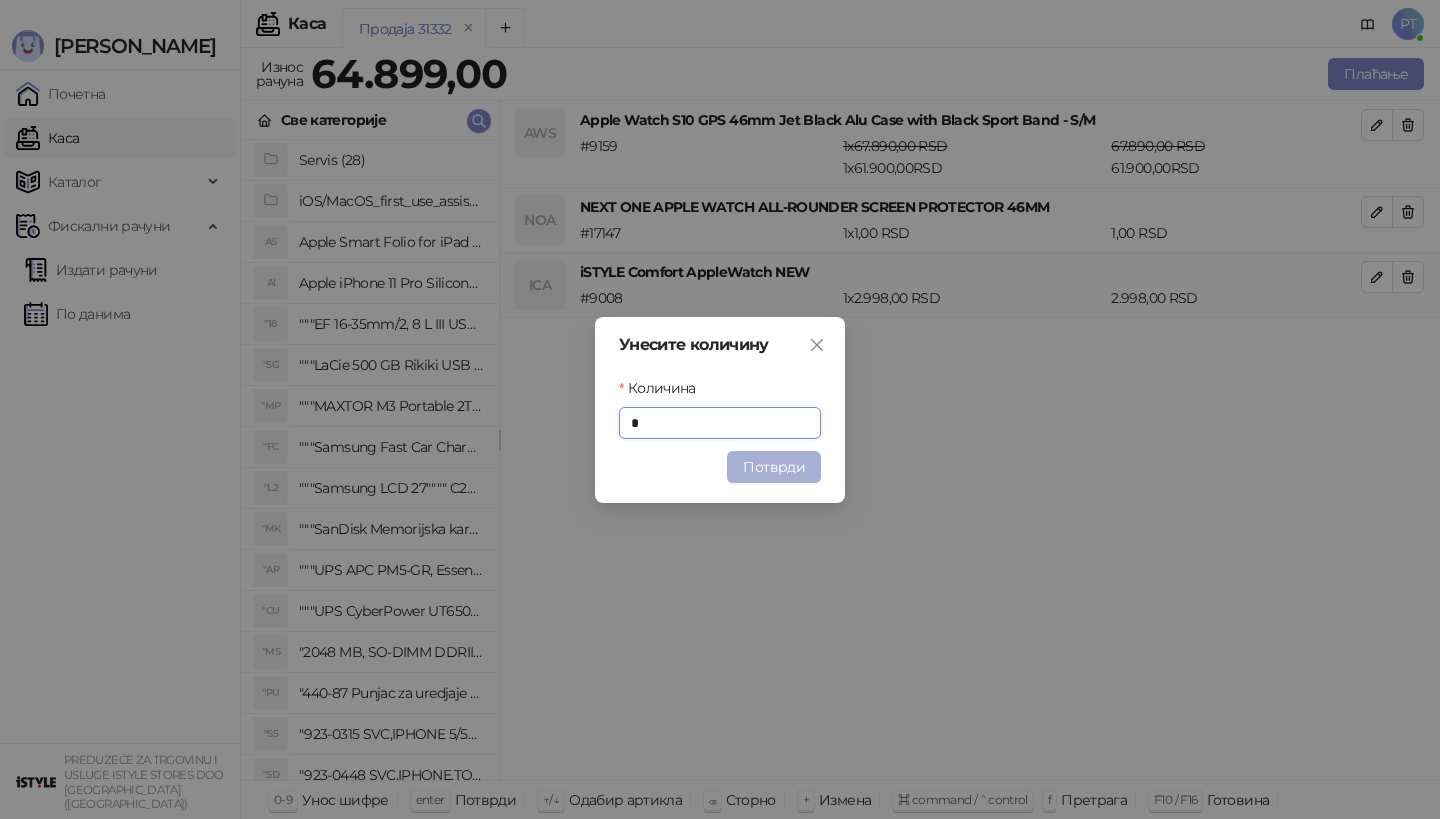 click on "Потврди" at bounding box center [774, 467] 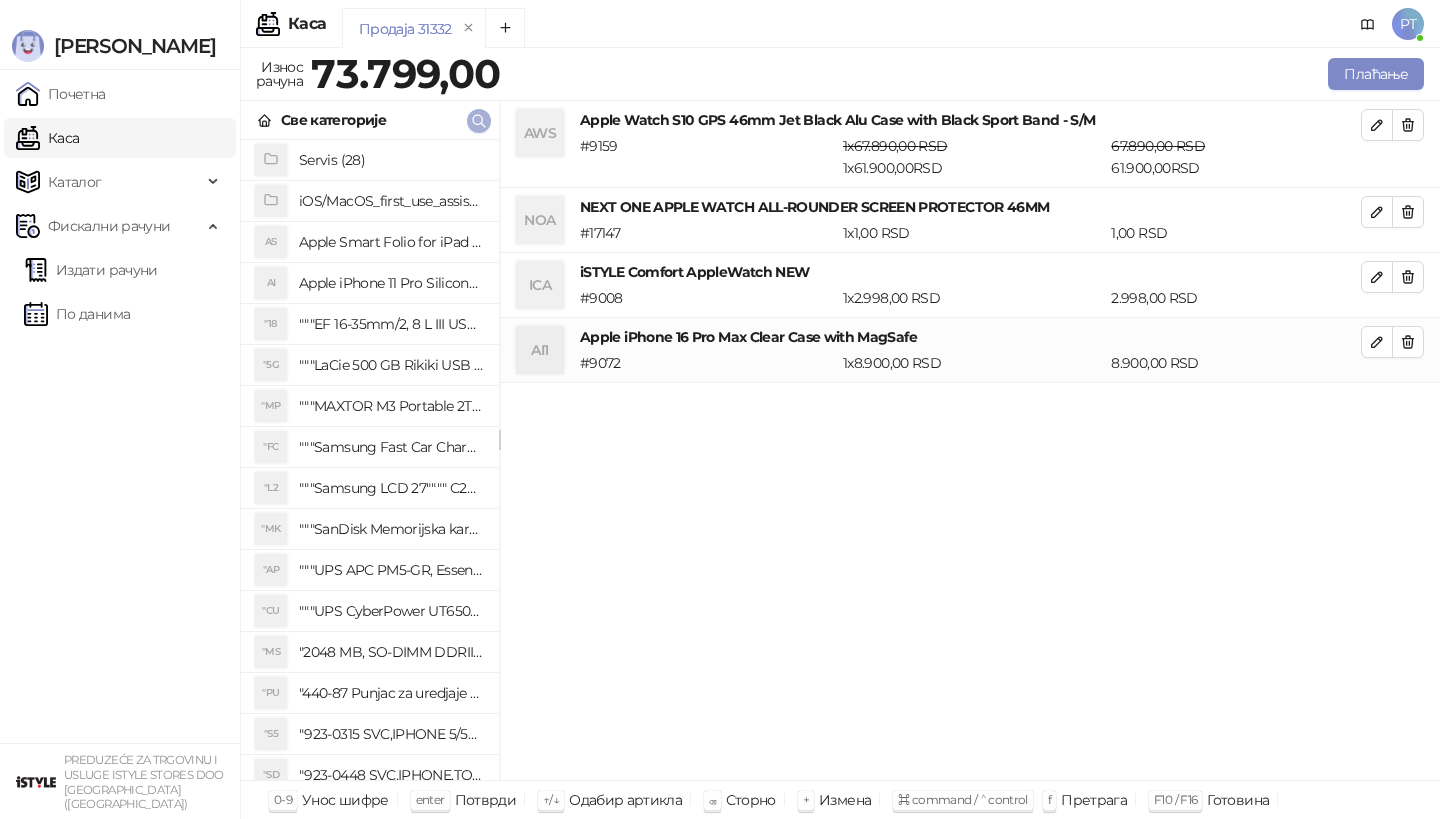 click 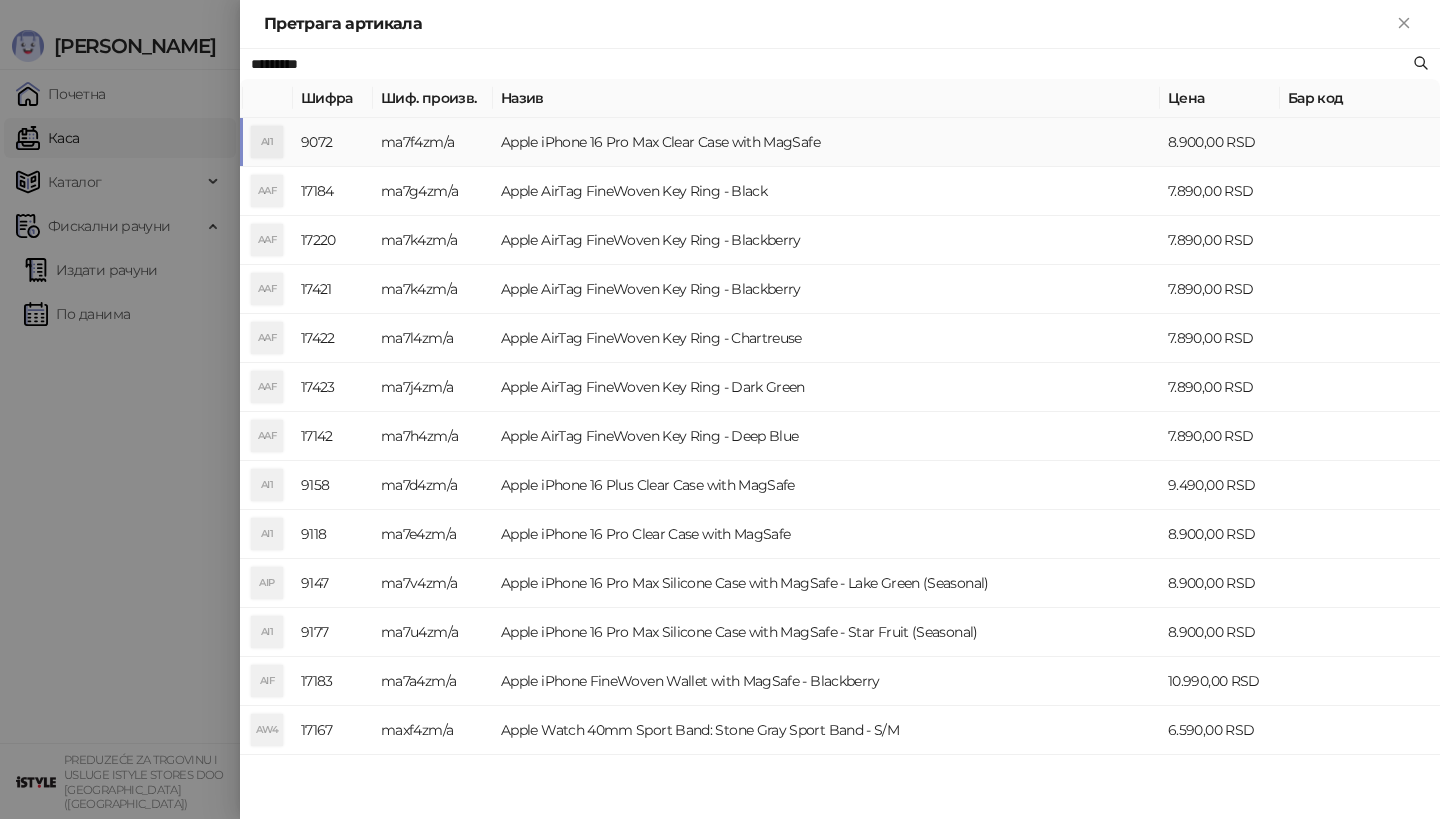 paste 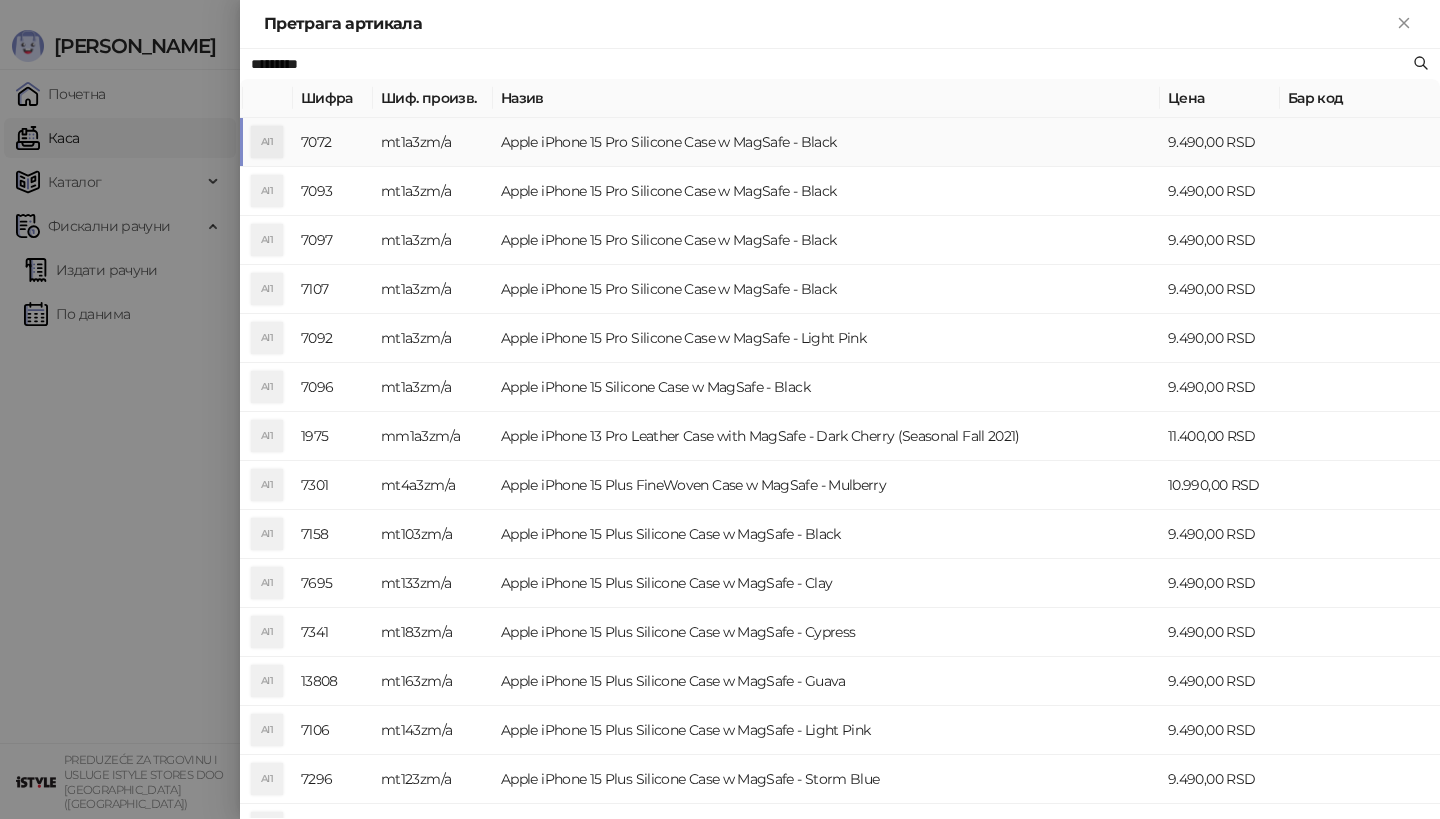 click on "AI1" at bounding box center [267, 142] 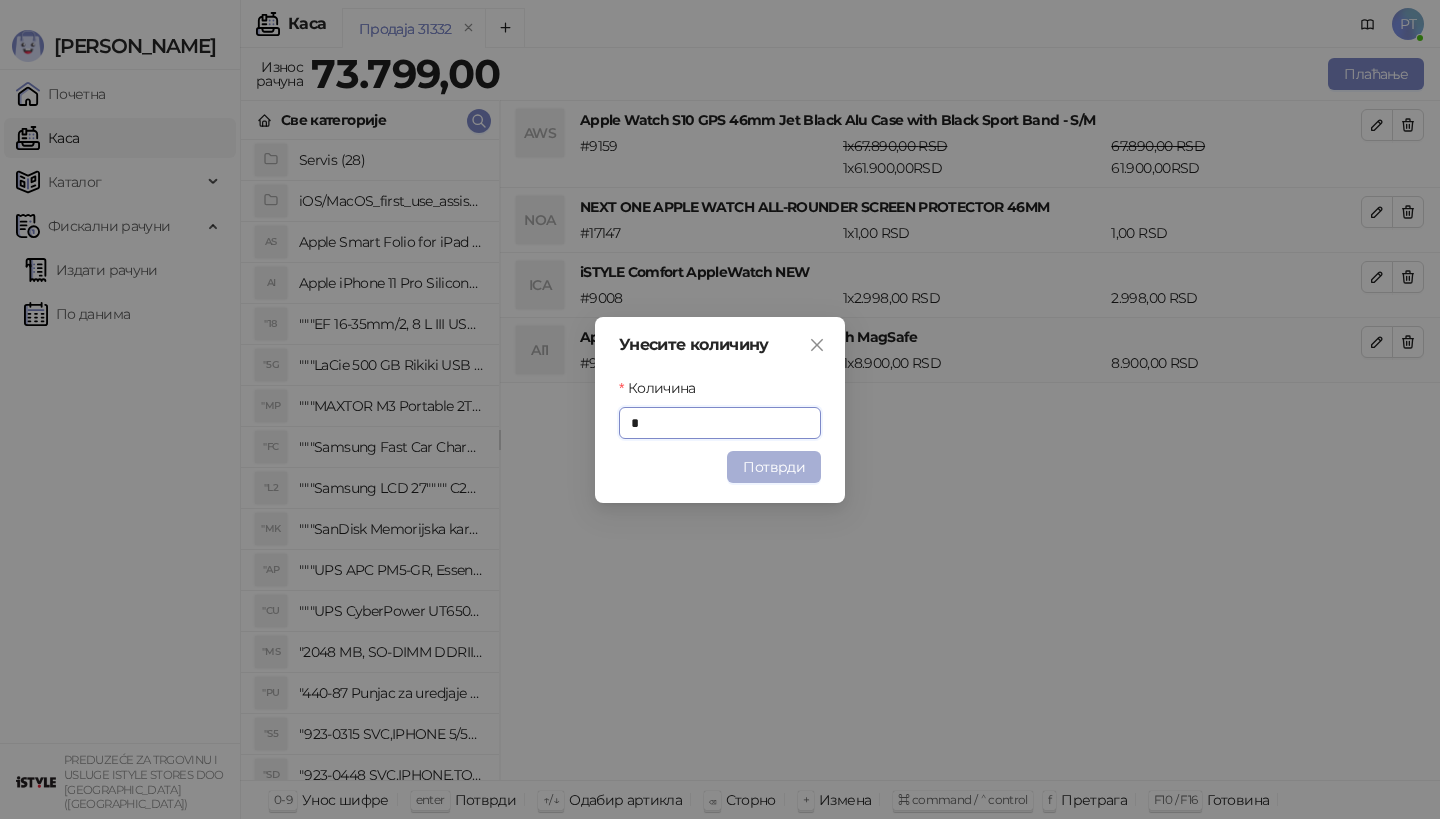 click on "Потврди" at bounding box center [774, 467] 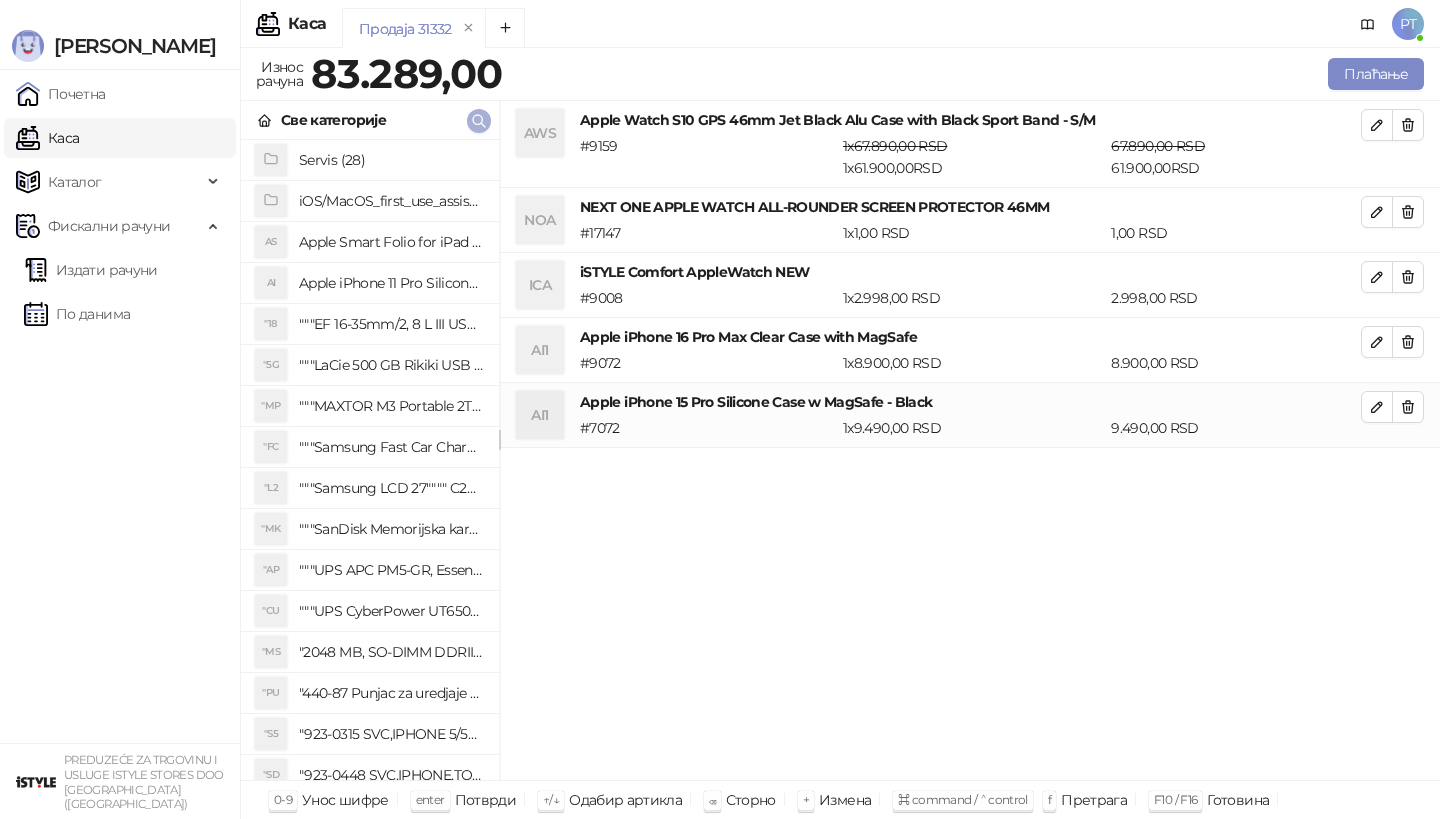 click 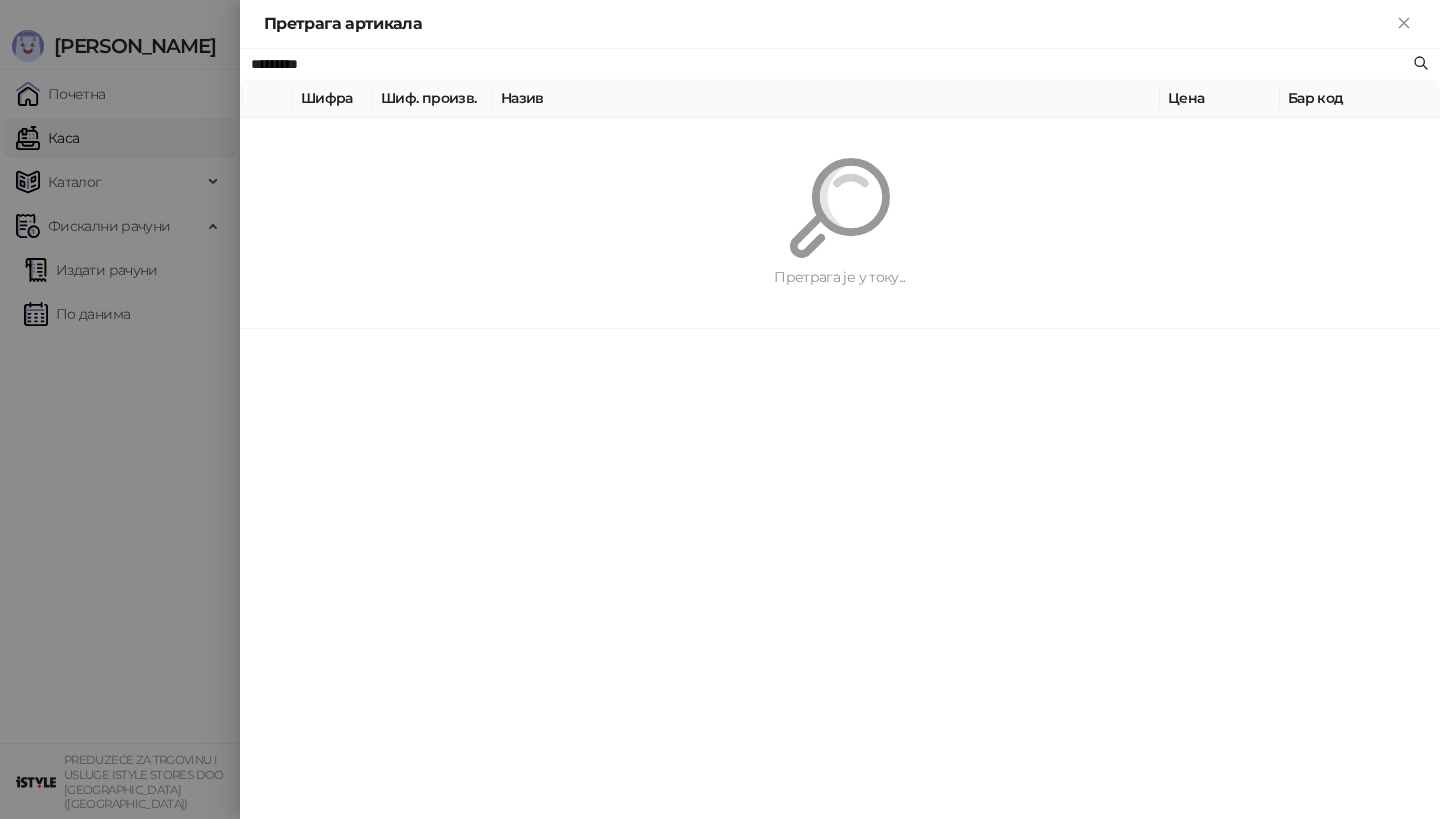 paste on "**********" 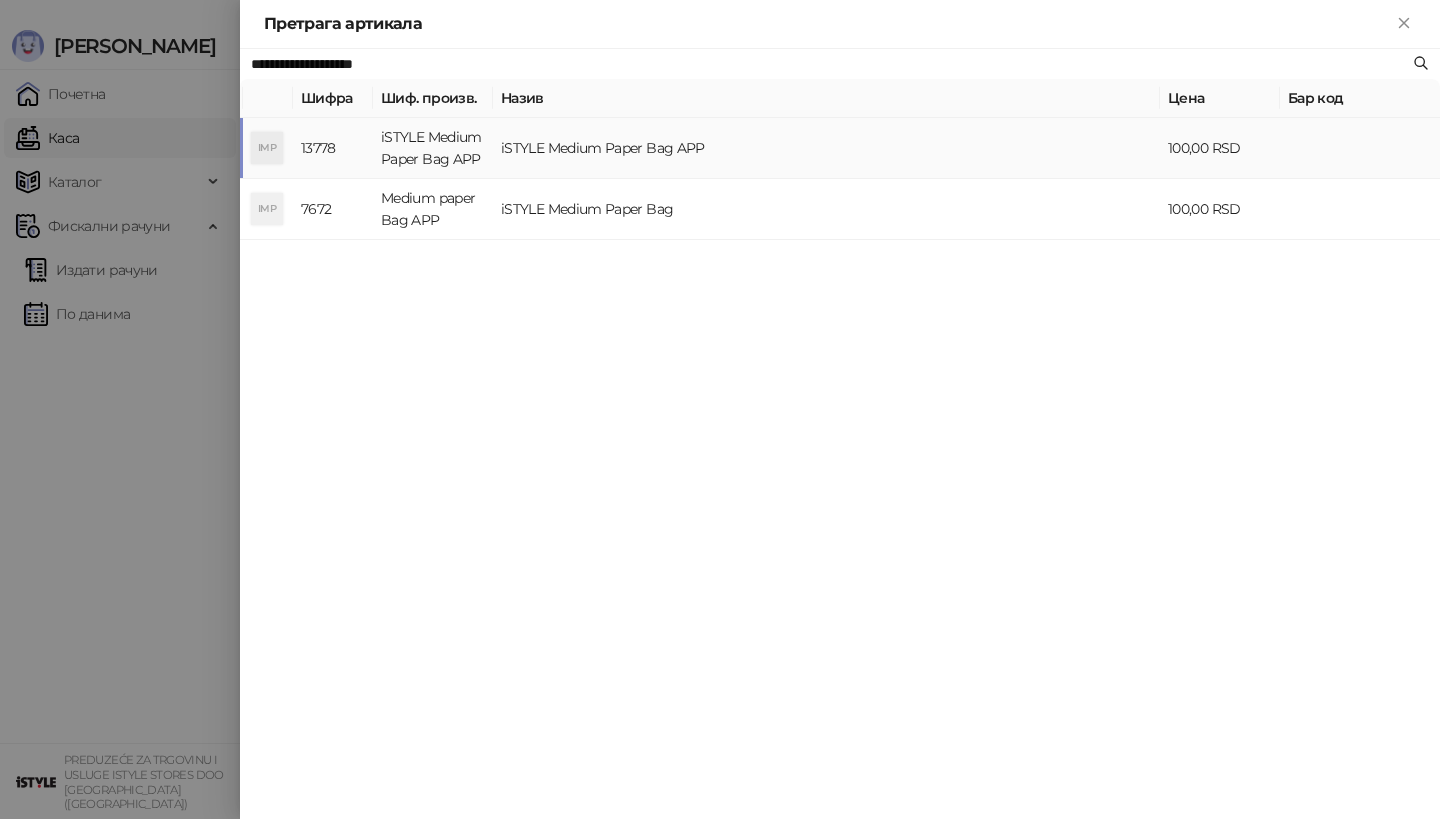 type on "**********" 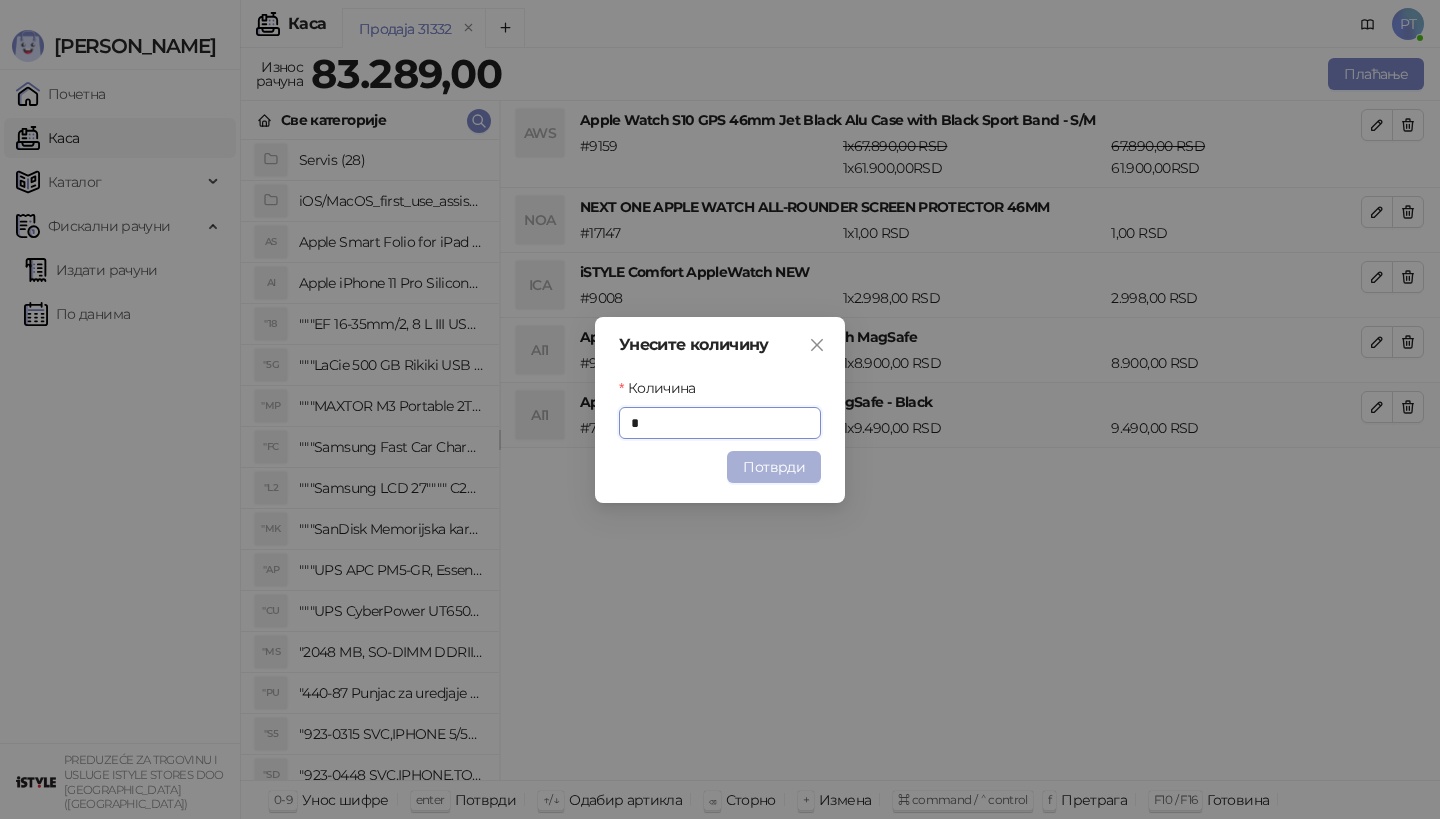 click on "Потврди" at bounding box center [774, 467] 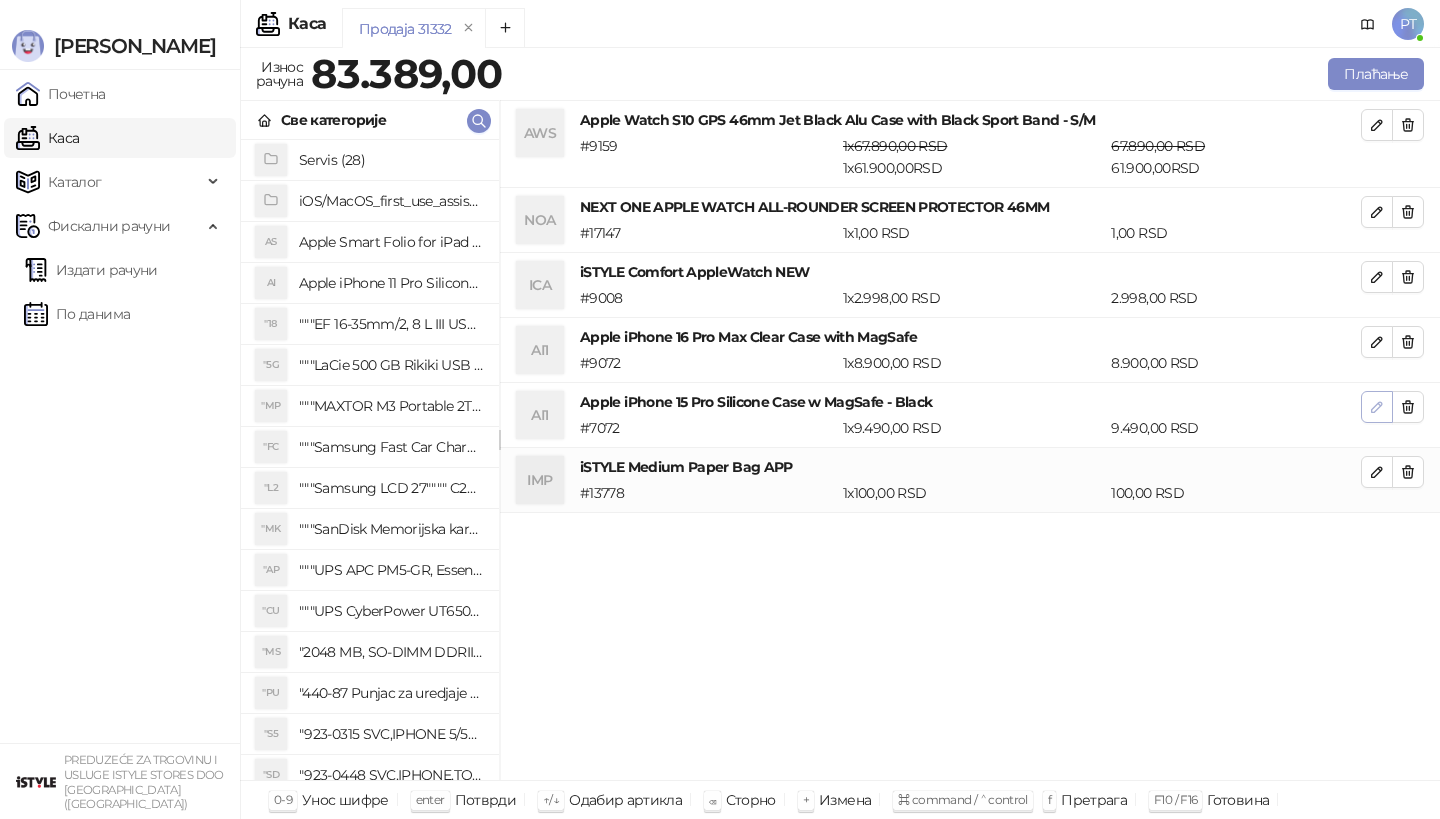 click 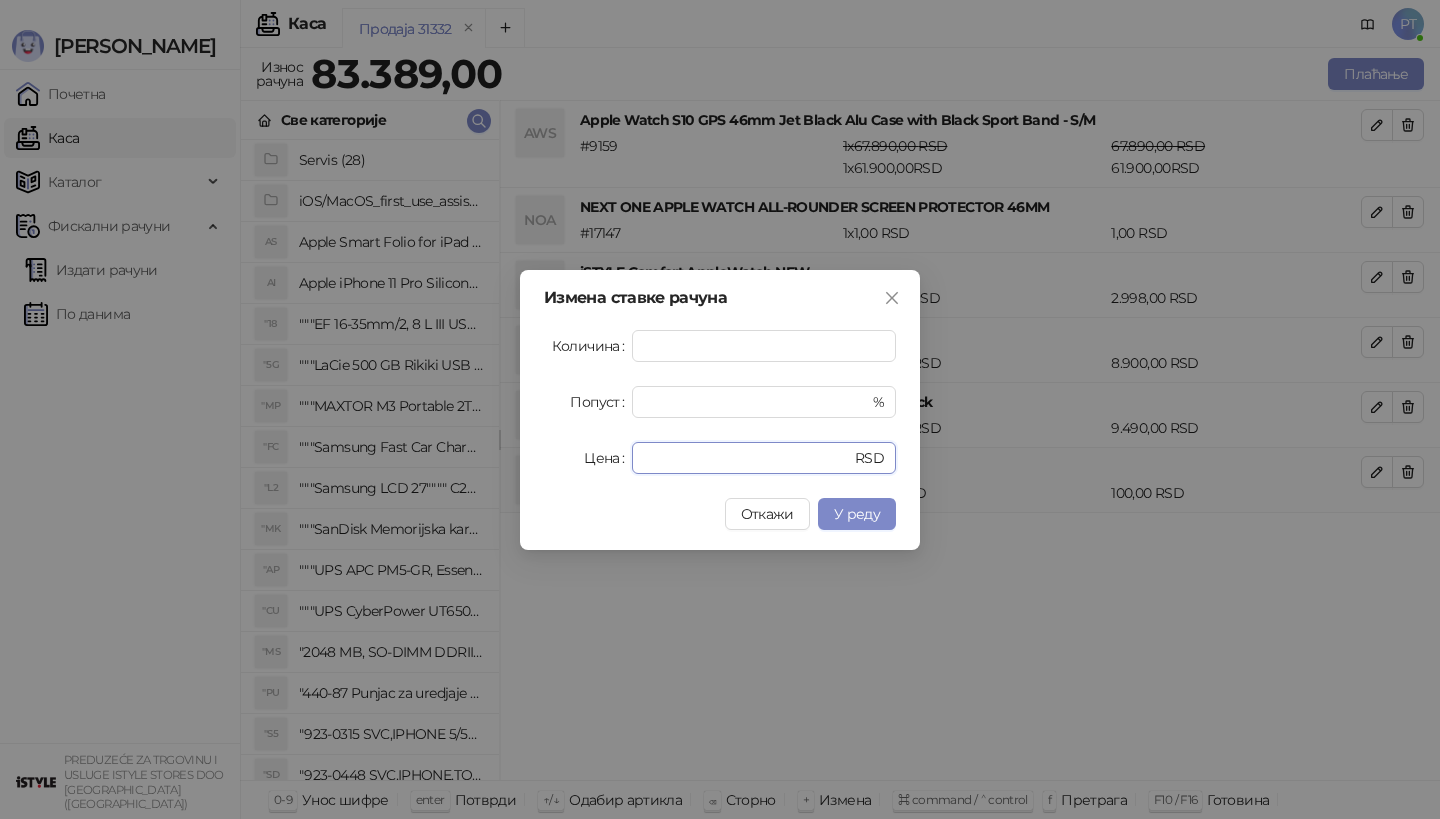 drag, startPoint x: 712, startPoint y: 455, endPoint x: 493, endPoint y: 455, distance: 219 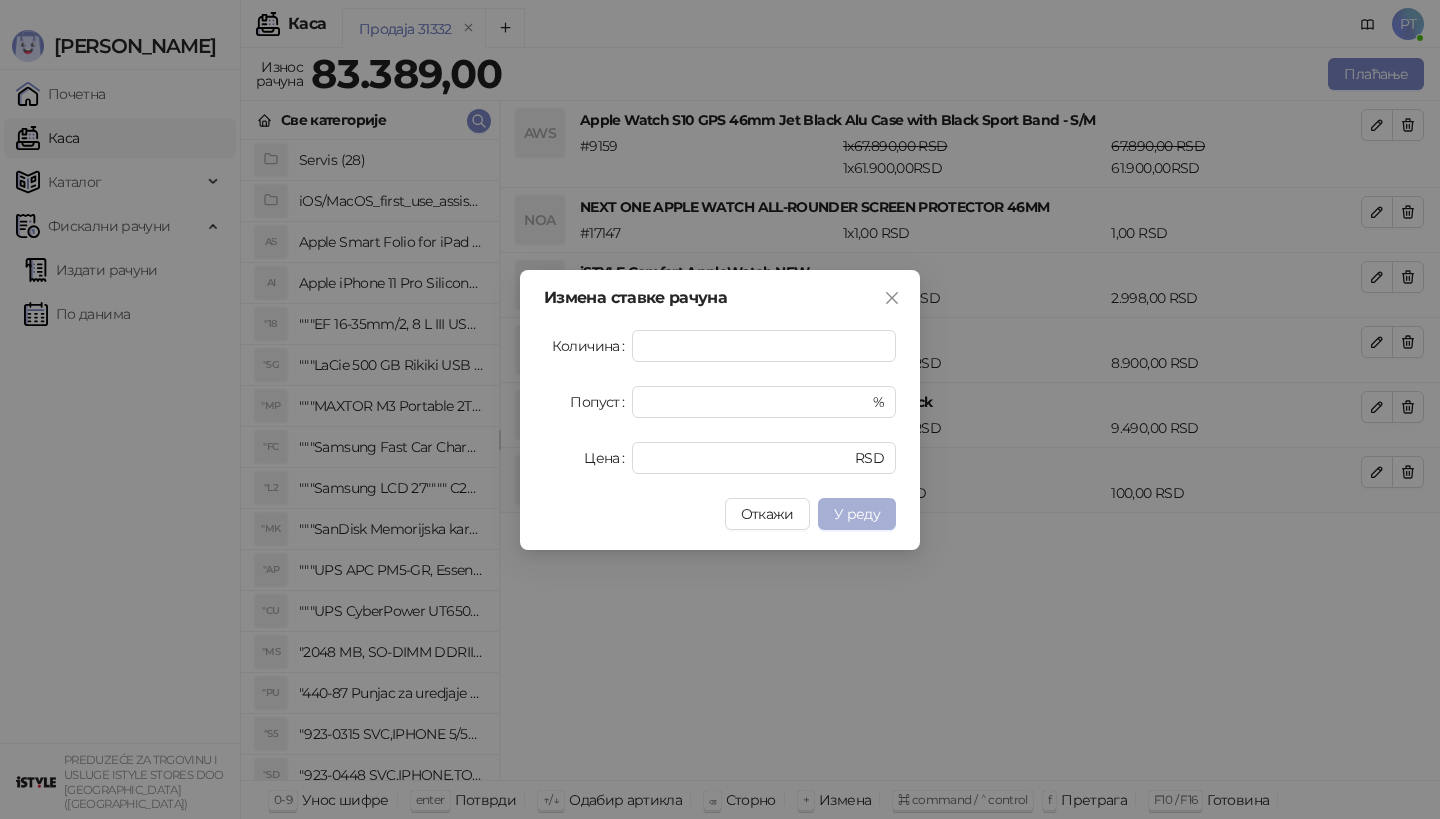 type on "****" 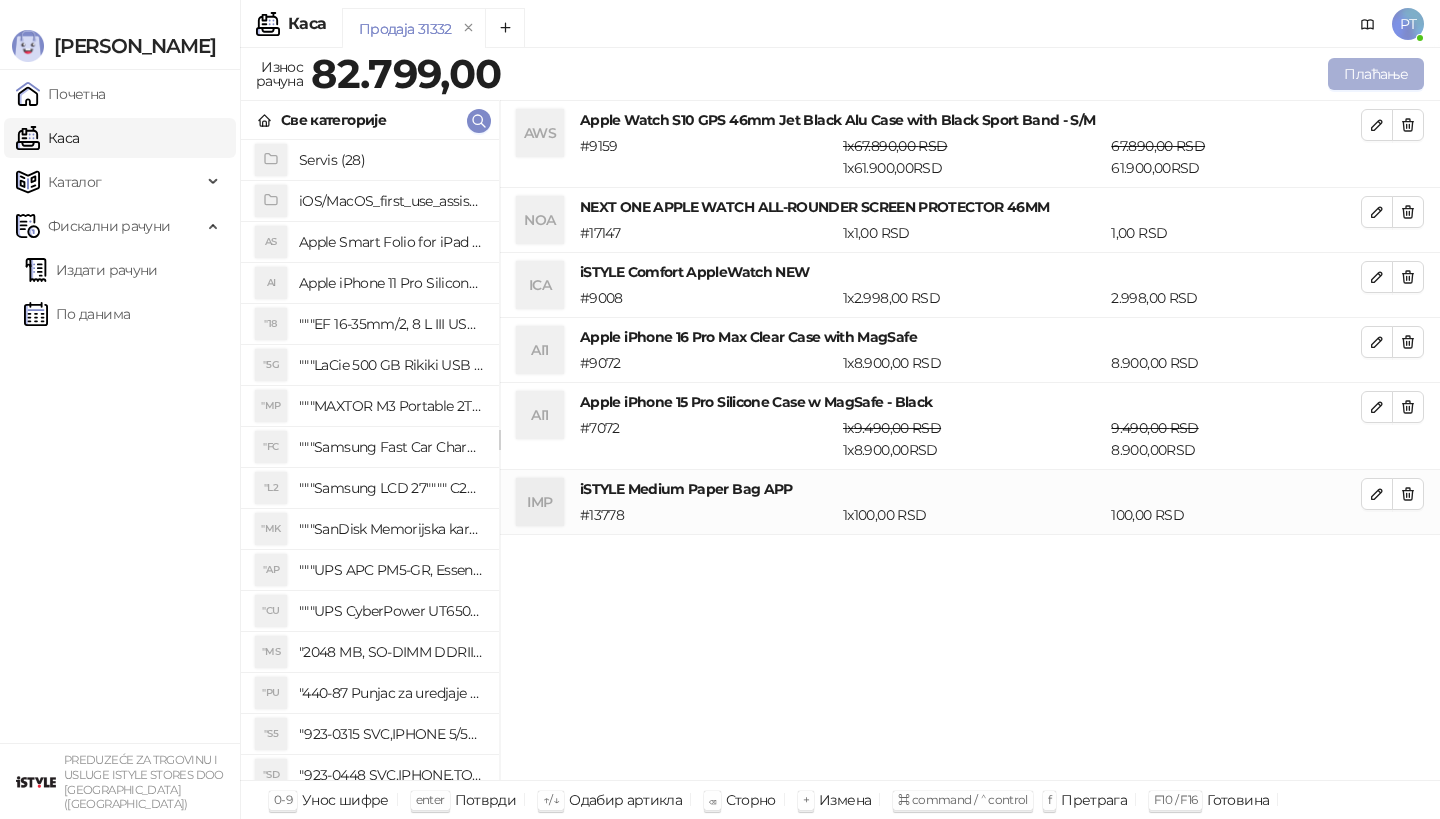 click on "Плаћање" at bounding box center [1376, 74] 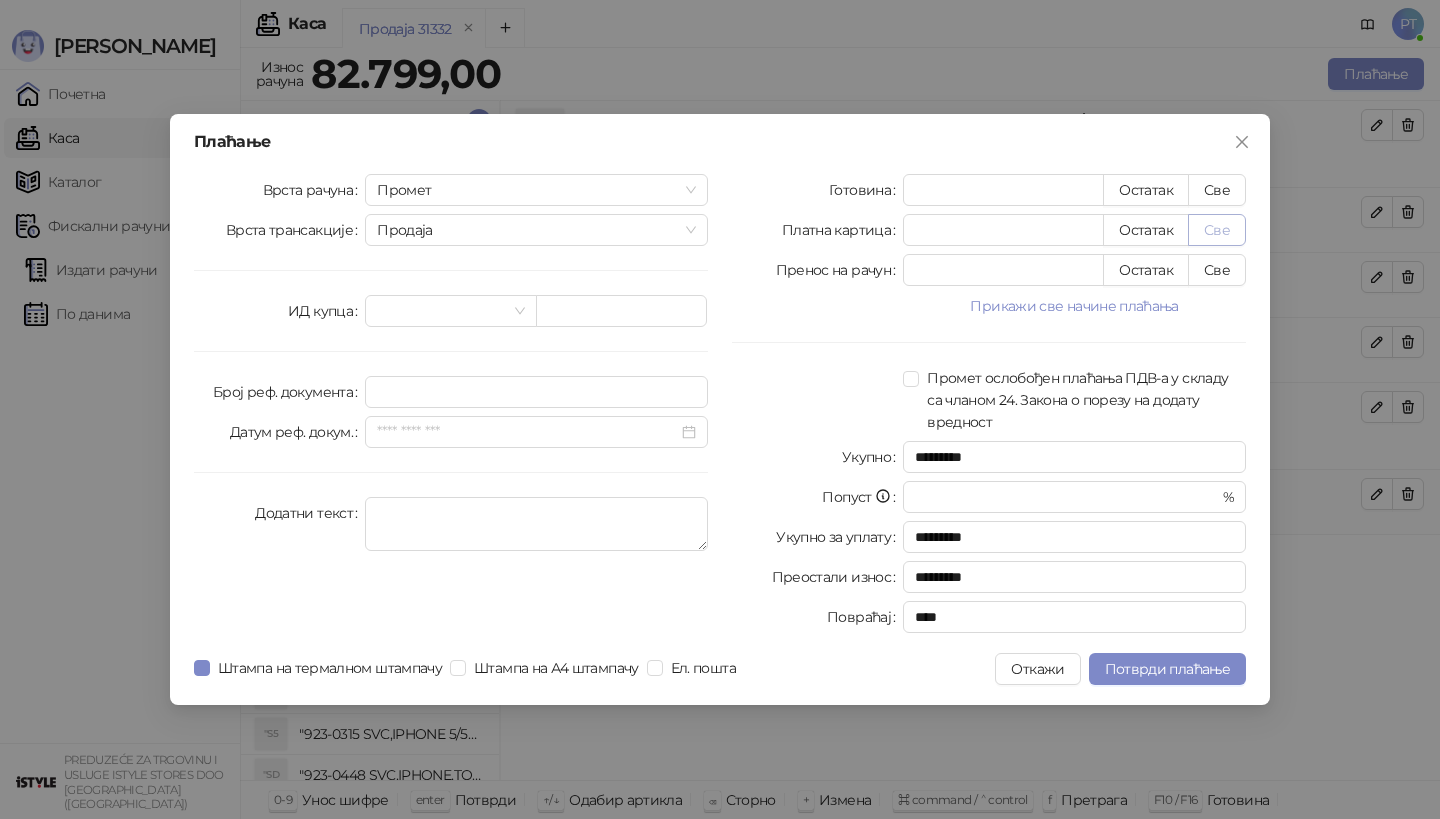 click on "Све" at bounding box center [1217, 230] 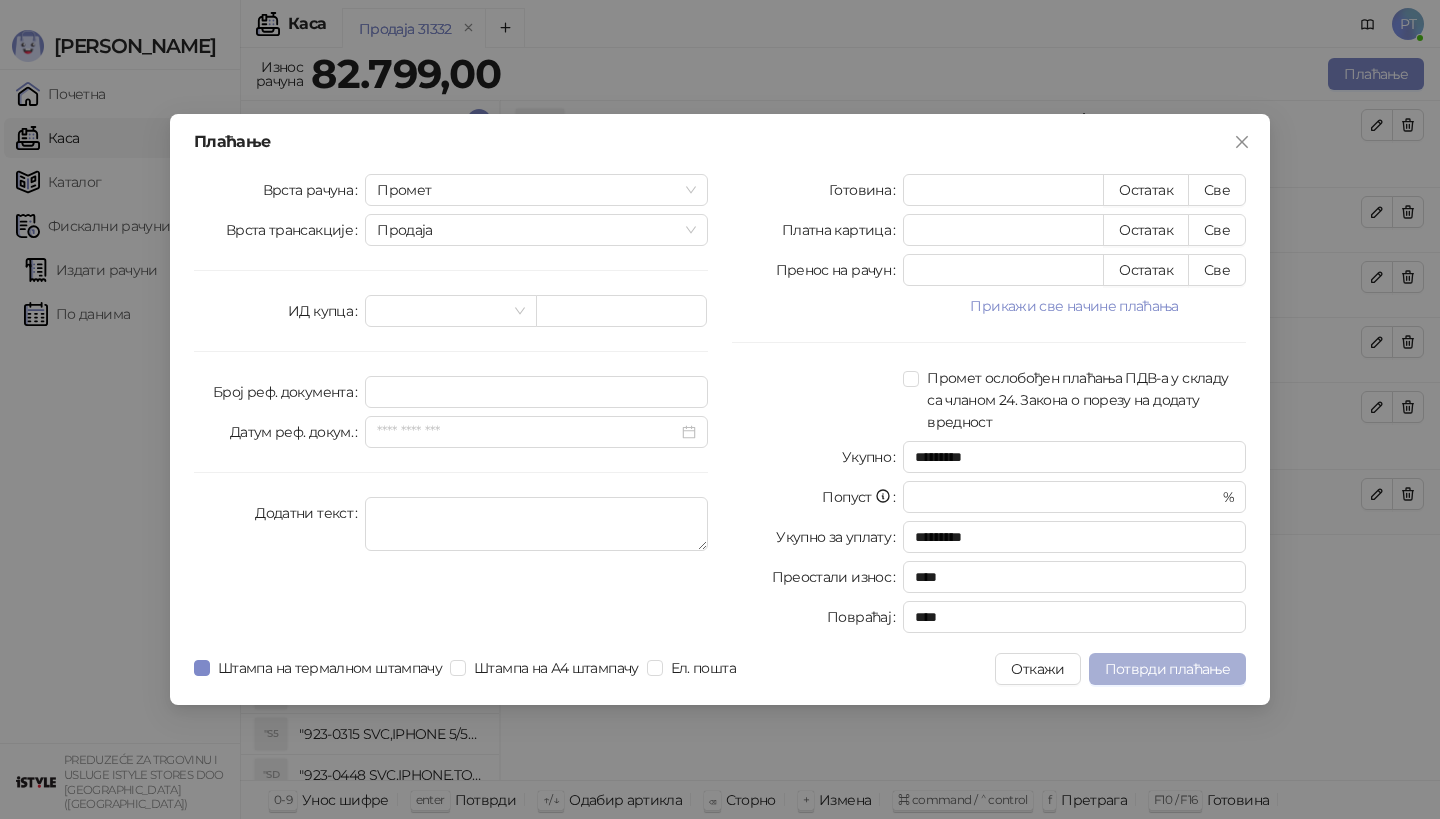 click on "Потврди плаћање" at bounding box center (1167, 669) 